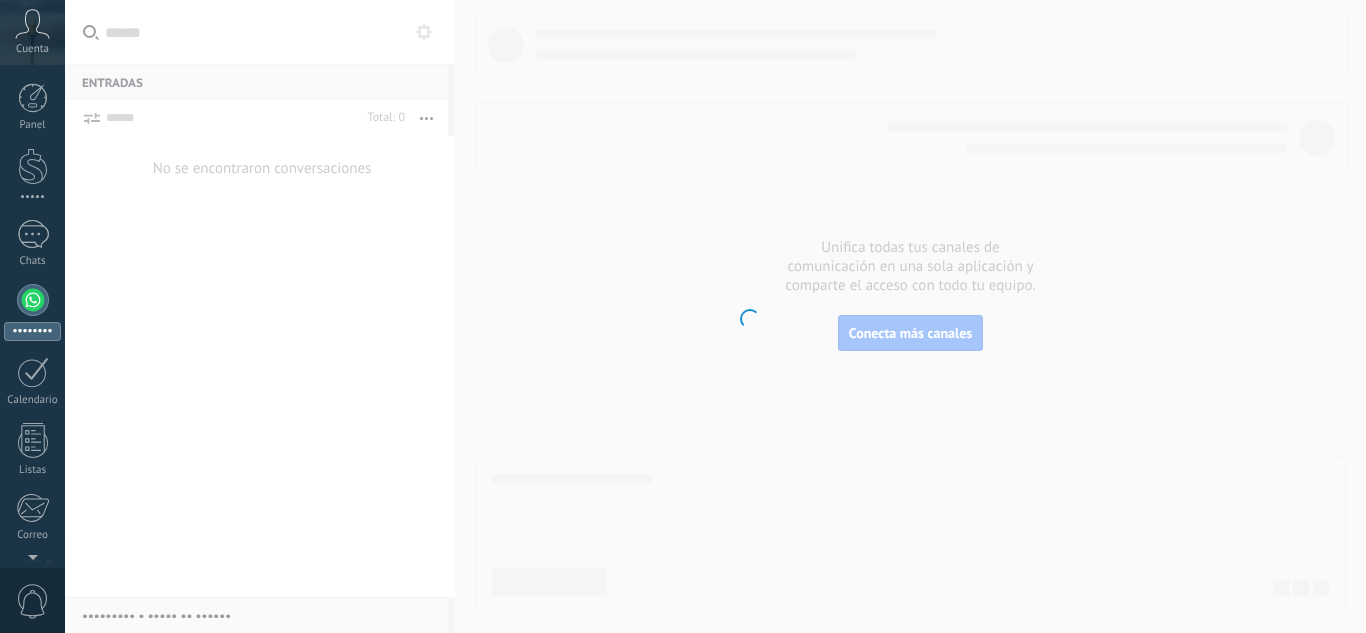 scroll, scrollTop: 0, scrollLeft: 0, axis: both 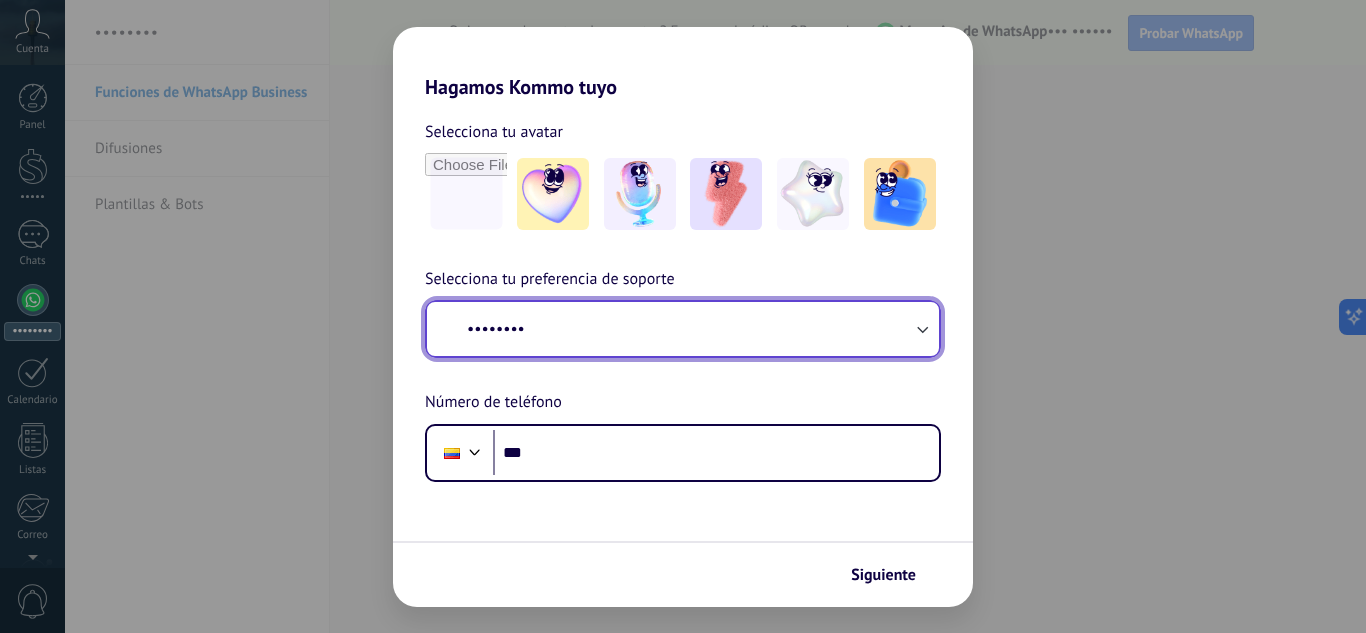 click on "••••••••" at bounding box center [683, 329] 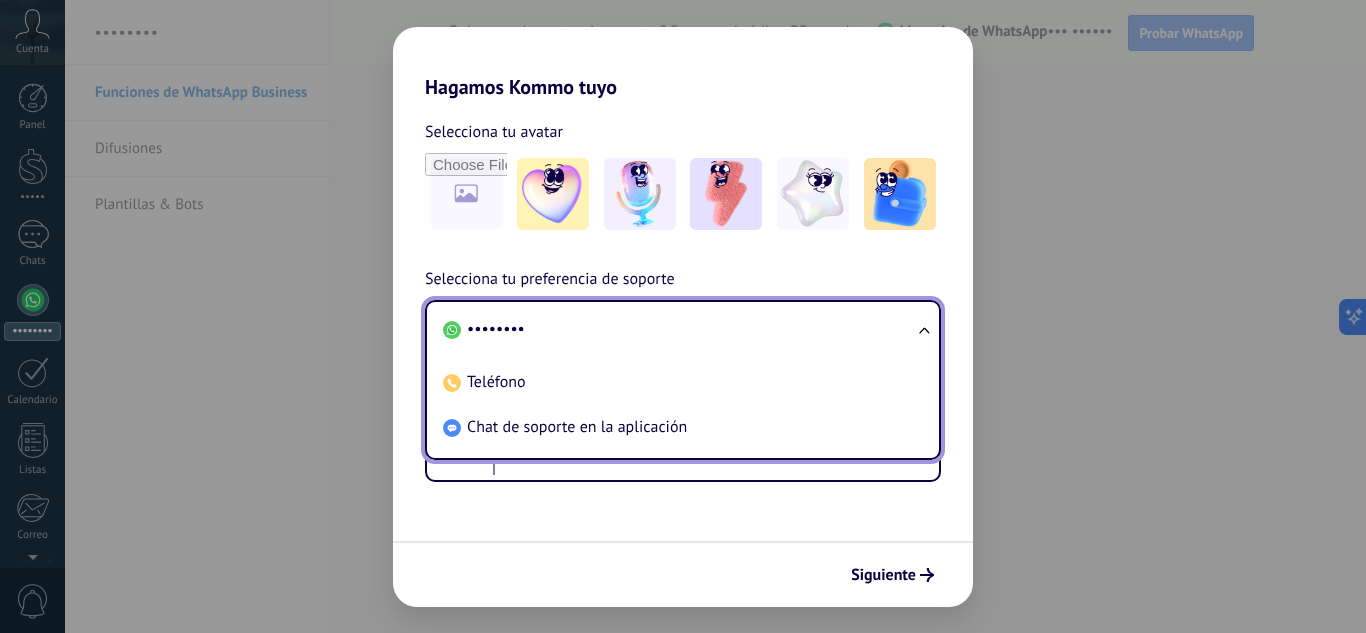 scroll, scrollTop: 0, scrollLeft: 0, axis: both 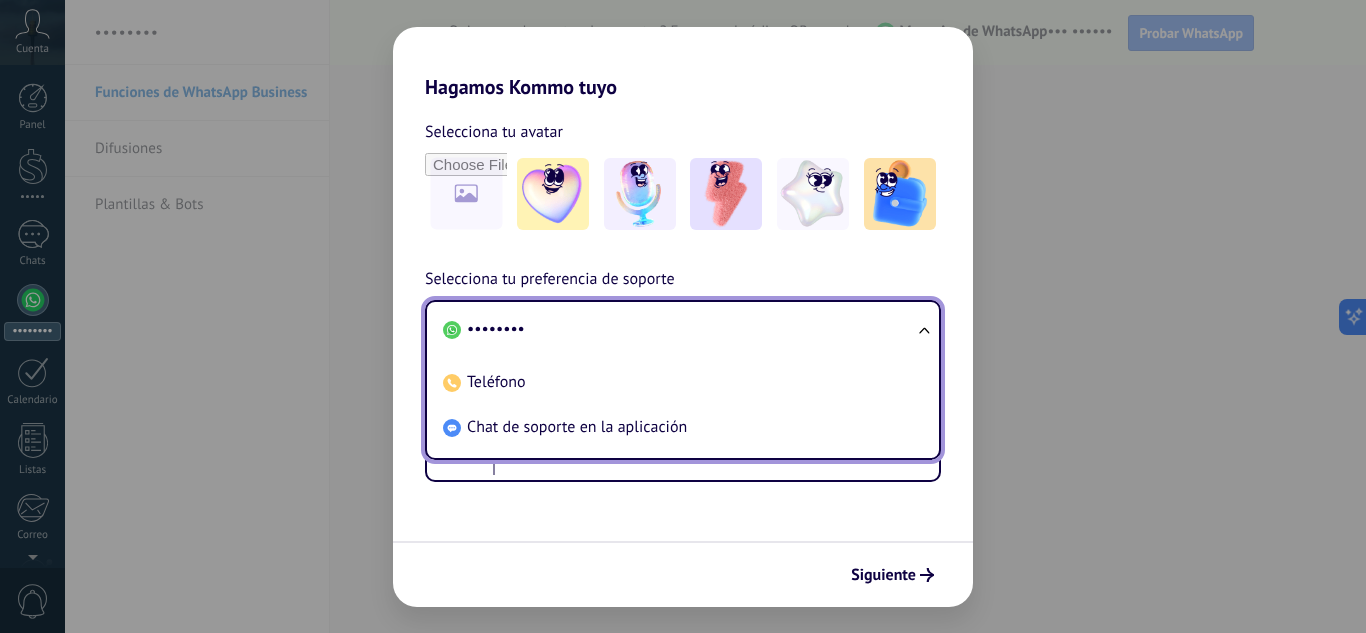 click on "Chat de soporte en la aplicación" at bounding box center (496, 329) 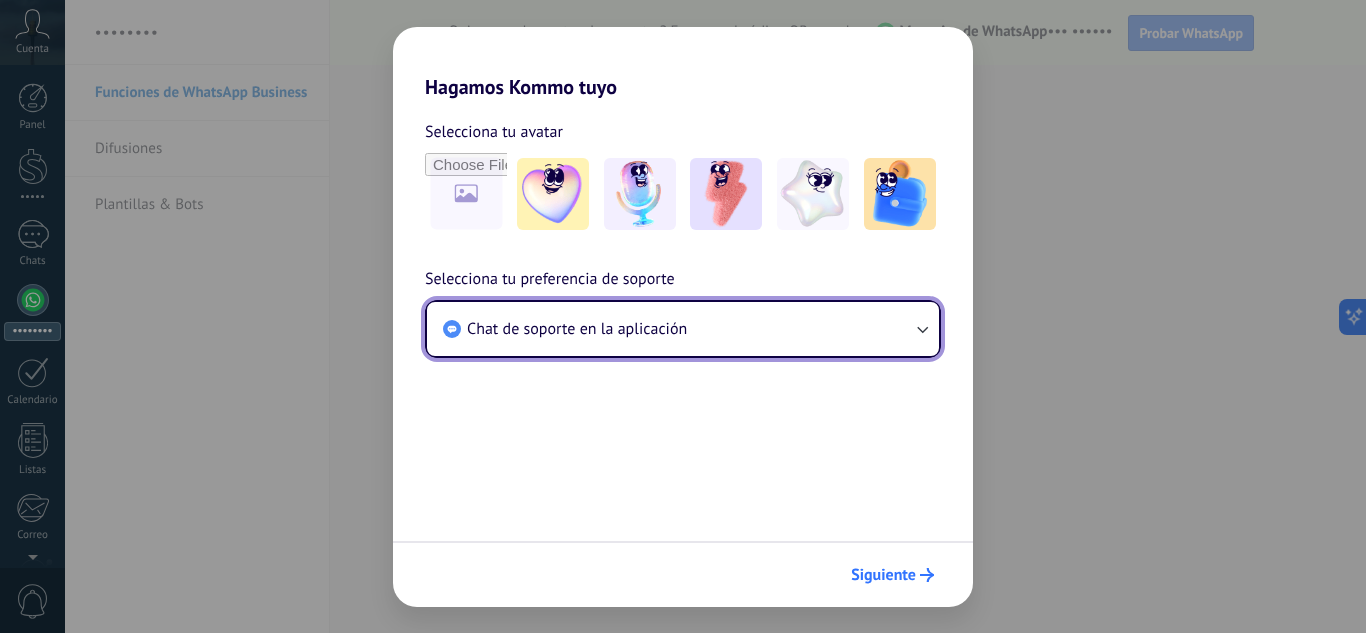 scroll, scrollTop: 0, scrollLeft: 0, axis: both 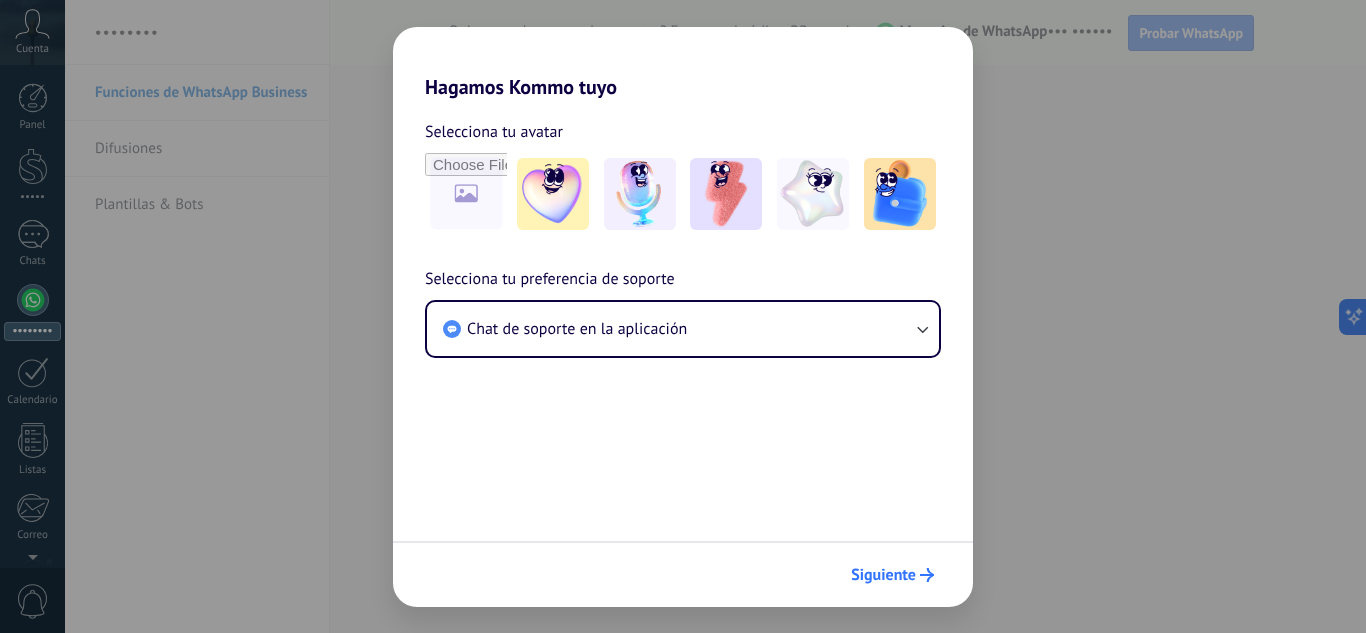 click on "Siguiente" at bounding box center [883, 575] 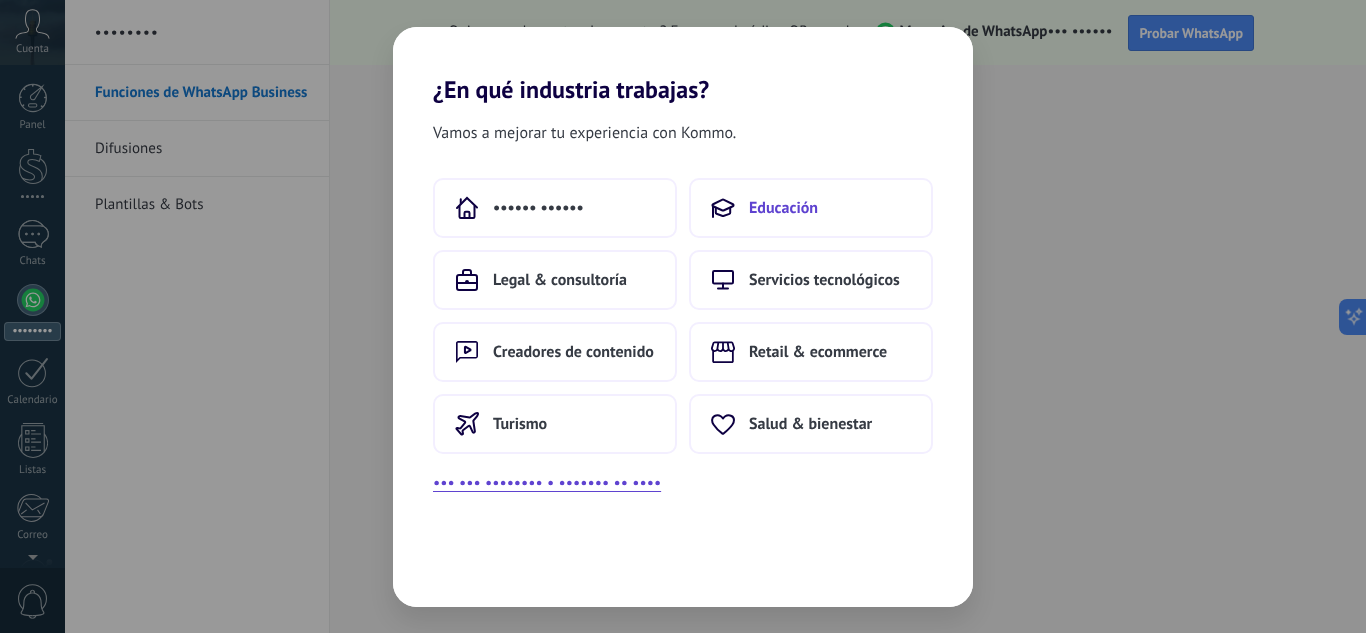 click on "Educación" at bounding box center (811, 208) 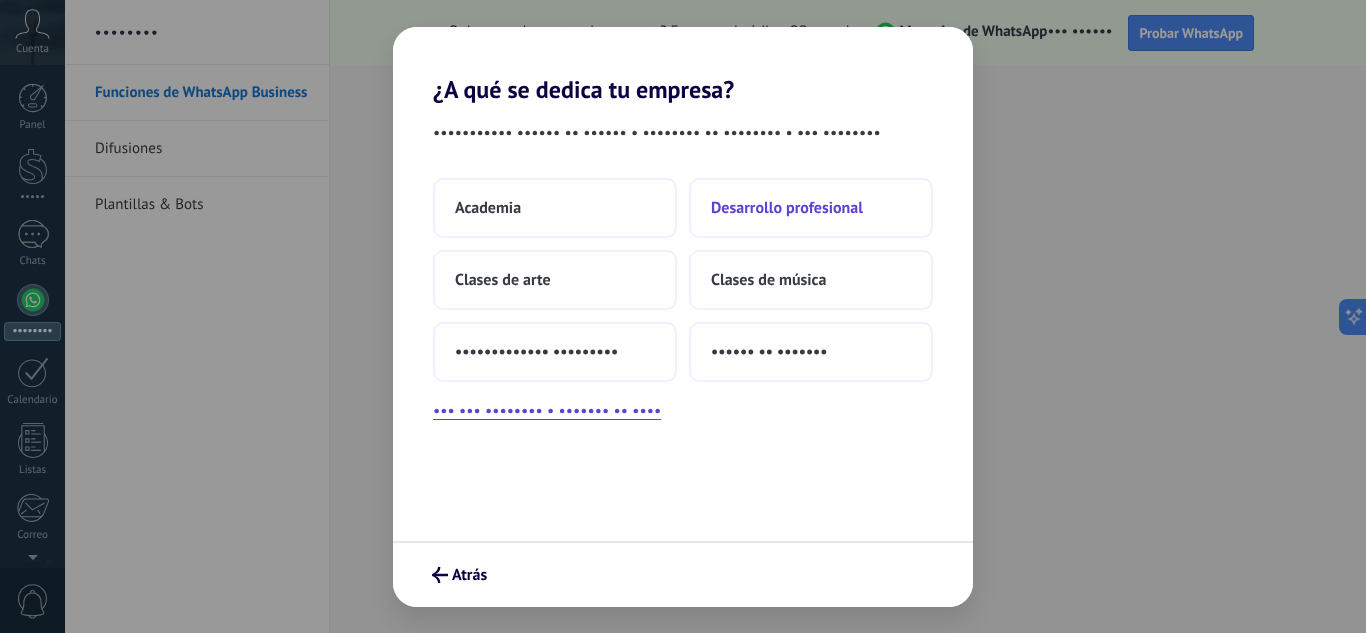 click on "Desarrollo profesional" at bounding box center [488, 208] 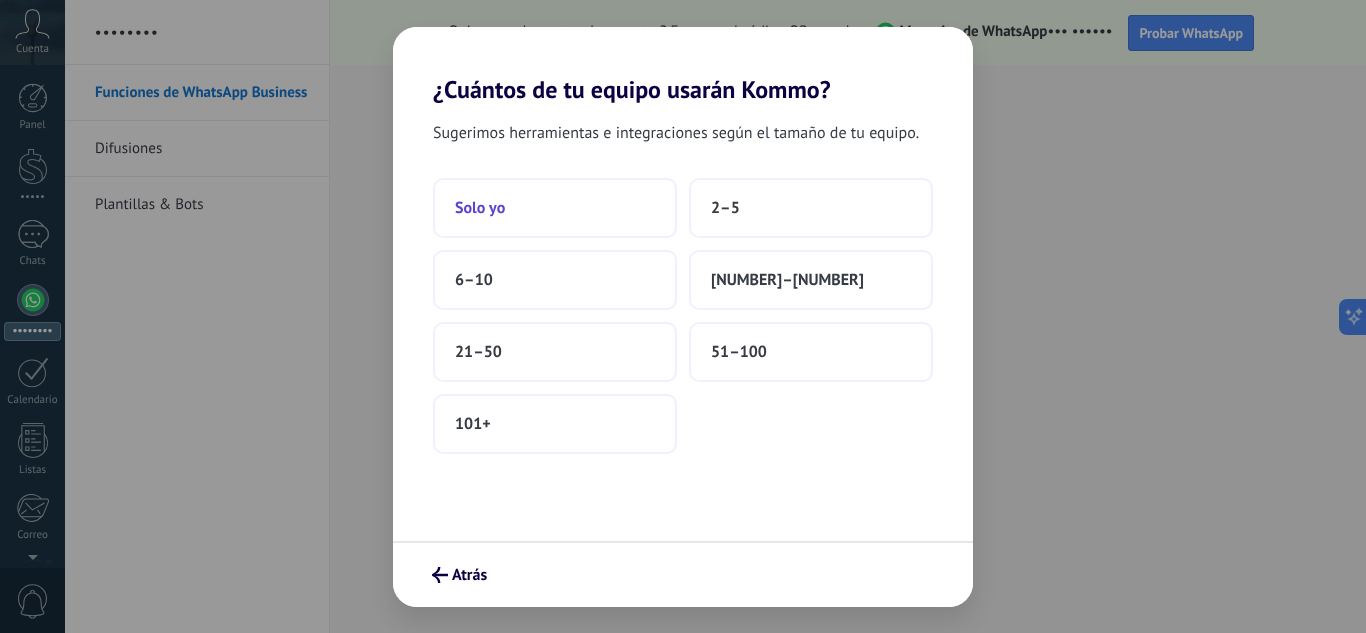 click on "Solo yo" at bounding box center [480, 208] 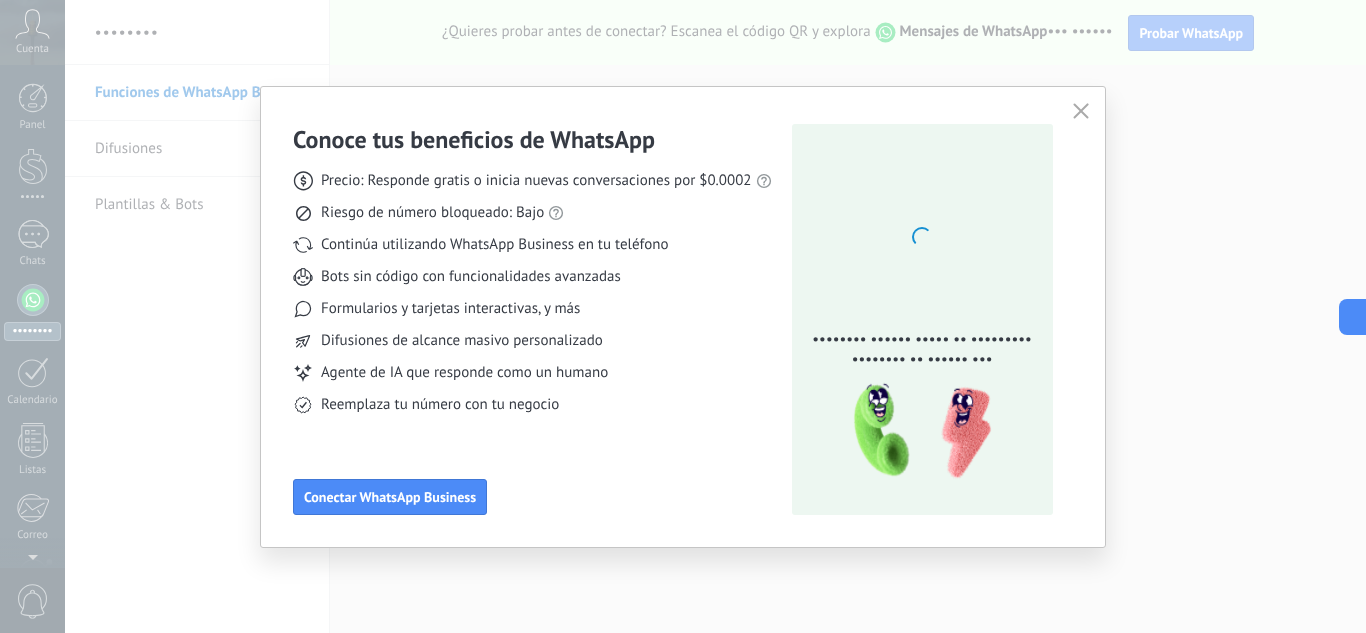 click at bounding box center (1081, 111) 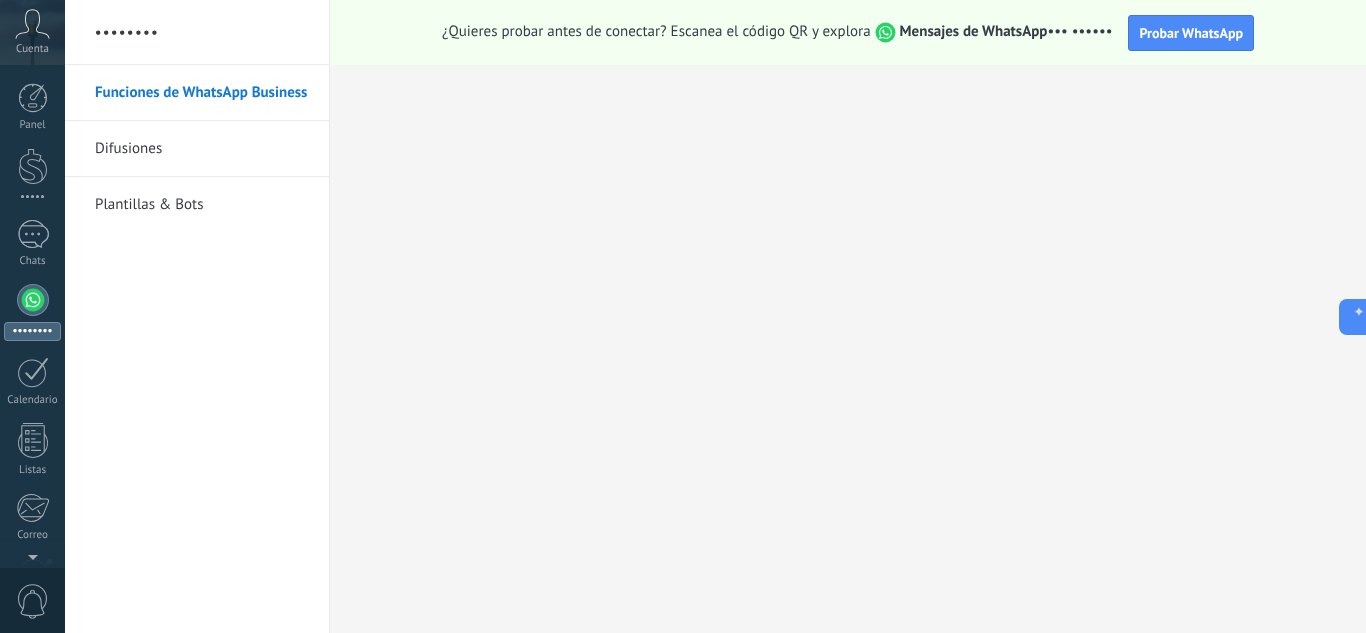 scroll, scrollTop: 199, scrollLeft: 0, axis: vertical 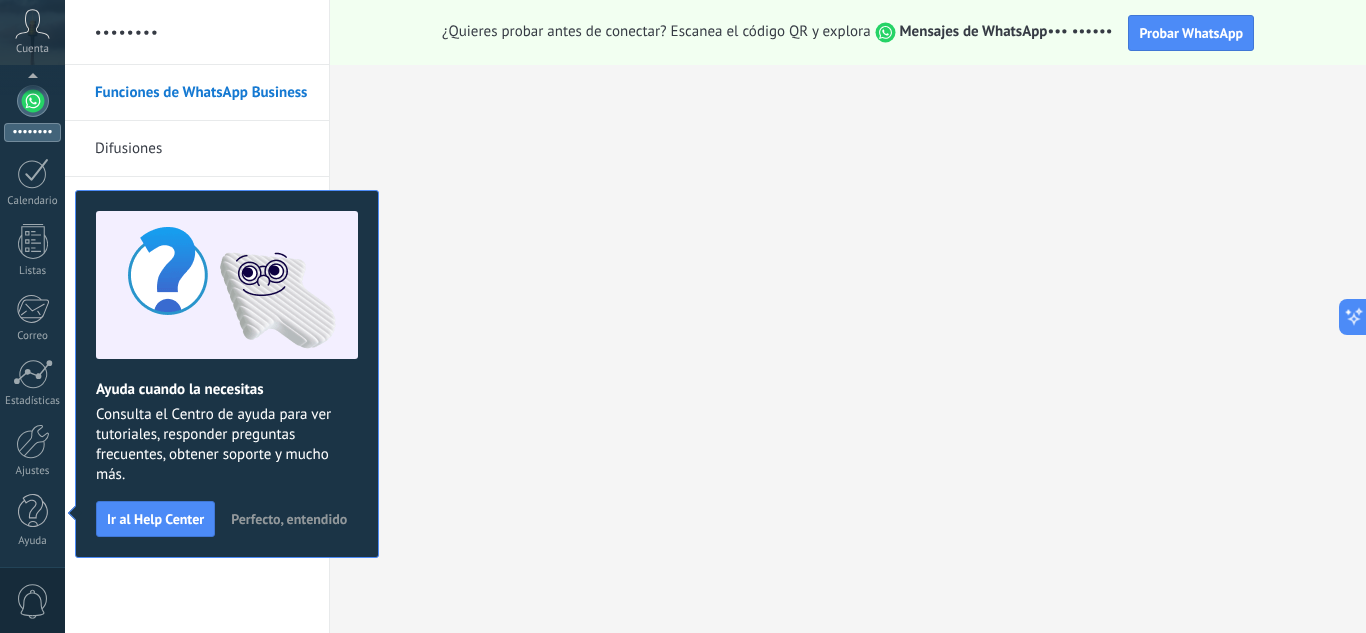 click on "Perfecto, entendido" at bounding box center [289, 519] 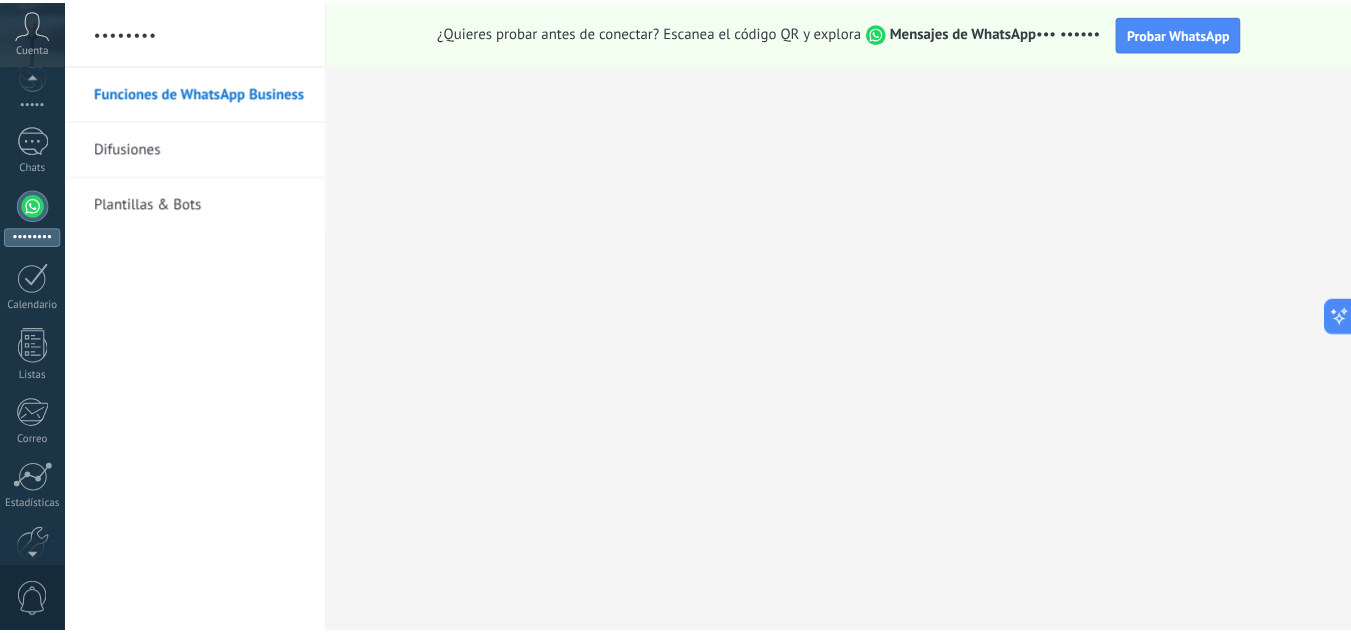 scroll, scrollTop: 0, scrollLeft: 0, axis: both 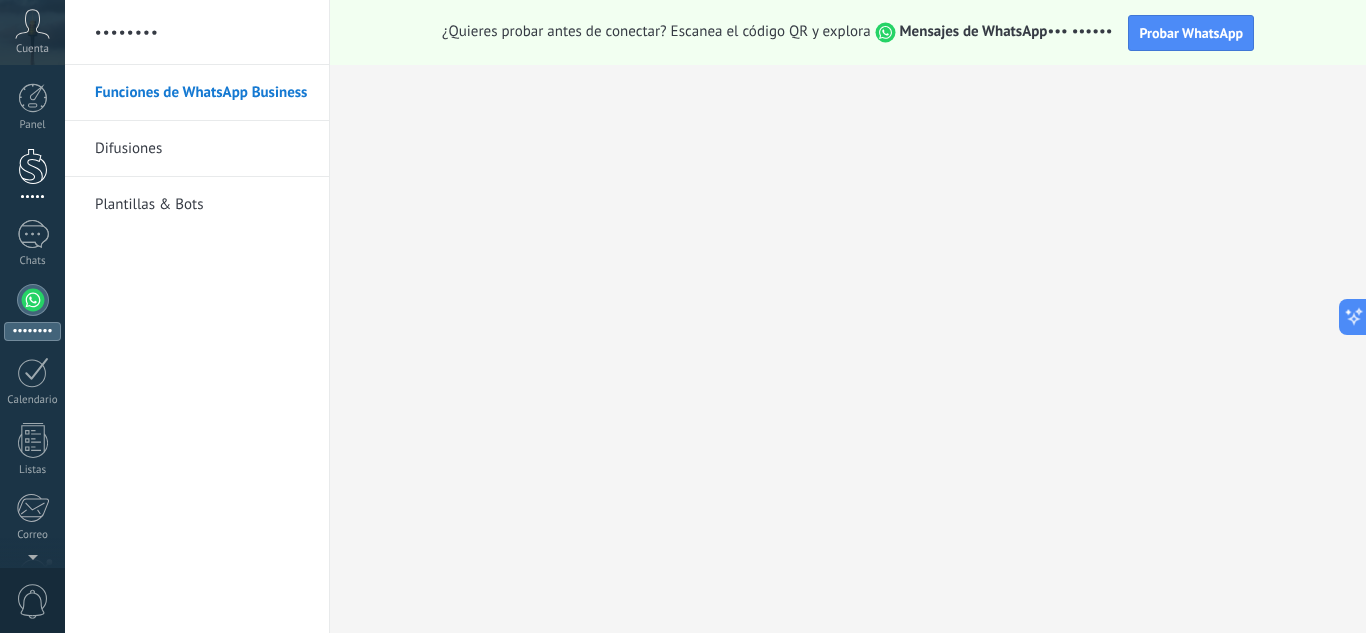 click at bounding box center (33, 166) 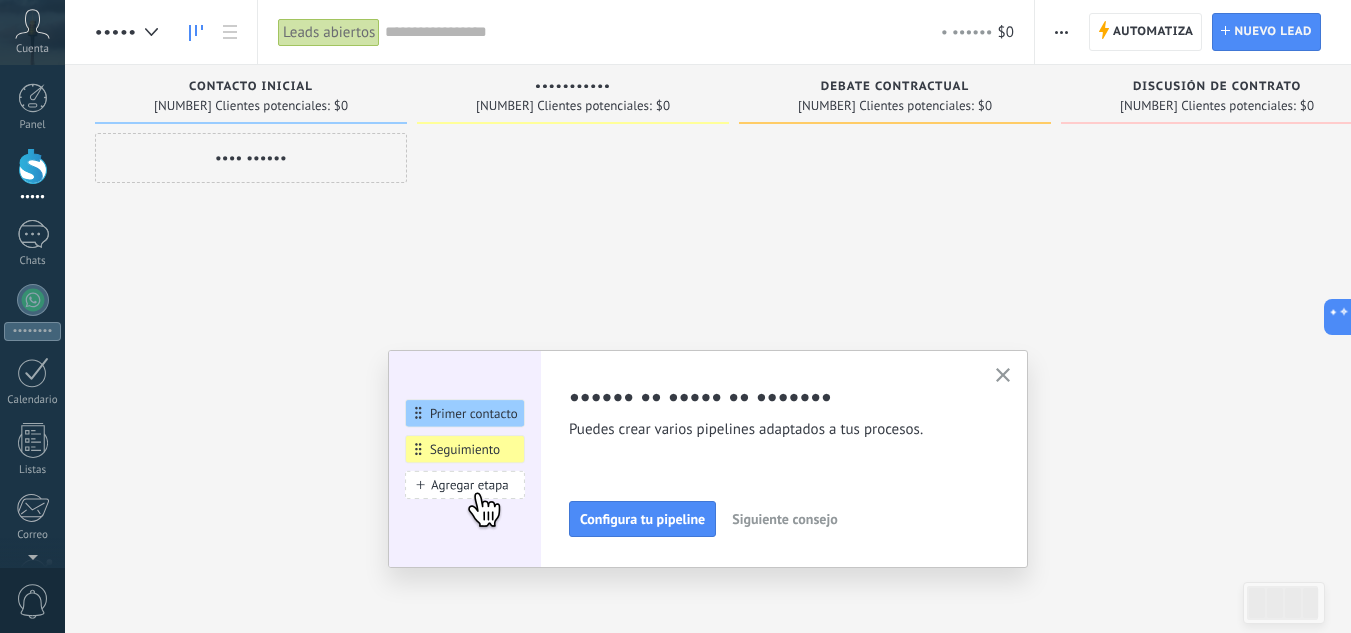 click at bounding box center [1003, 375] 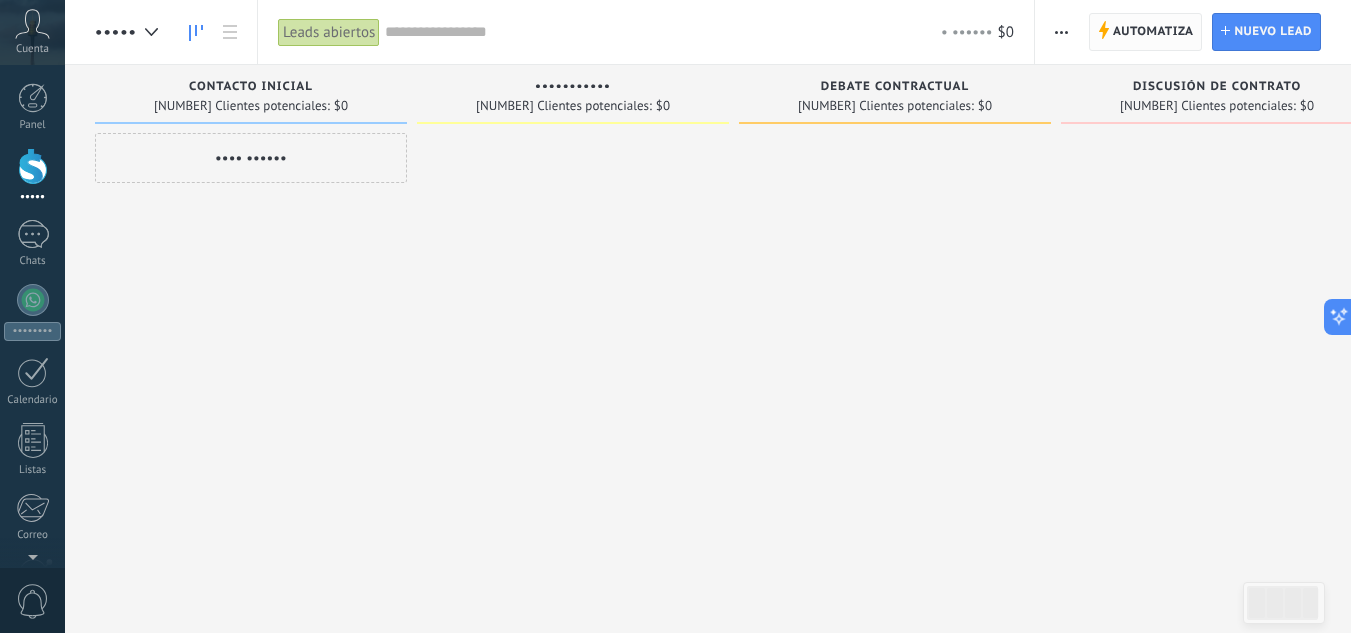 click on "Automatiza" at bounding box center (1153, 32) 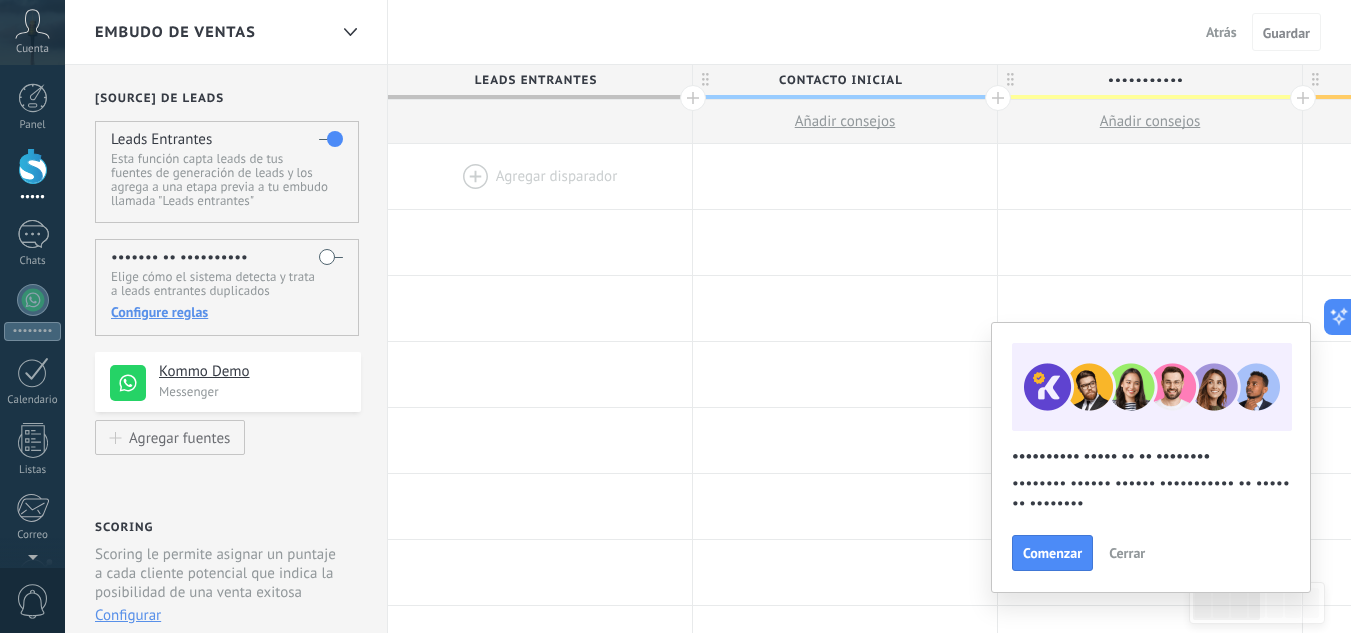 click at bounding box center [33, 166] 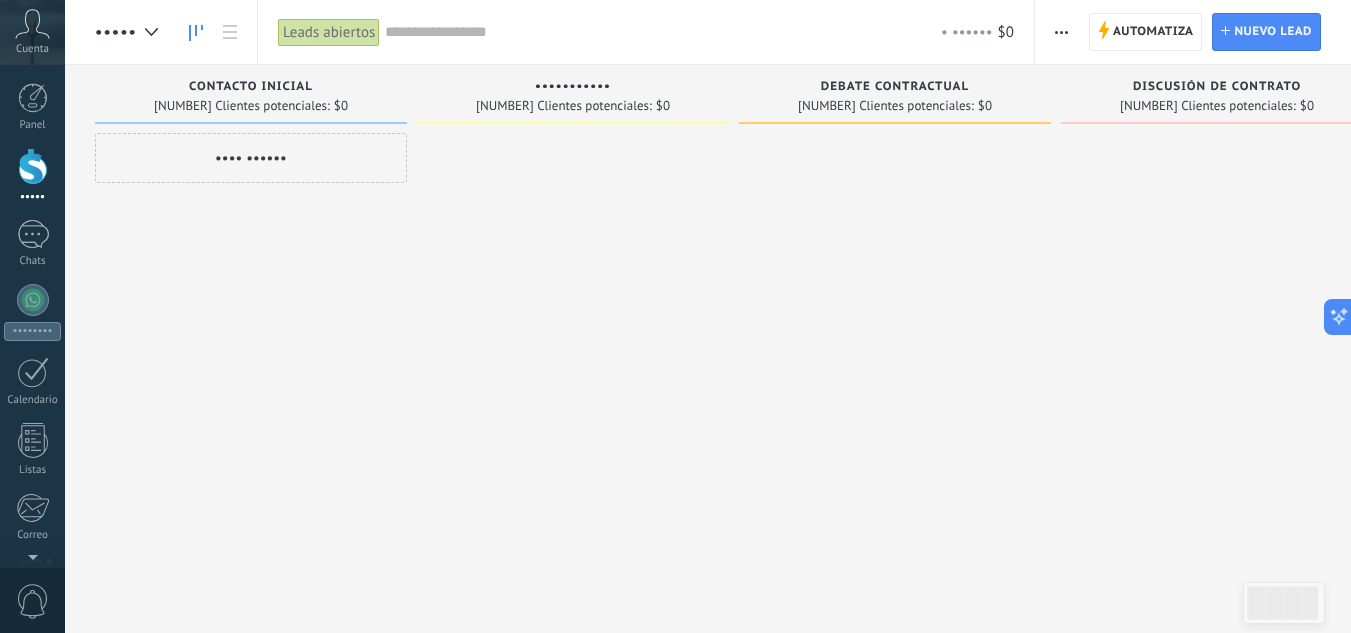 click at bounding box center (1061, 32) 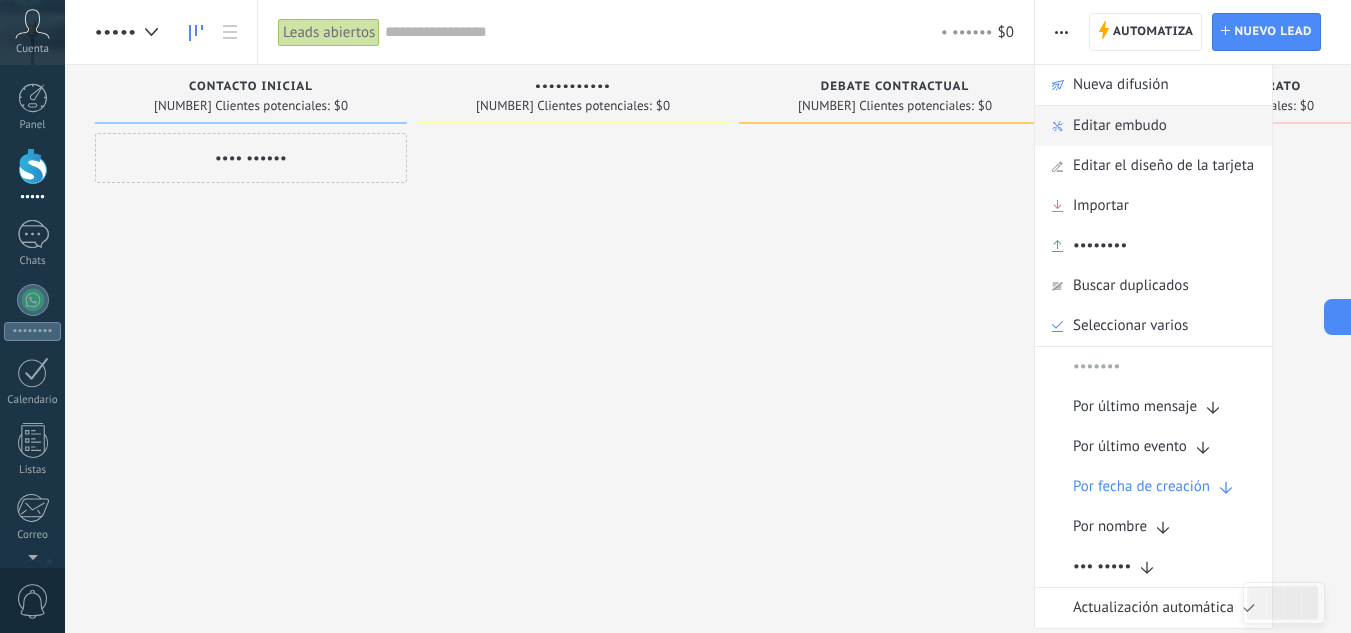 click on "Editar embudo" at bounding box center [1120, 126] 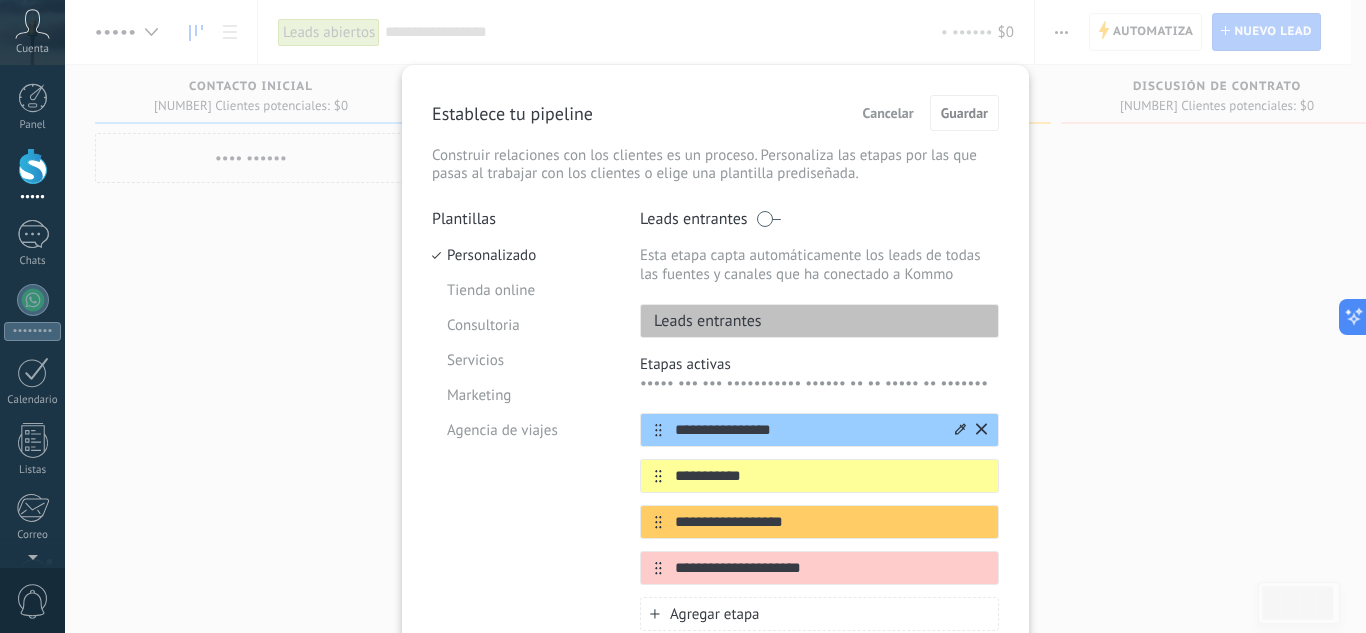 click on "**********" at bounding box center [807, 430] 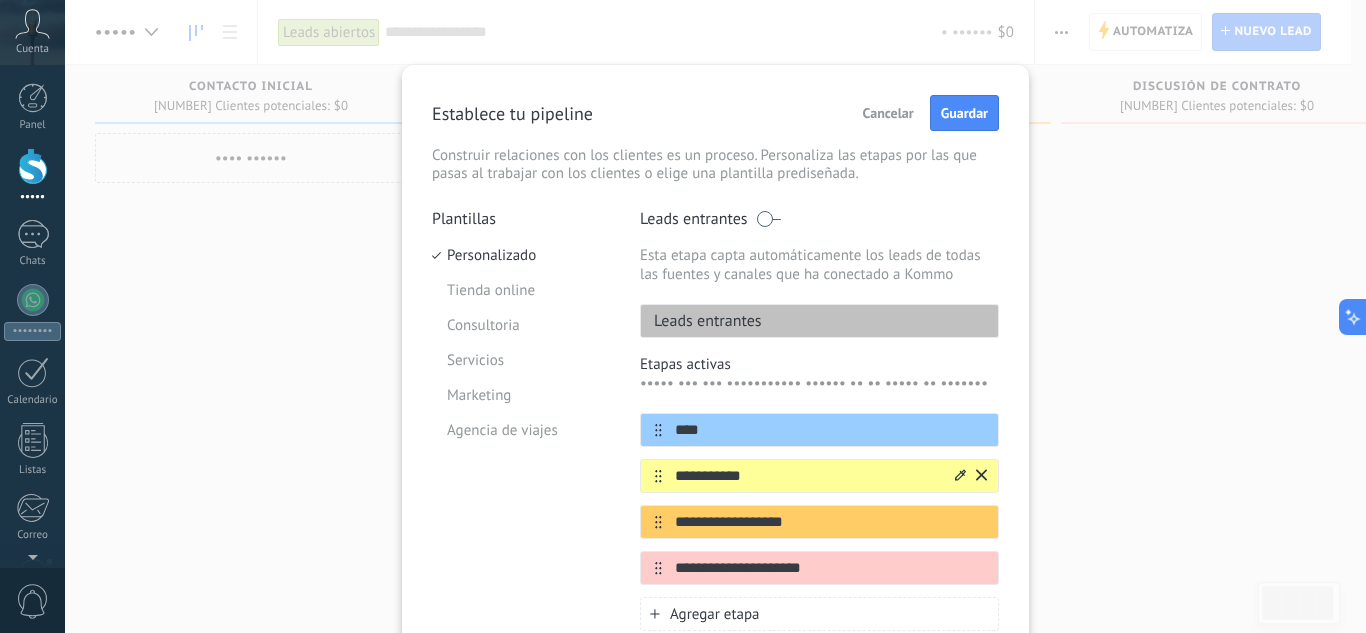 type on "****" 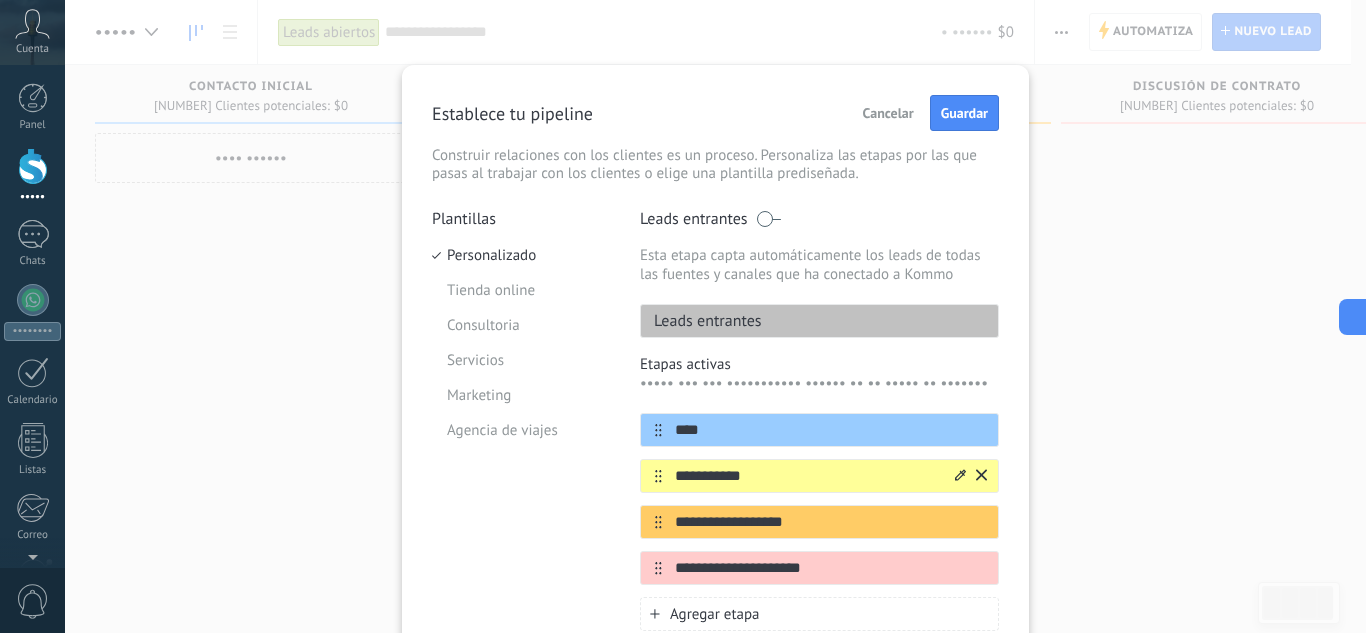 click on "**********" at bounding box center (830, 430) 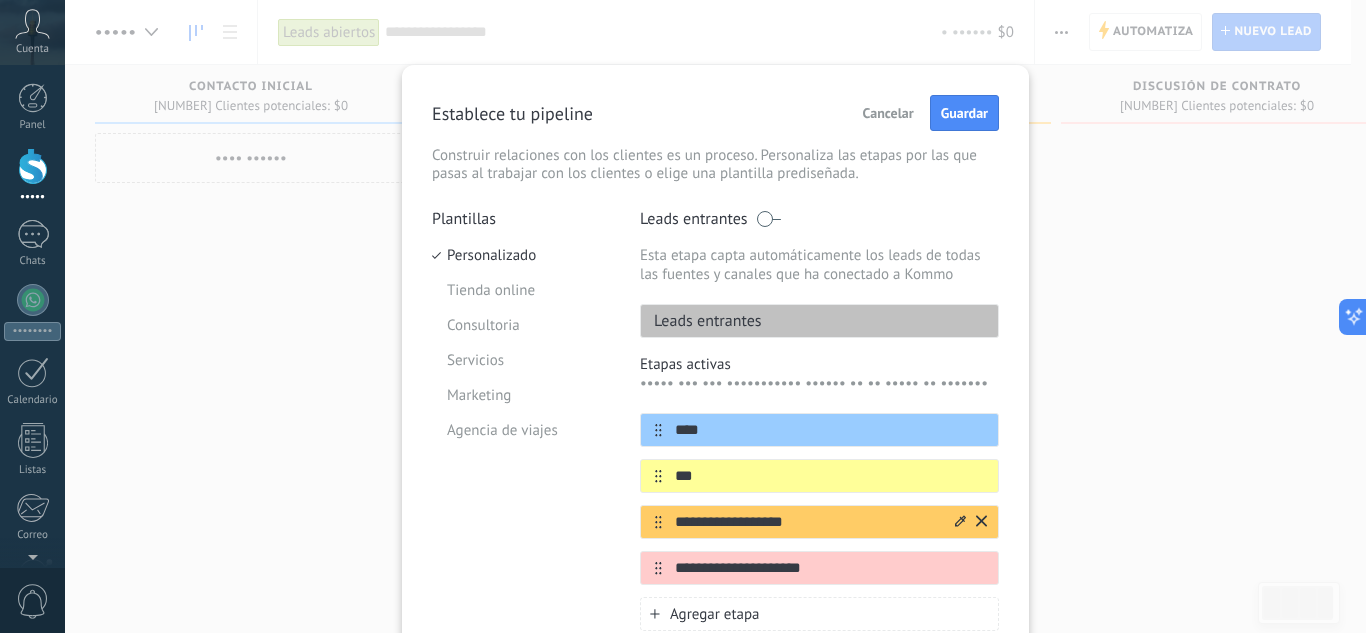 type on "***" 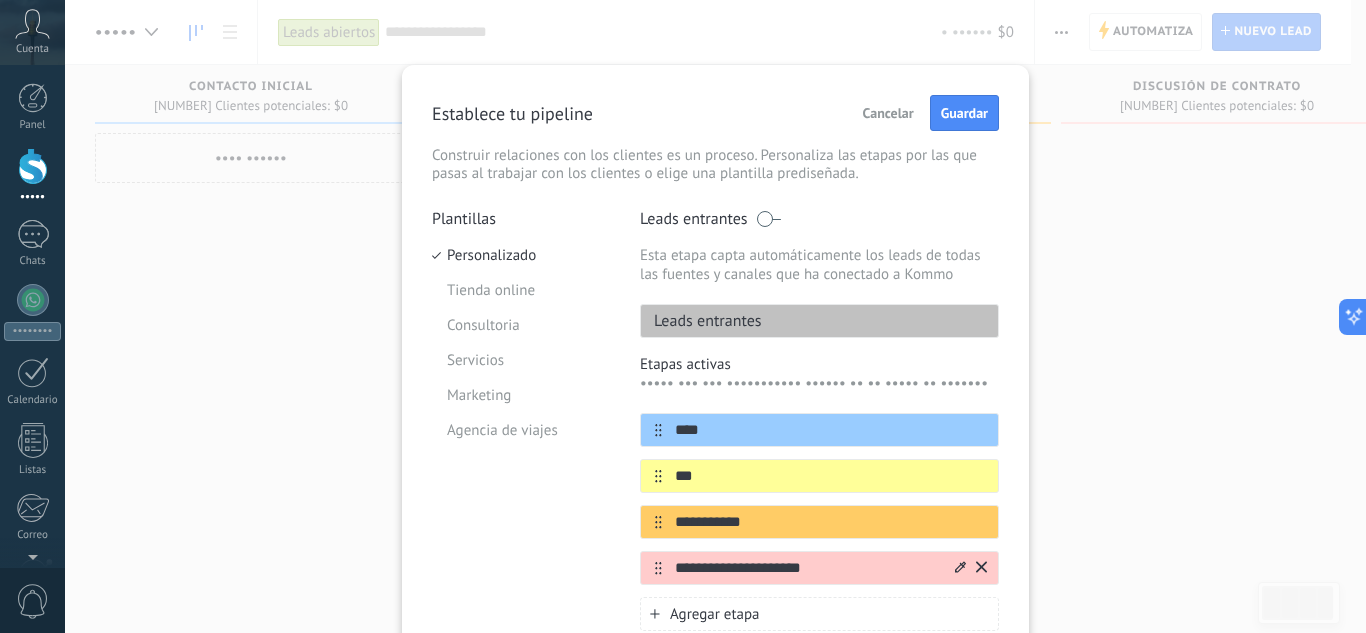 type on "**********" 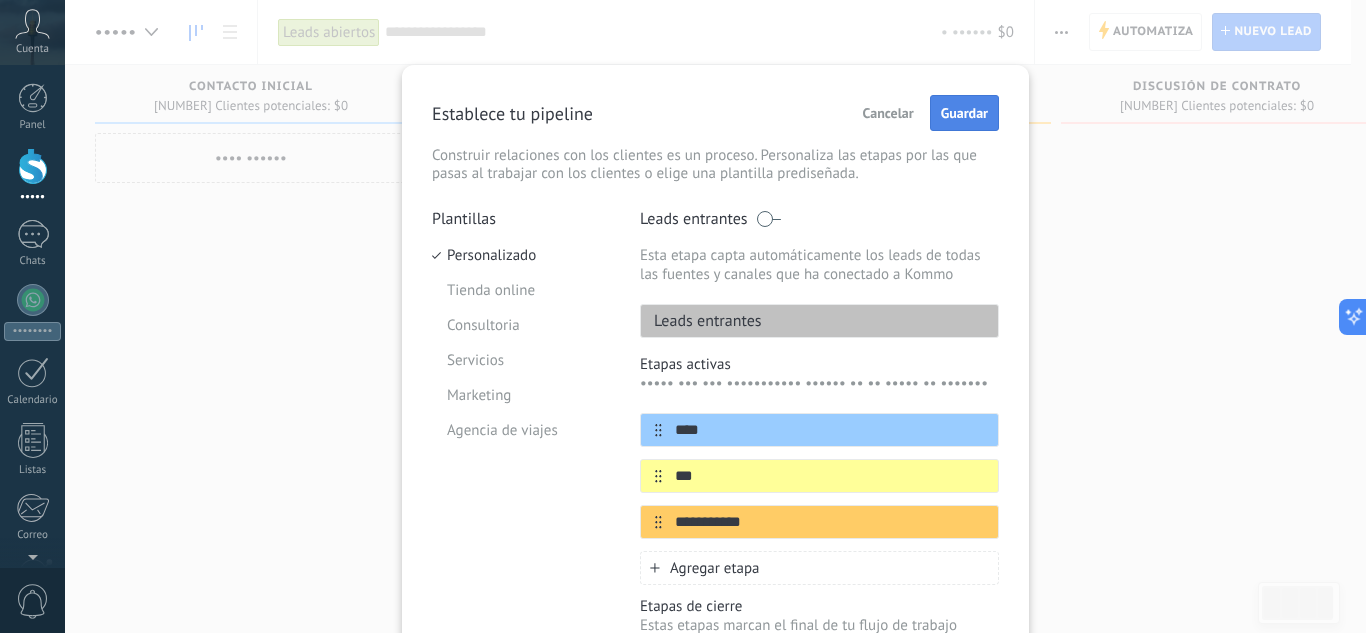 click on "Guardar" at bounding box center [964, 113] 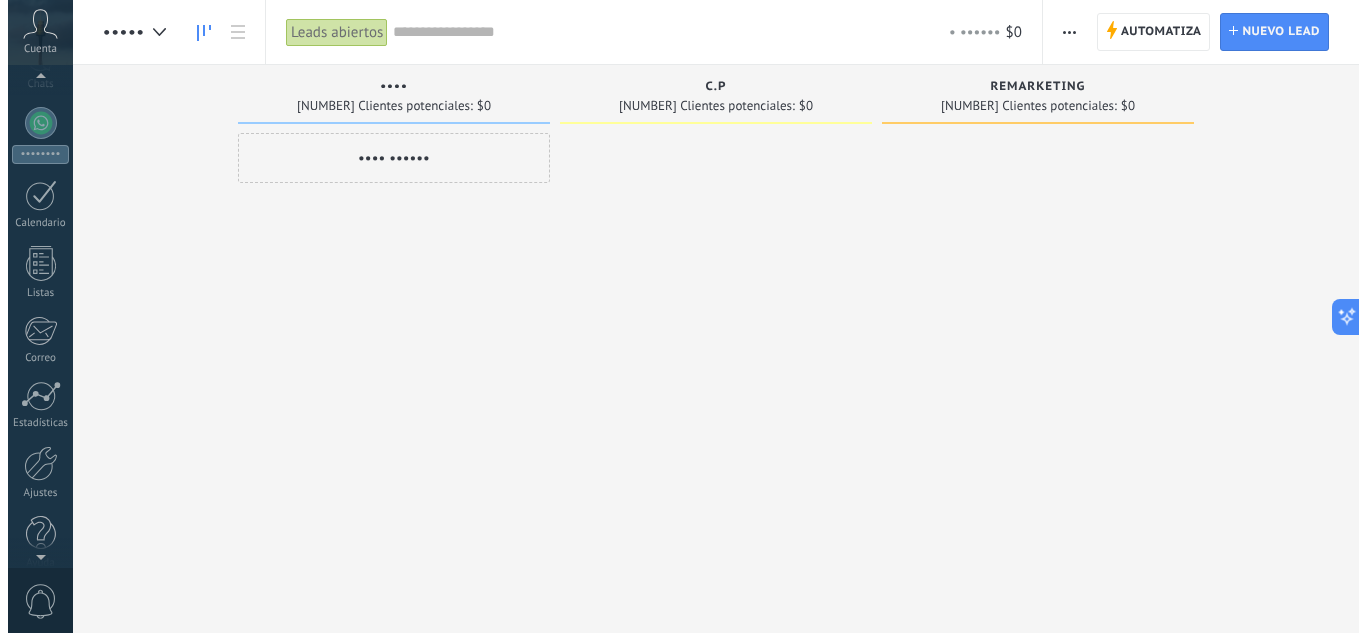 scroll, scrollTop: 199, scrollLeft: 0, axis: vertical 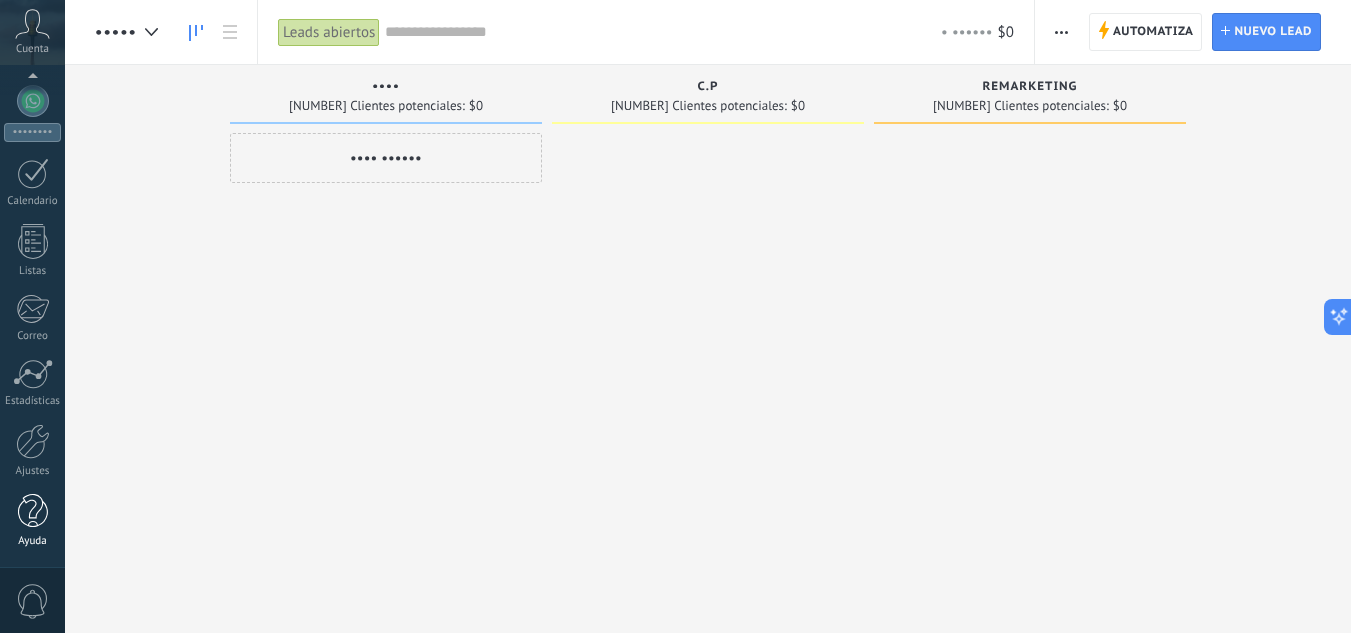 click at bounding box center (33, 511) 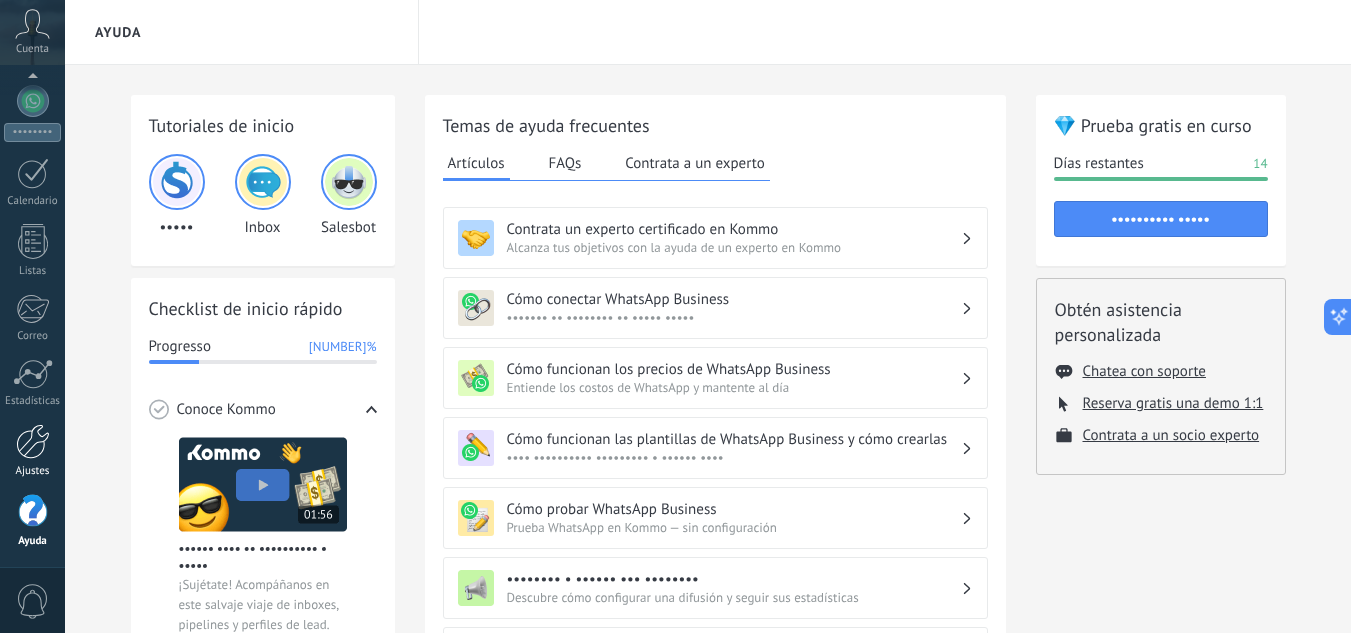 click at bounding box center (33, 441) 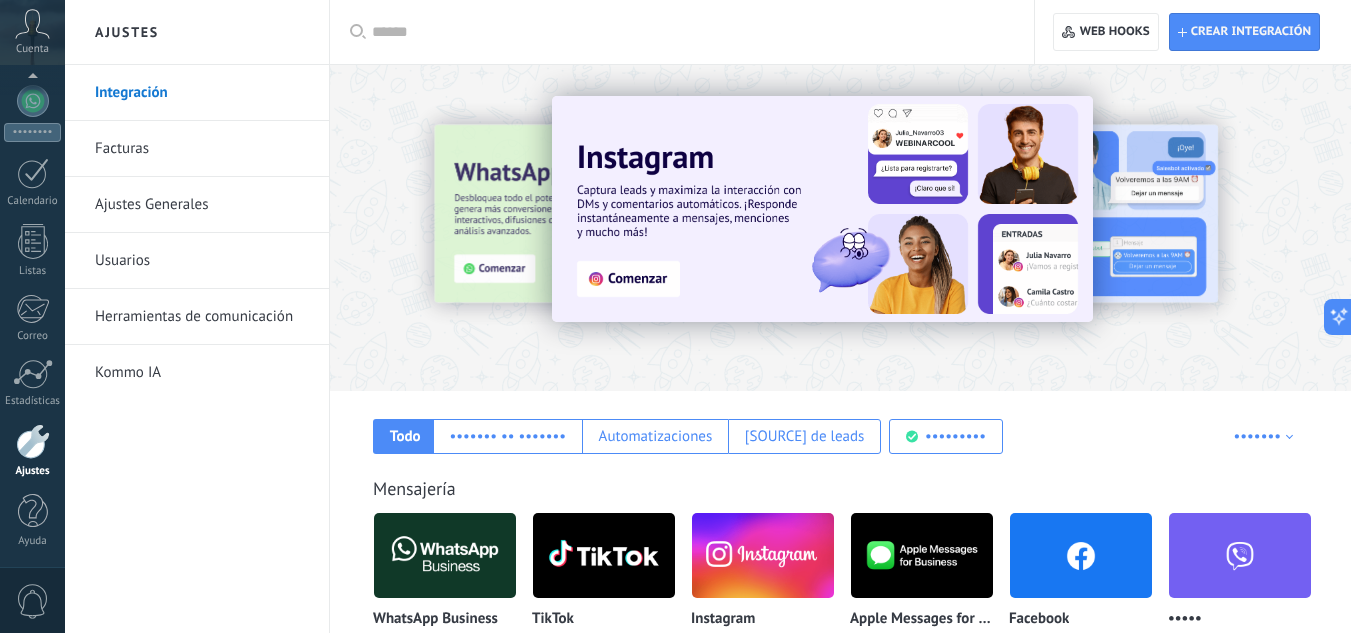 click on "Herramientas de comunicación" at bounding box center [202, 317] 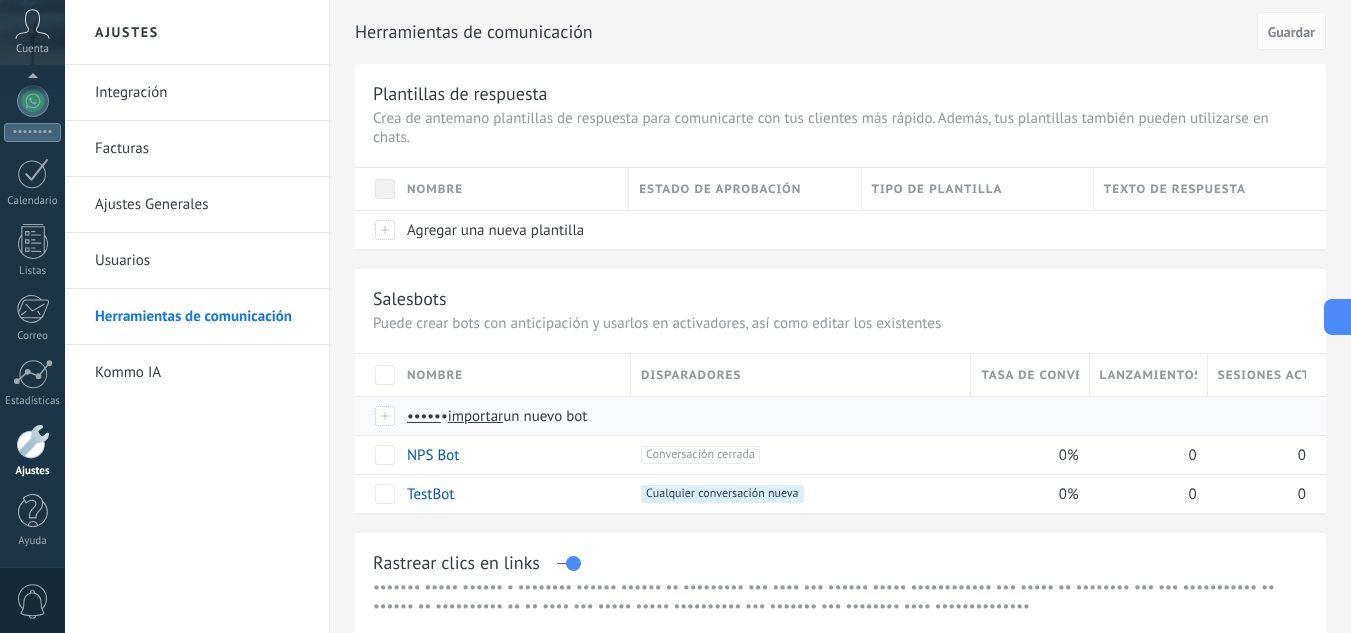 click on "importar" at bounding box center [476, 416] 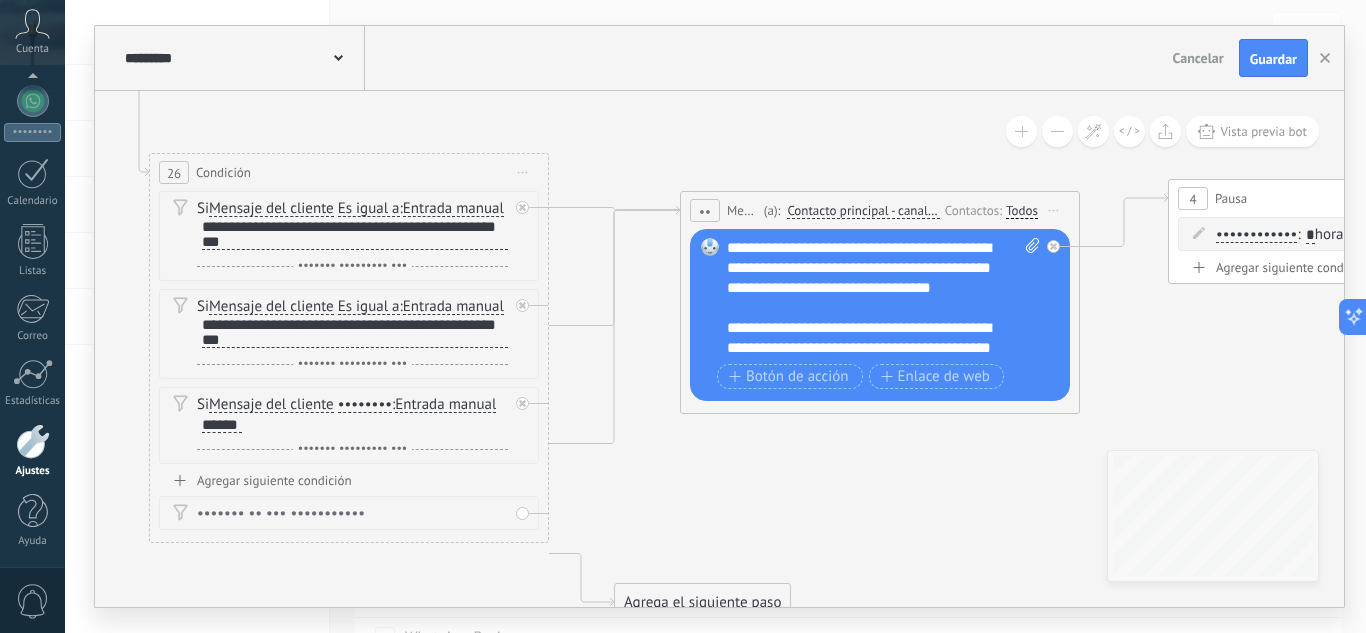 drag, startPoint x: 987, startPoint y: 297, endPoint x: 490, endPoint y: 48, distance: 555.88666 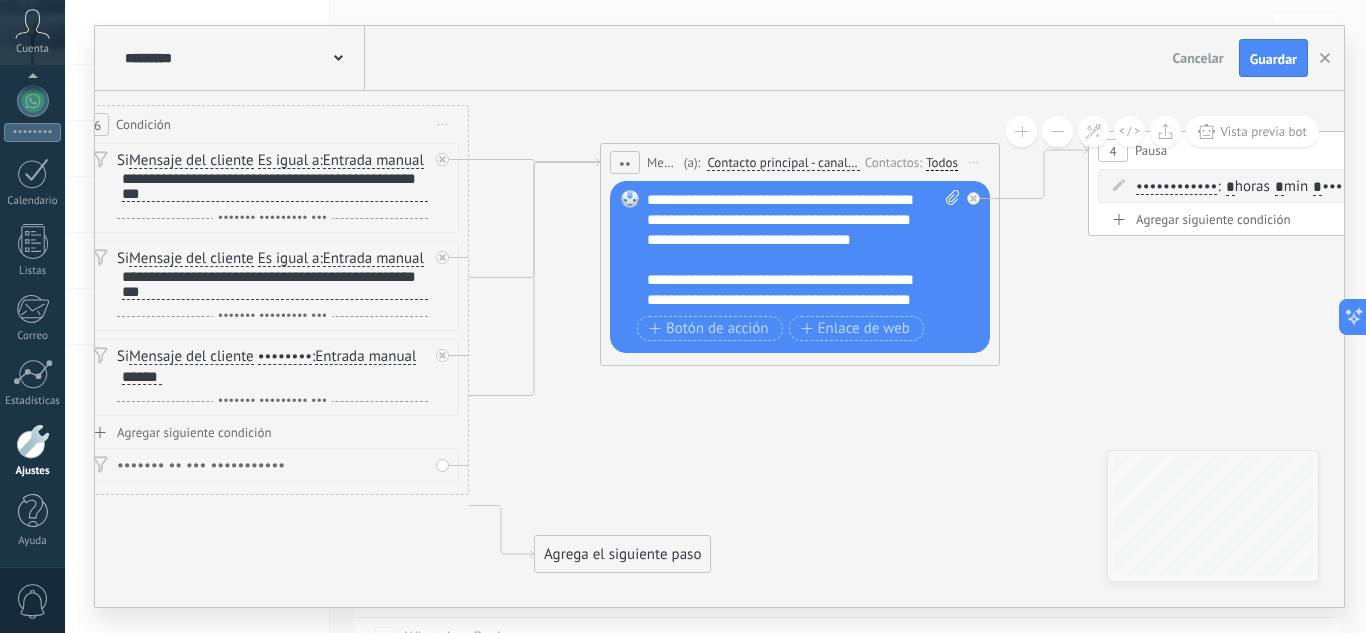 drag, startPoint x: 959, startPoint y: 512, endPoint x: 707, endPoint y: 465, distance: 256.34546 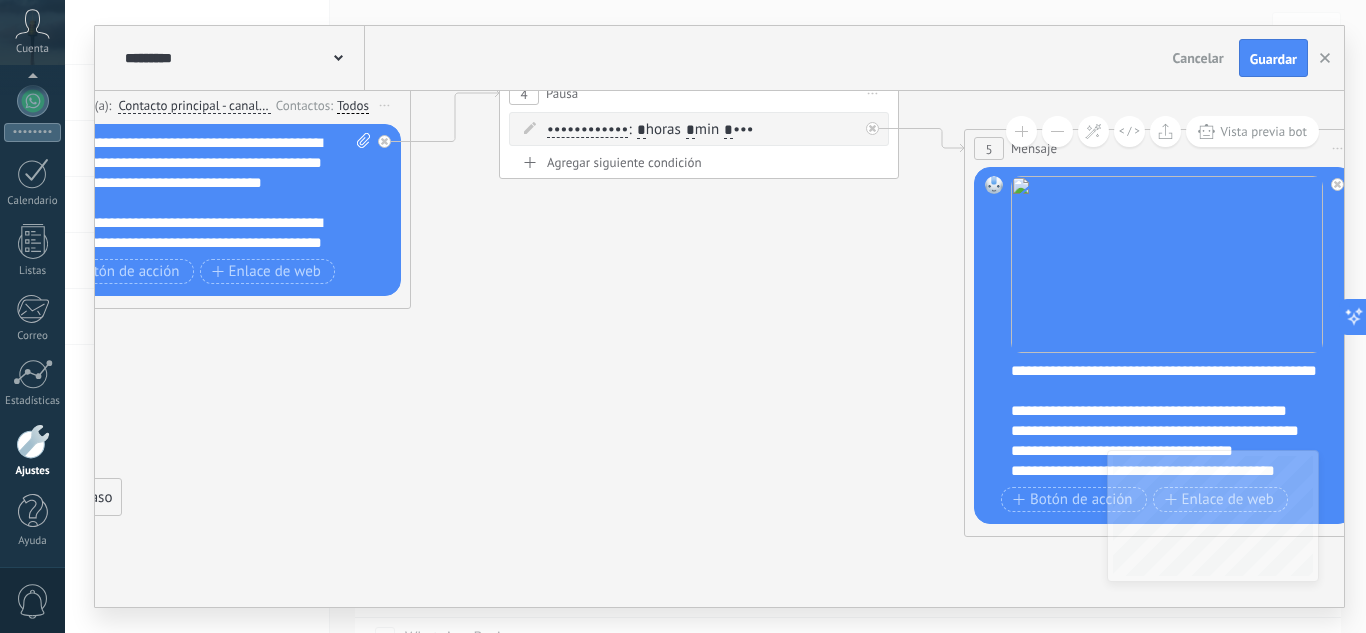 drag, startPoint x: 1017, startPoint y: 351, endPoint x: 511, endPoint y: 336, distance: 506.2223 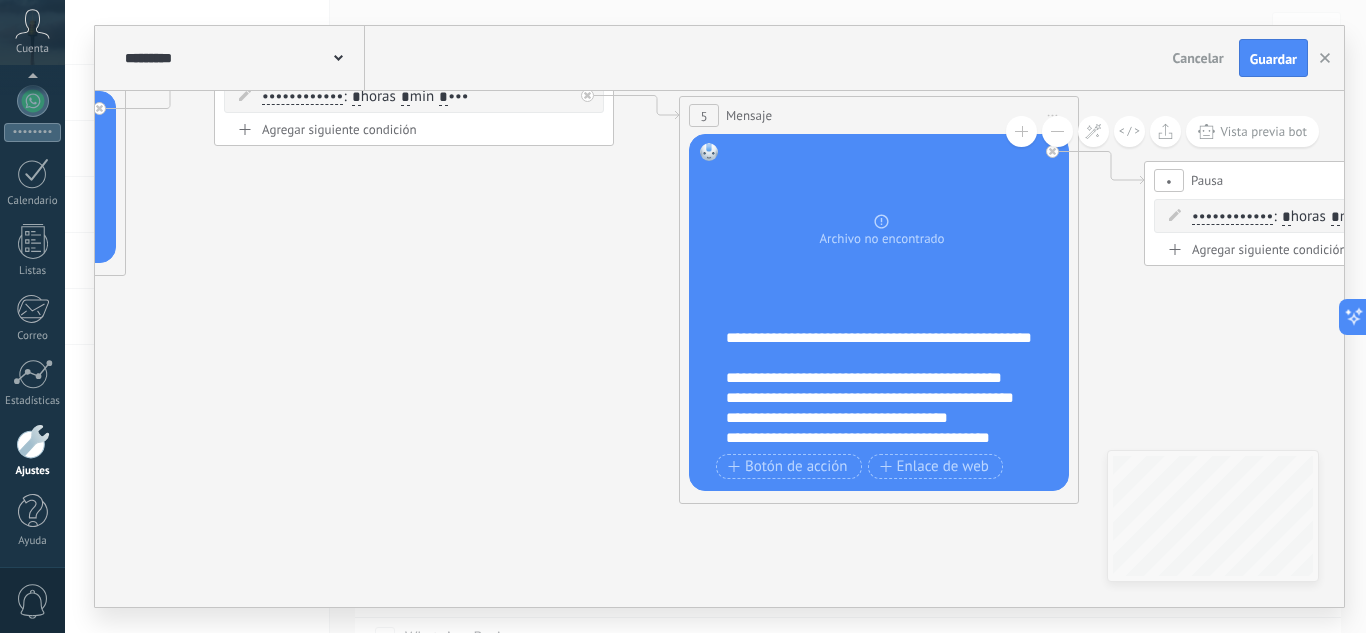 drag, startPoint x: 732, startPoint y: 432, endPoint x: 504, endPoint y: 386, distance: 232.59407 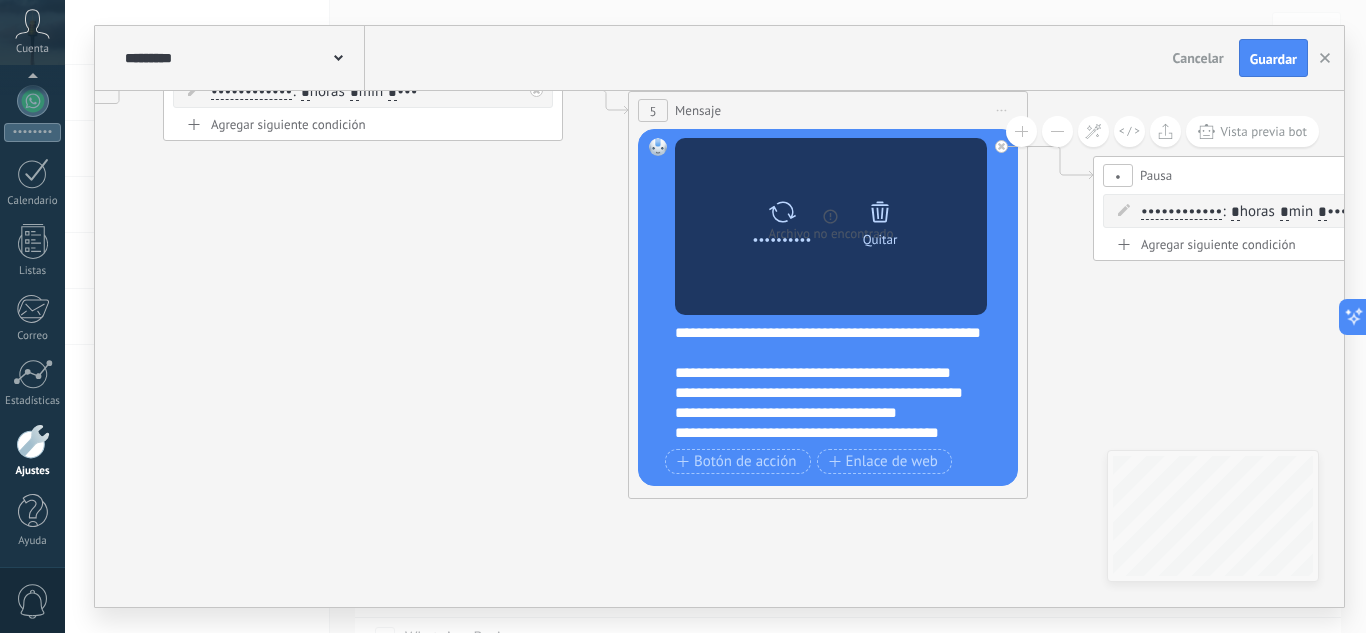 click at bounding box center [782, 212] 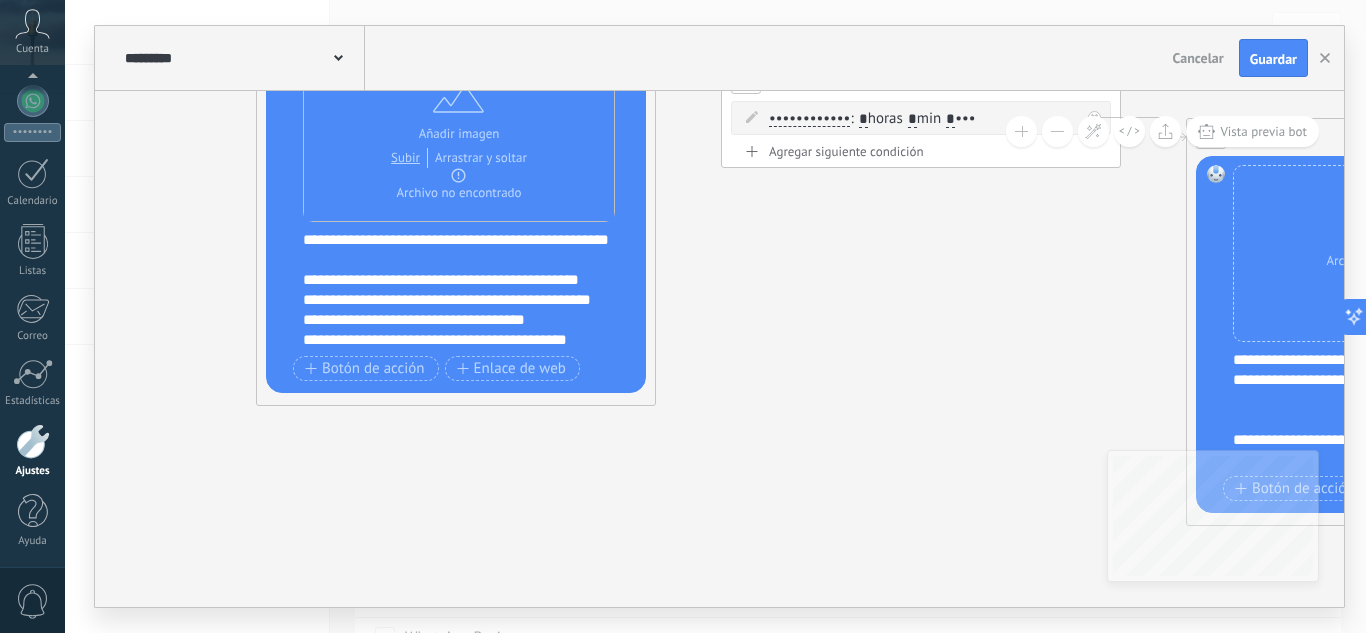 drag, startPoint x: 1142, startPoint y: 341, endPoint x: 731, endPoint y: 268, distance: 417.43262 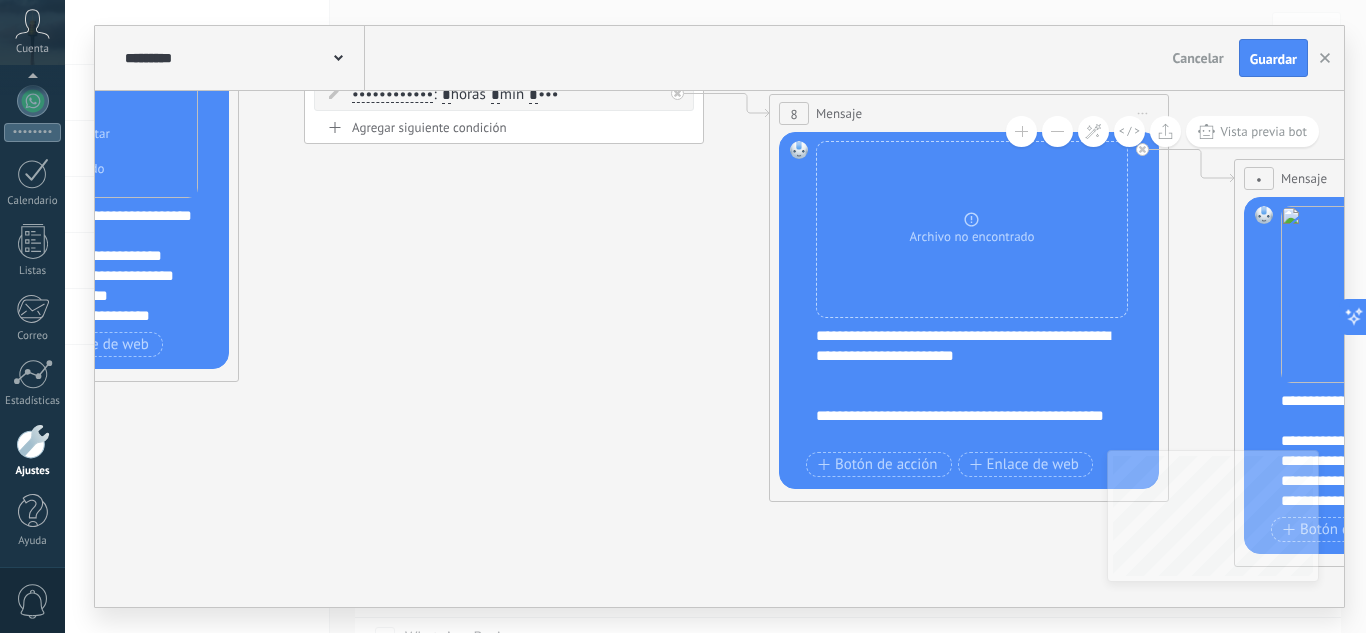 drag, startPoint x: 970, startPoint y: 316, endPoint x: 595, endPoint y: 263, distance: 378.7268 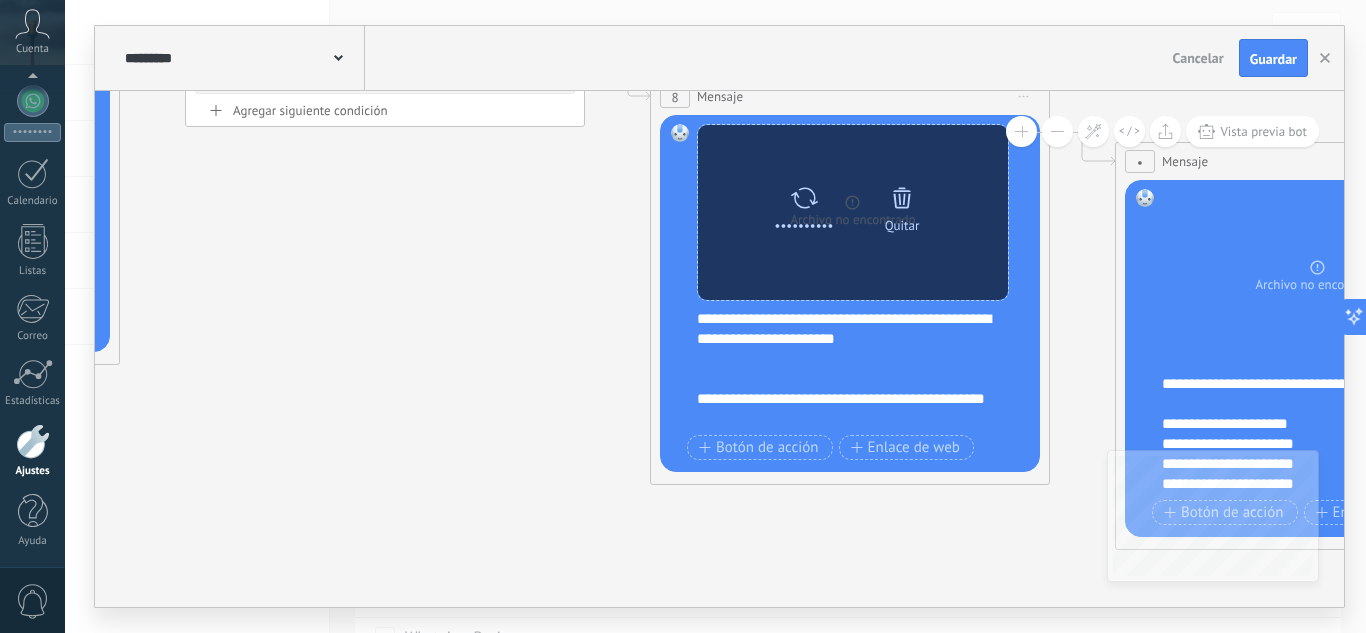 click at bounding box center (0, 0) 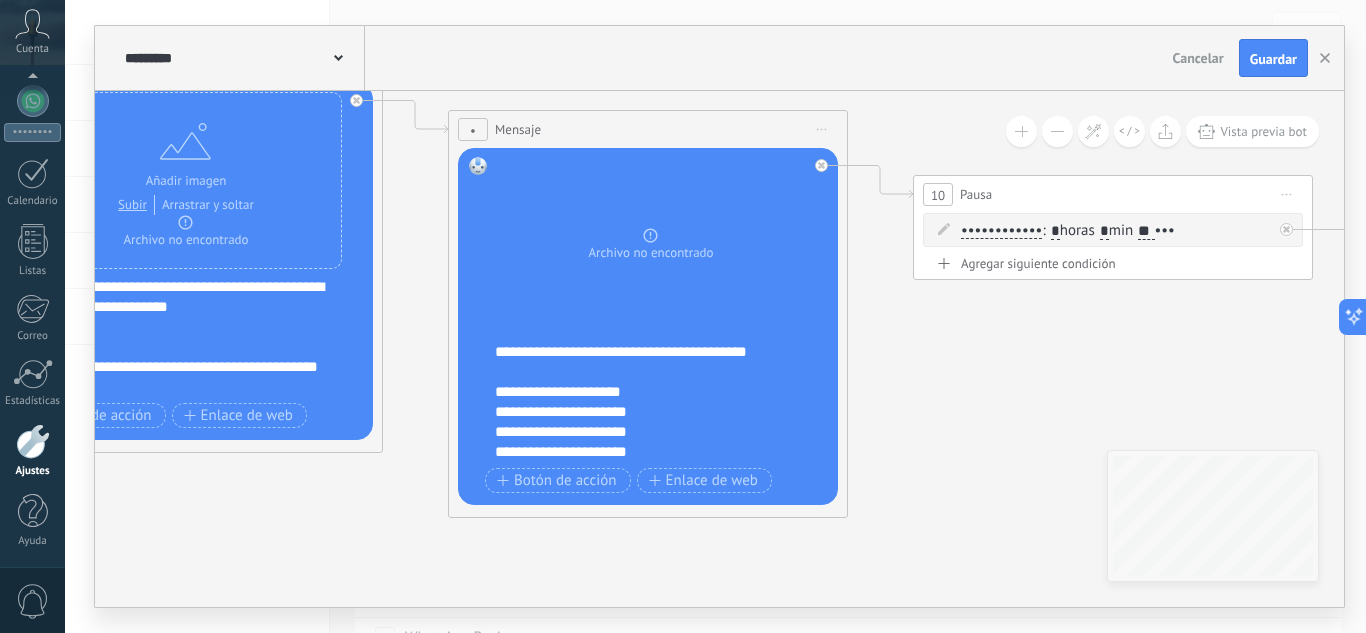 drag, startPoint x: 1040, startPoint y: 551, endPoint x: 373, endPoint y: 519, distance: 667.76715 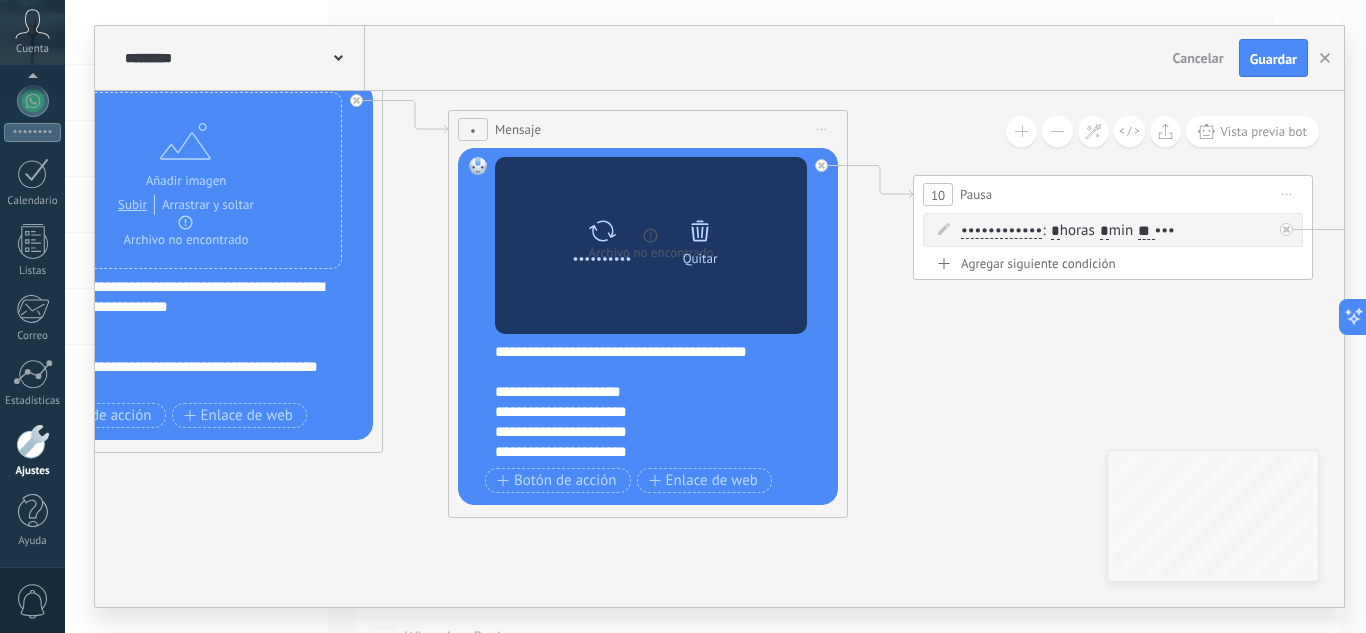 click at bounding box center (0, 0) 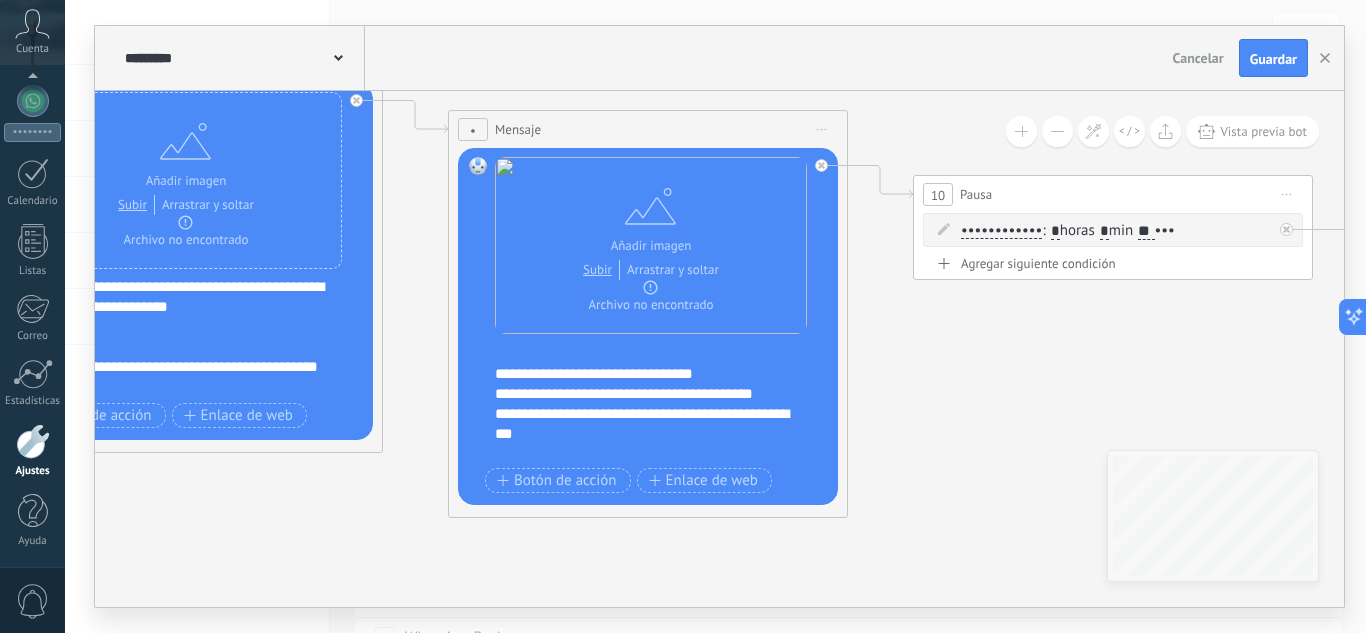 scroll, scrollTop: 242, scrollLeft: 0, axis: vertical 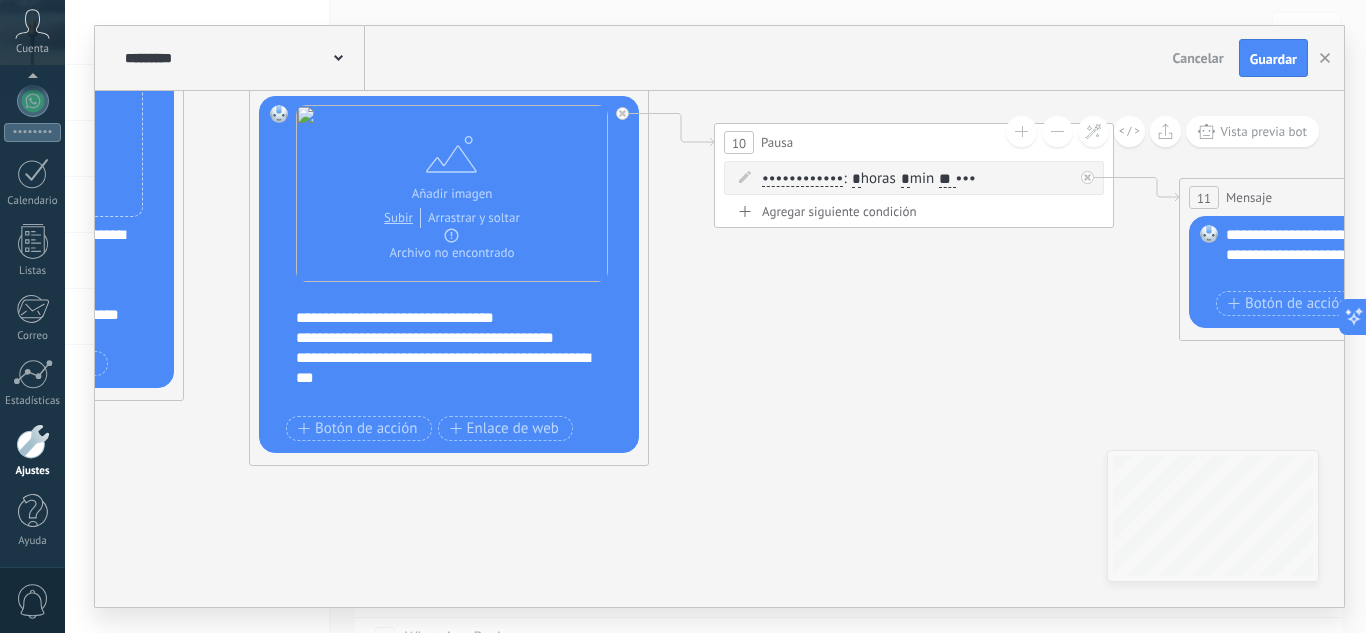 drag, startPoint x: 1071, startPoint y: 383, endPoint x: 673, endPoint y: 326, distance: 402.06094 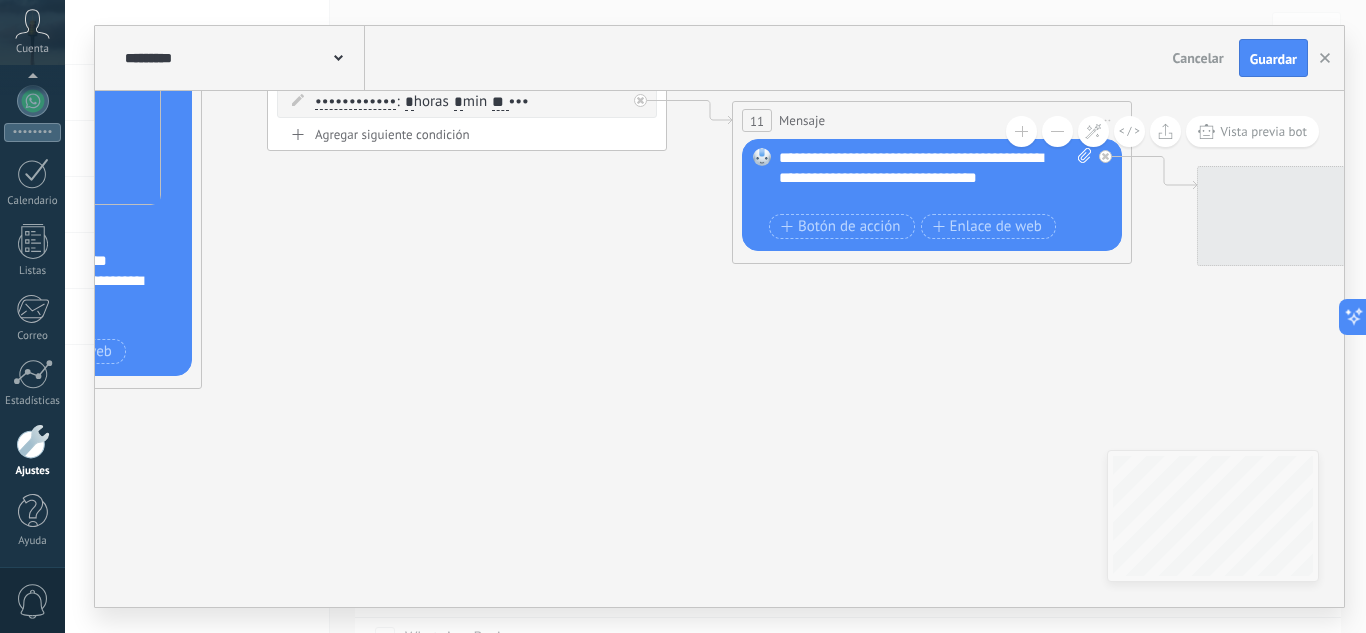 drag, startPoint x: 984, startPoint y: 412, endPoint x: 645, endPoint y: 344, distance: 345.7528 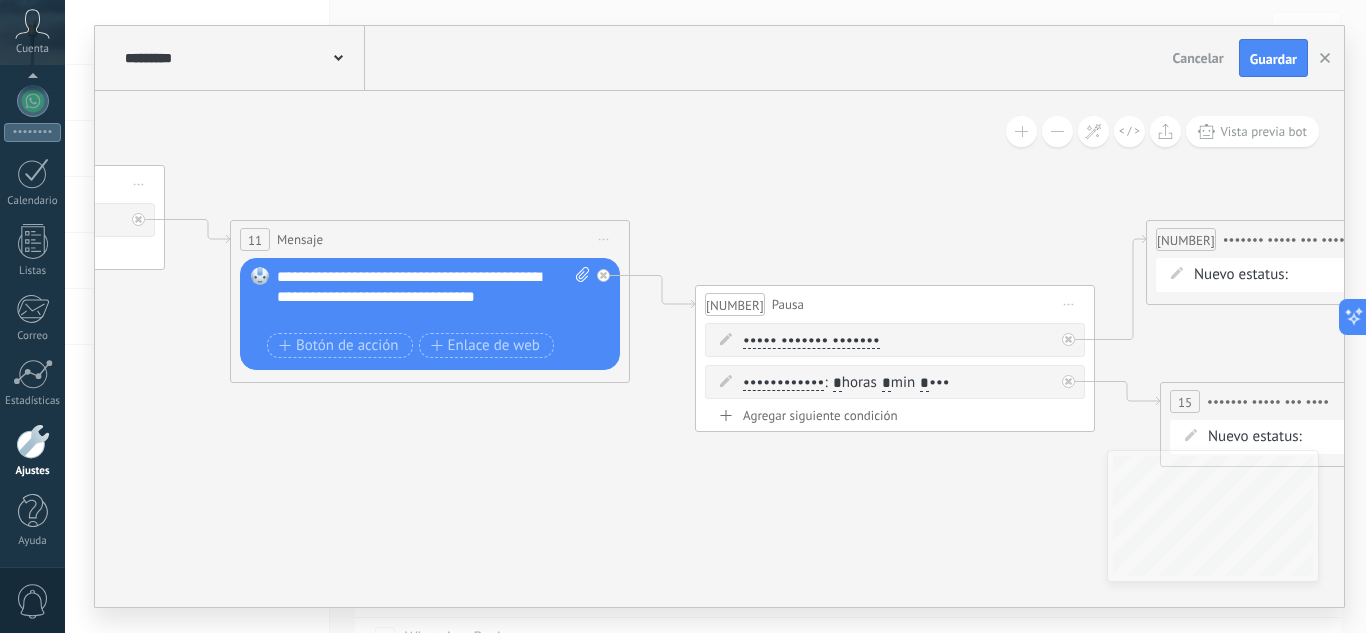 drag, startPoint x: 1028, startPoint y: 371, endPoint x: 607, endPoint y: 493, distance: 438.32065 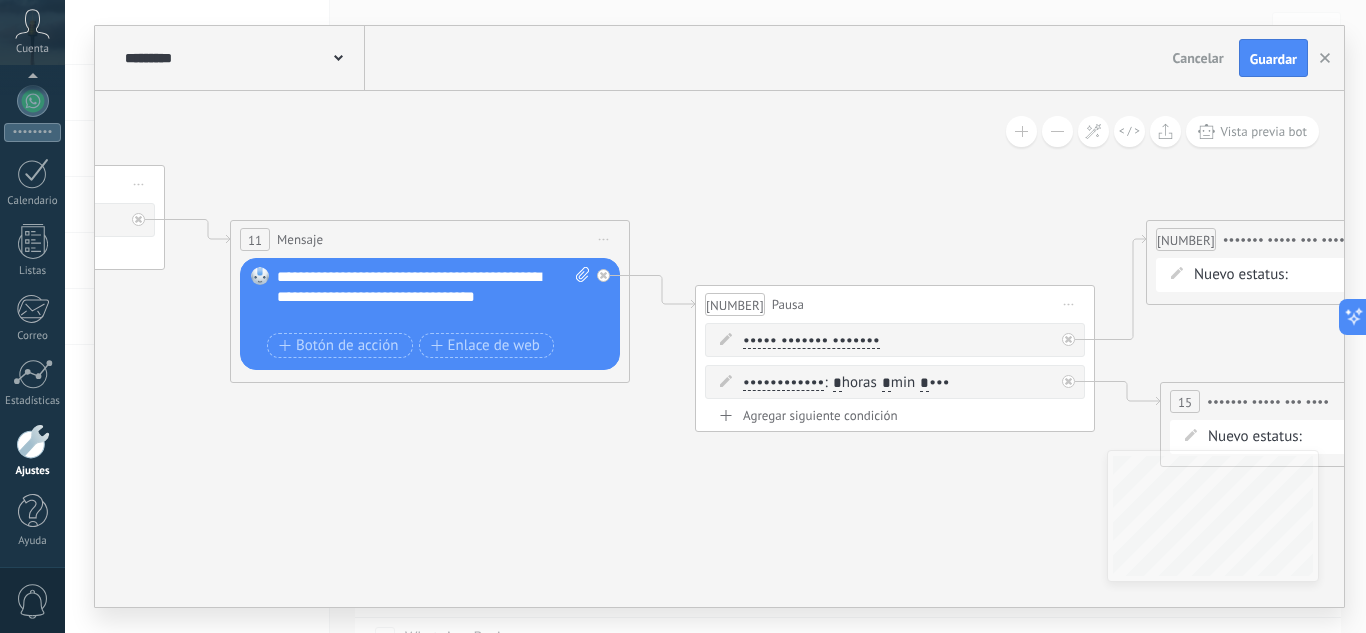 click at bounding box center (-818, 97) 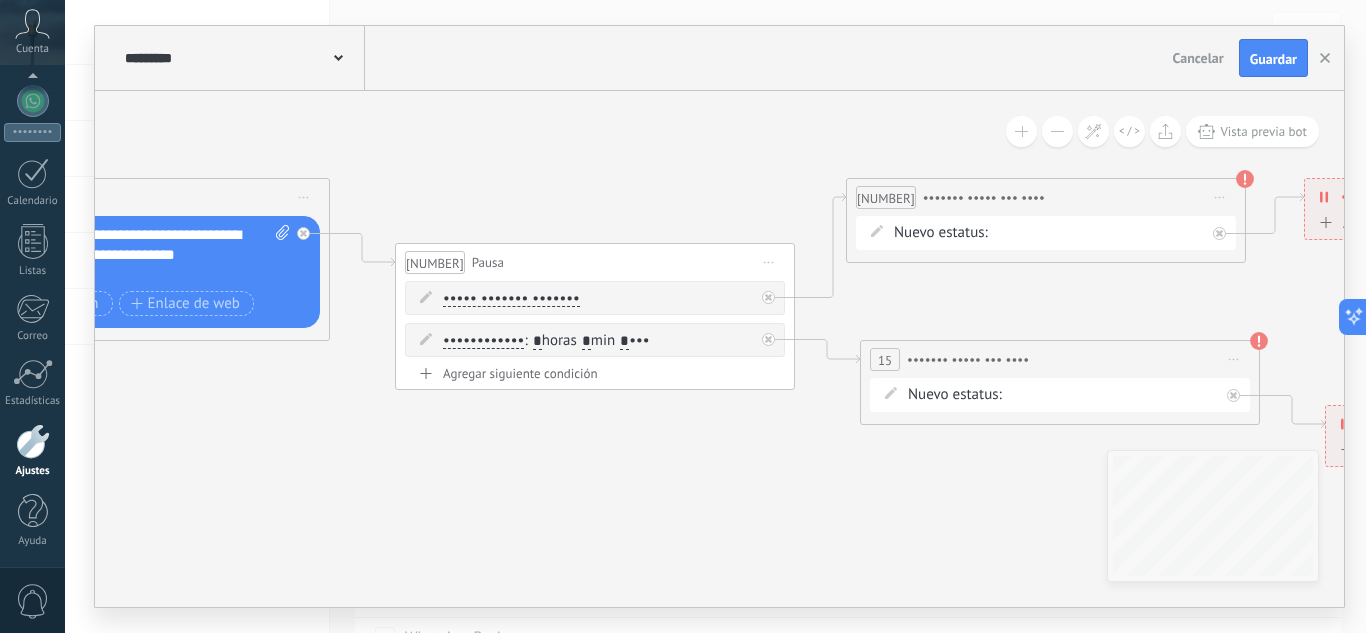 drag, startPoint x: 937, startPoint y: 509, endPoint x: 577, endPoint y: 489, distance: 360.5551 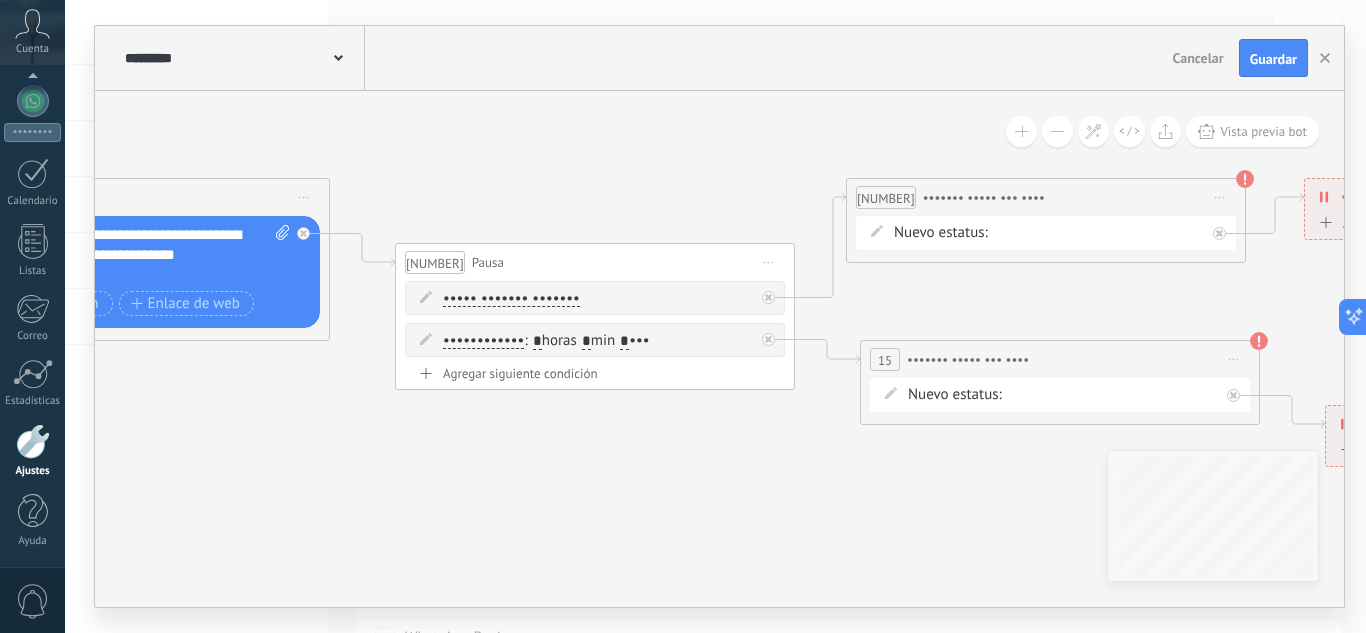 click at bounding box center [-1118, 55] 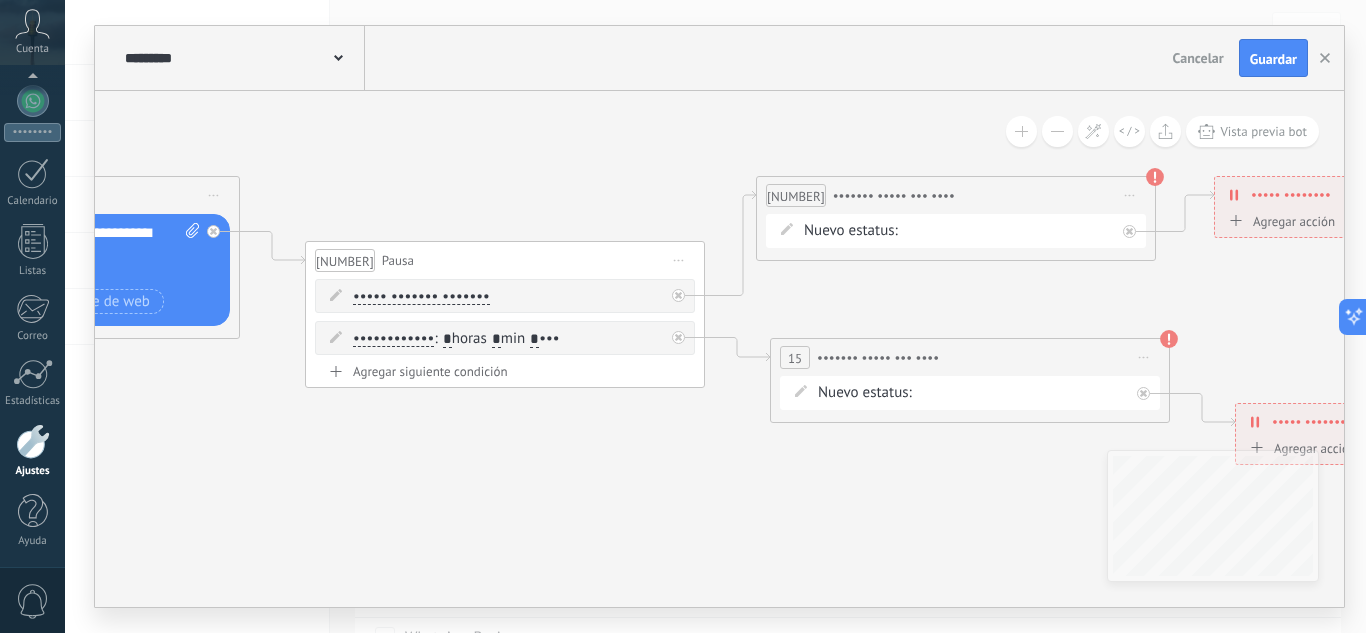 click on "•••• ••• ••••••••••• ••••••• ••• ••••• ••••• •••••••" at bounding box center (0, 0) 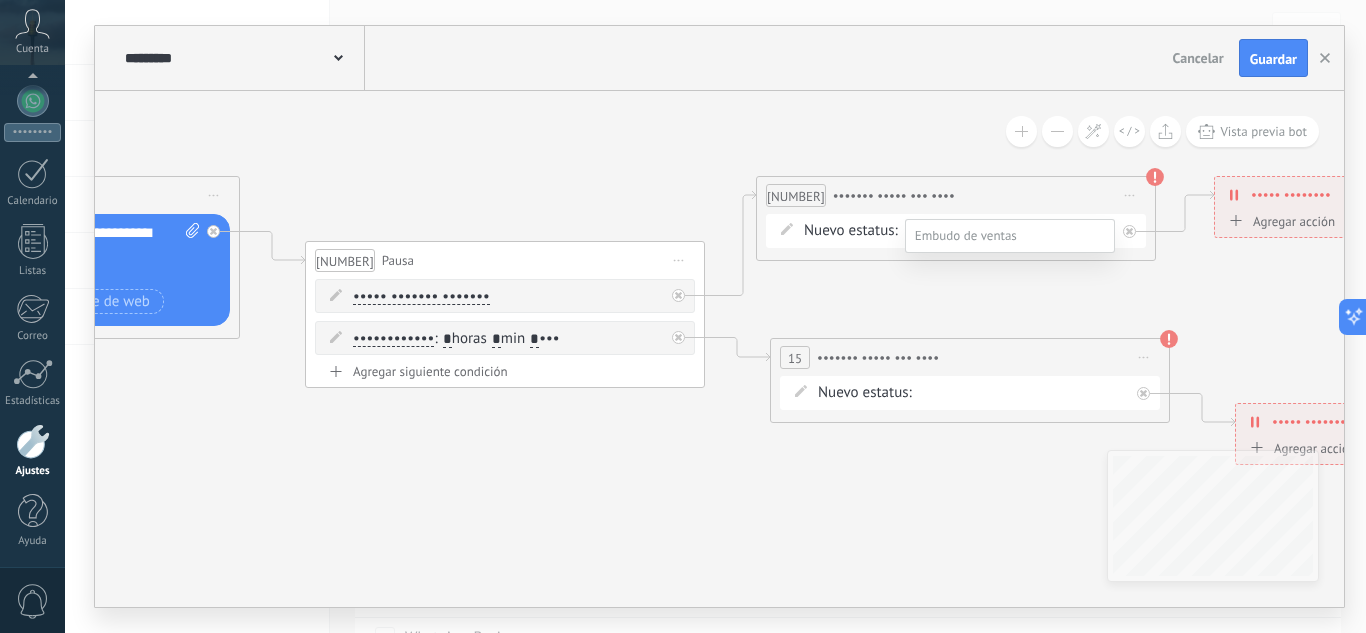 click on "••••" at bounding box center (0, 0) 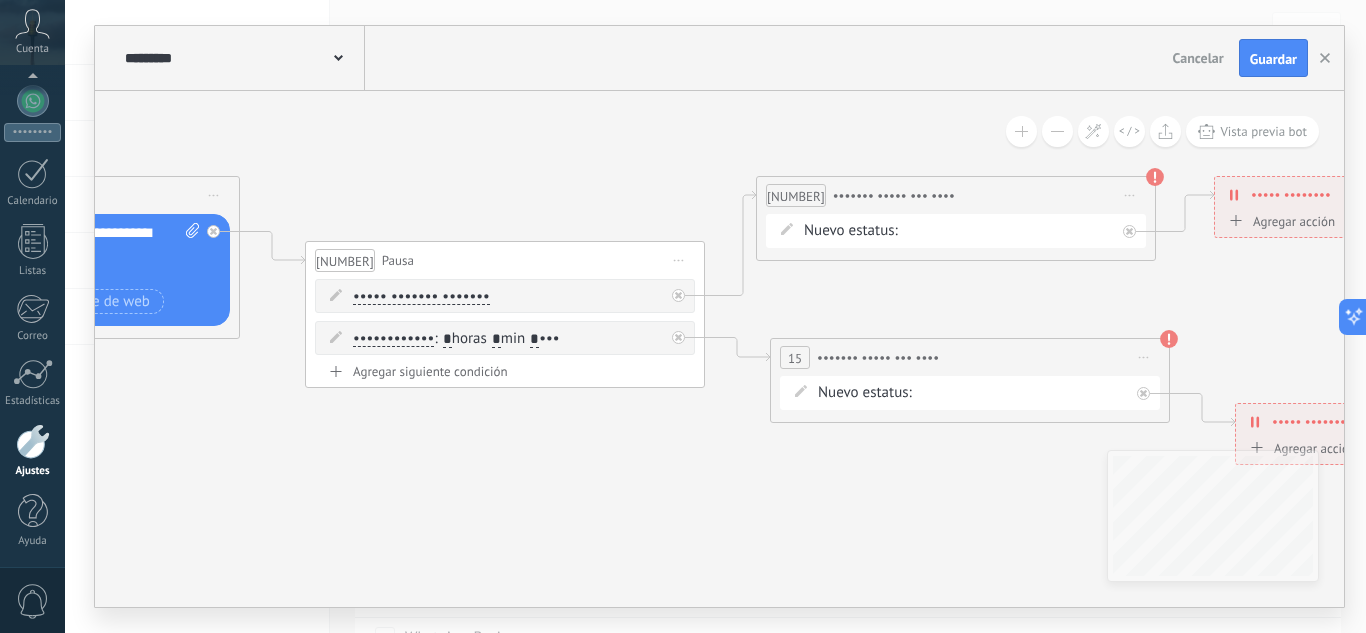 click on "•••• ••• ••••••••••• ••••••• ••• ••••• ••••• •••••••" at bounding box center (0, 0) 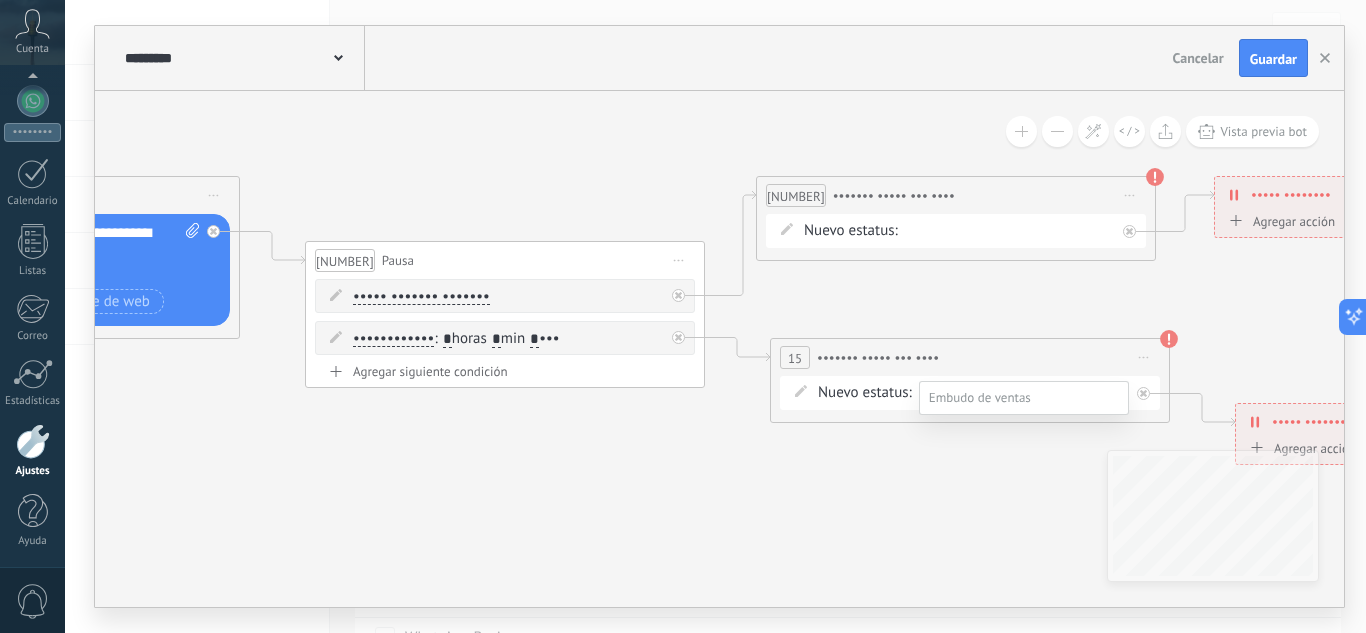 click on "REMARKETING" at bounding box center (0, 0) 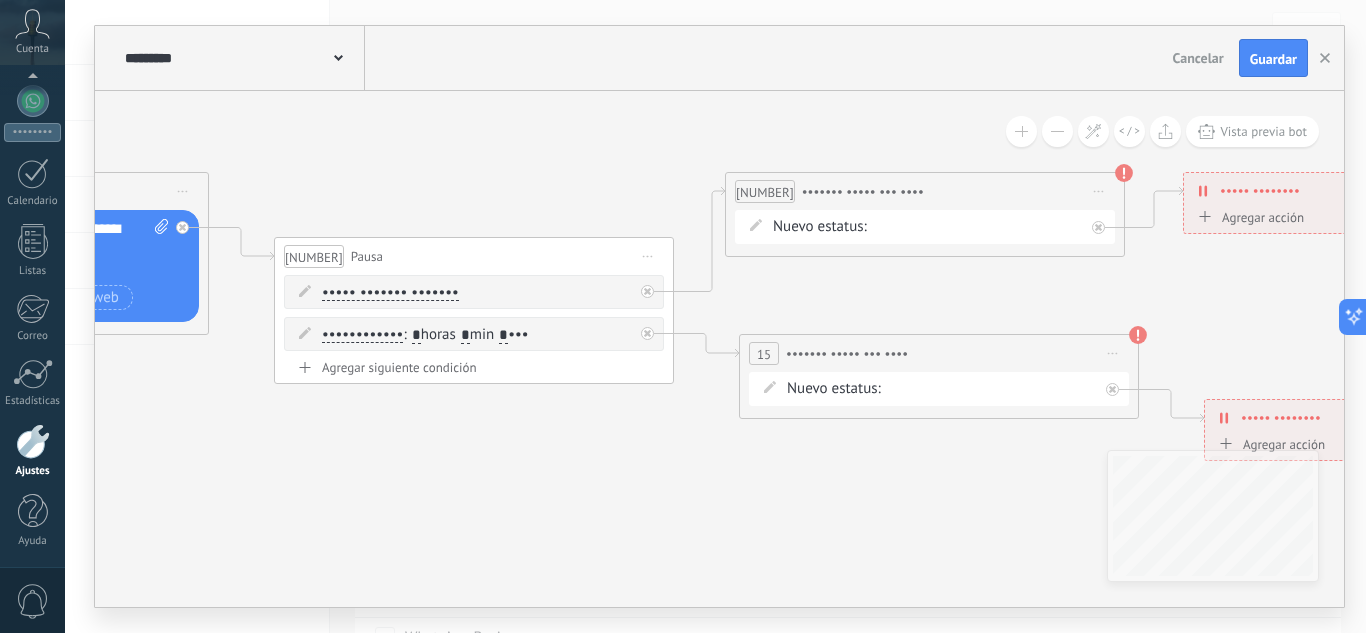 drag, startPoint x: 1008, startPoint y: 512, endPoint x: 679, endPoint y: 504, distance: 329.09726 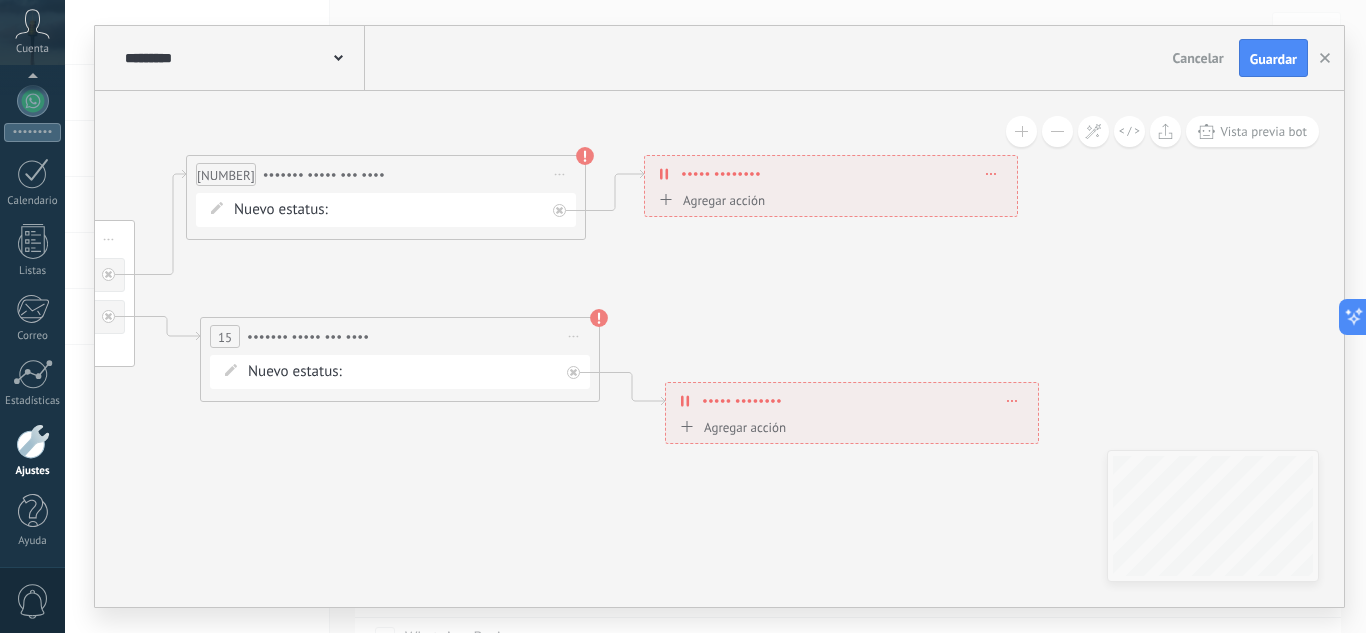 drag, startPoint x: 1125, startPoint y: 316, endPoint x: 853, endPoint y: 300, distance: 272.47018 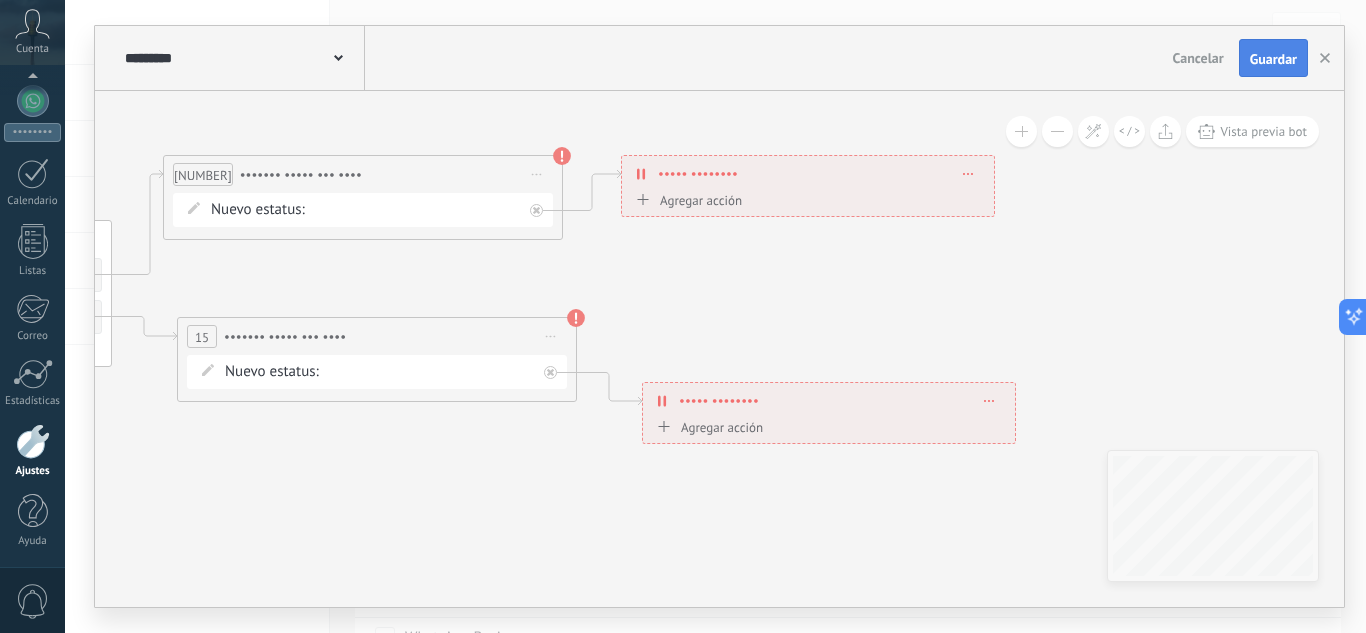click on "Guardar" at bounding box center [1273, 58] 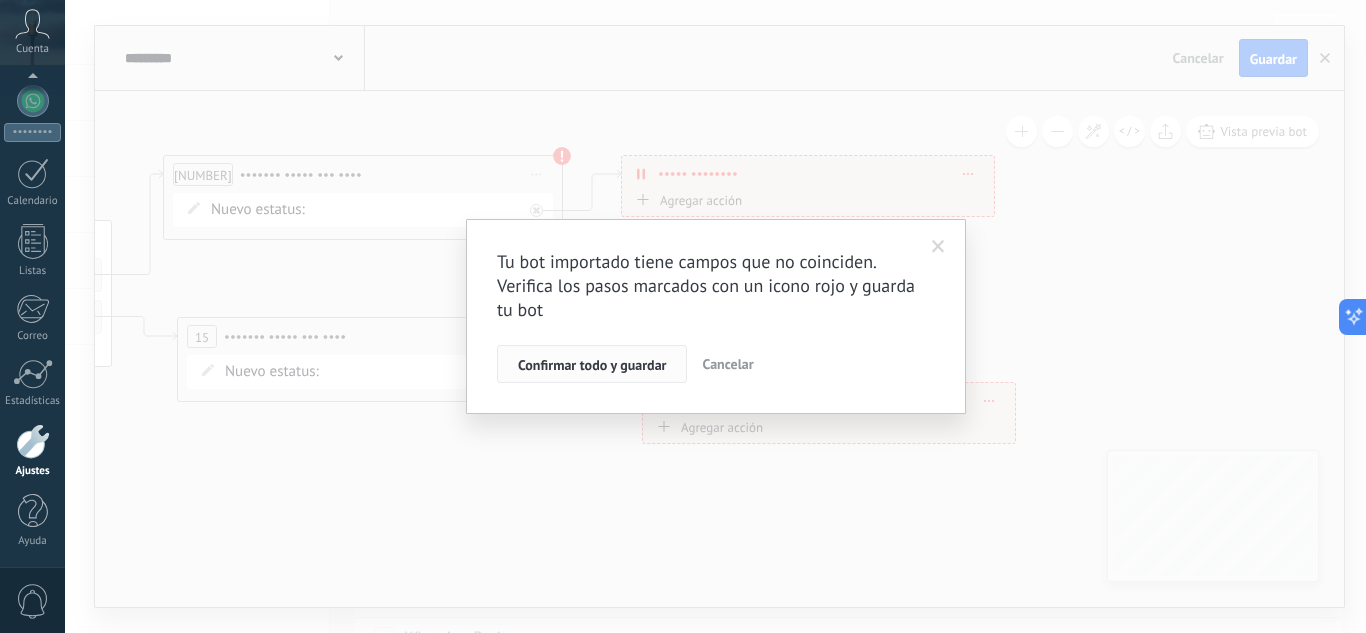 click on "Confirmar todo y guardar" at bounding box center (592, 365) 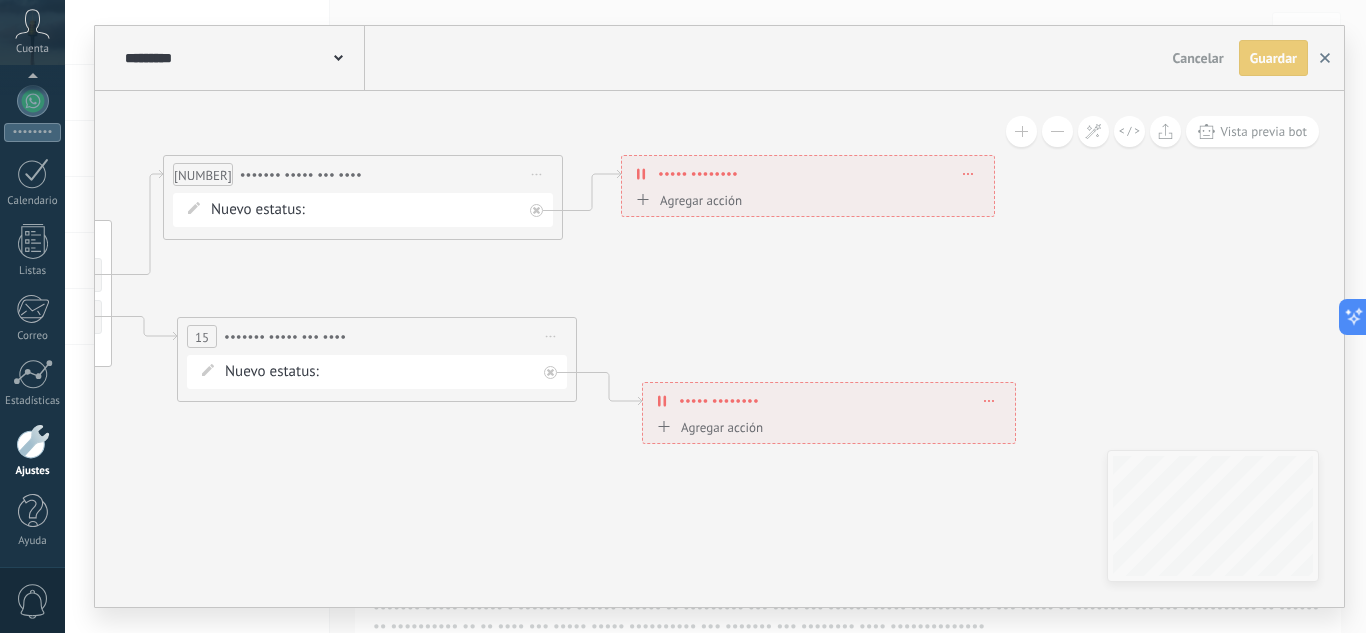 click at bounding box center (1325, 58) 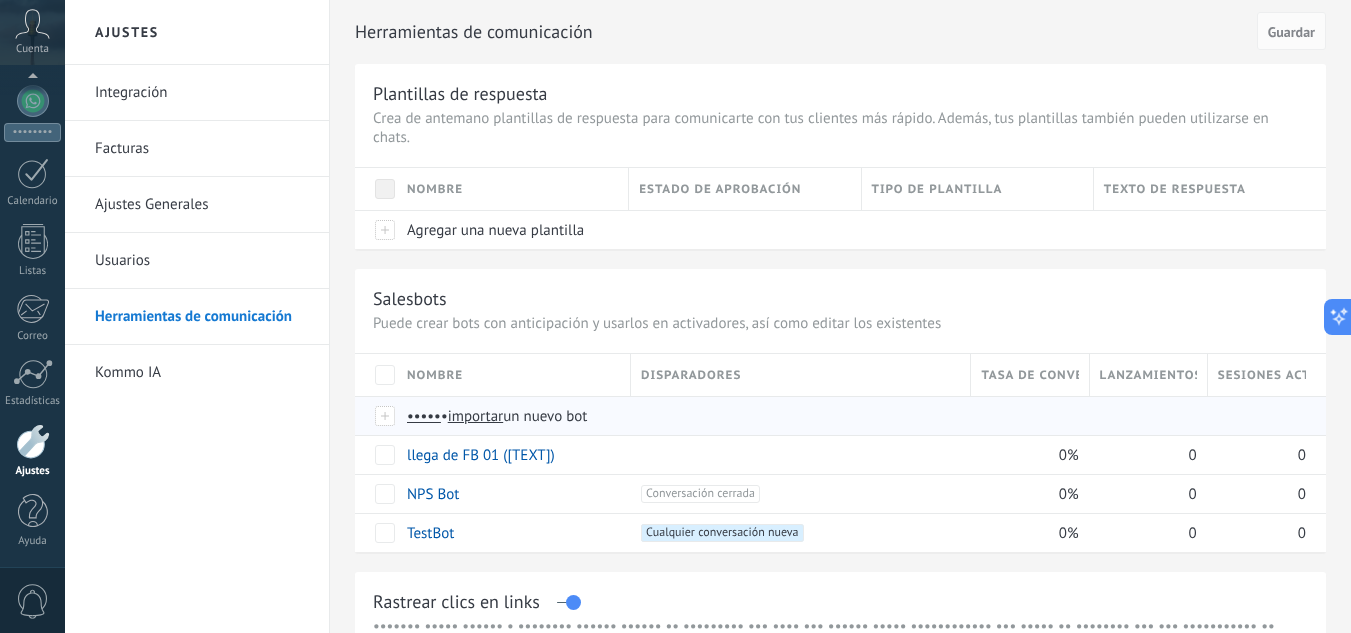 click on "importar" at bounding box center (476, 416) 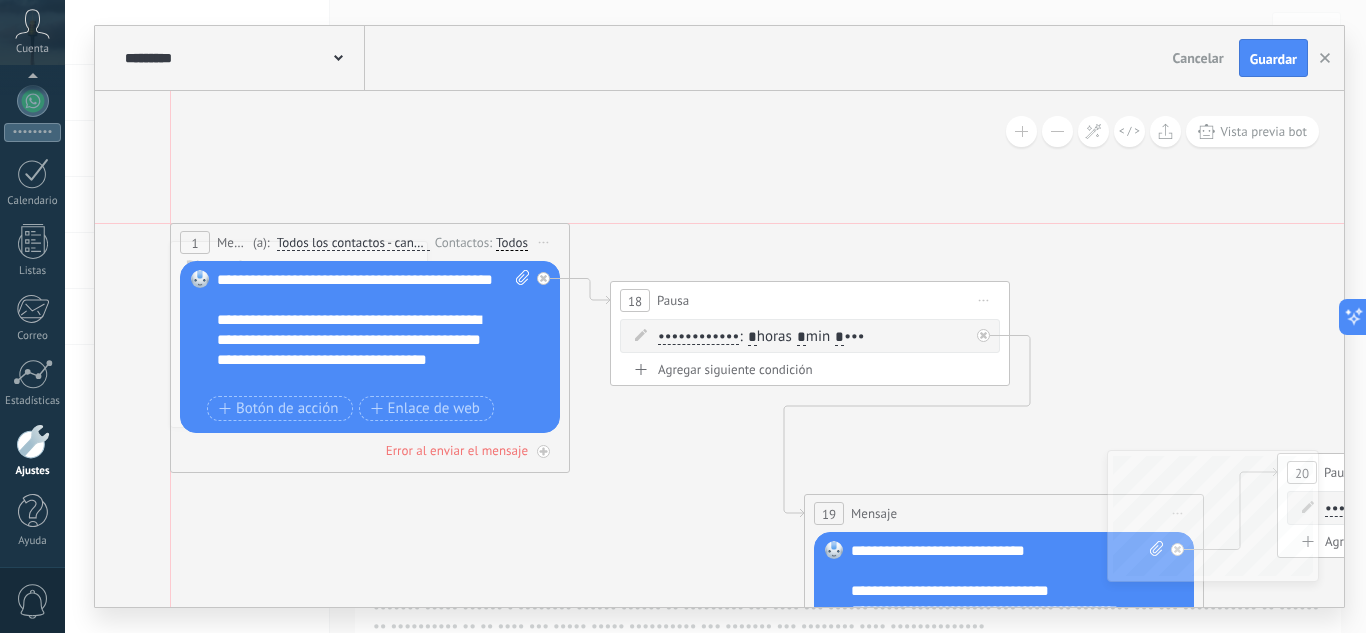 drag, startPoint x: 450, startPoint y: 264, endPoint x: 461, endPoint y: 225, distance: 40.5216 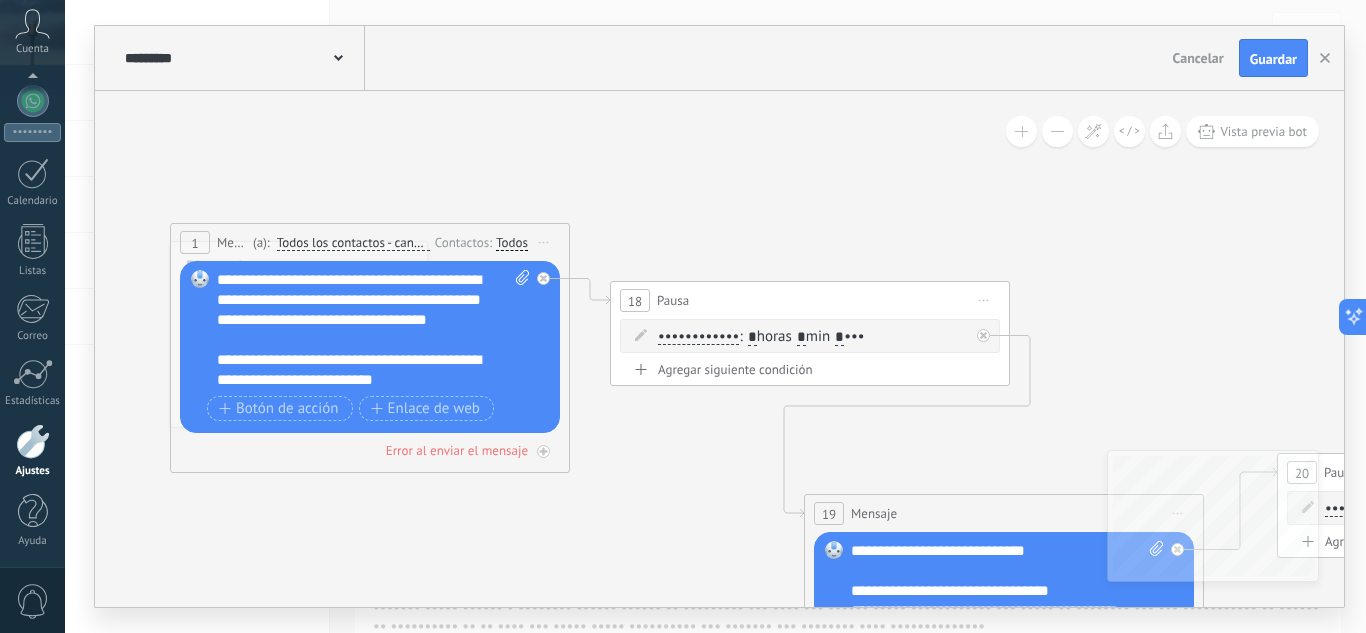 scroll, scrollTop: 60, scrollLeft: 0, axis: vertical 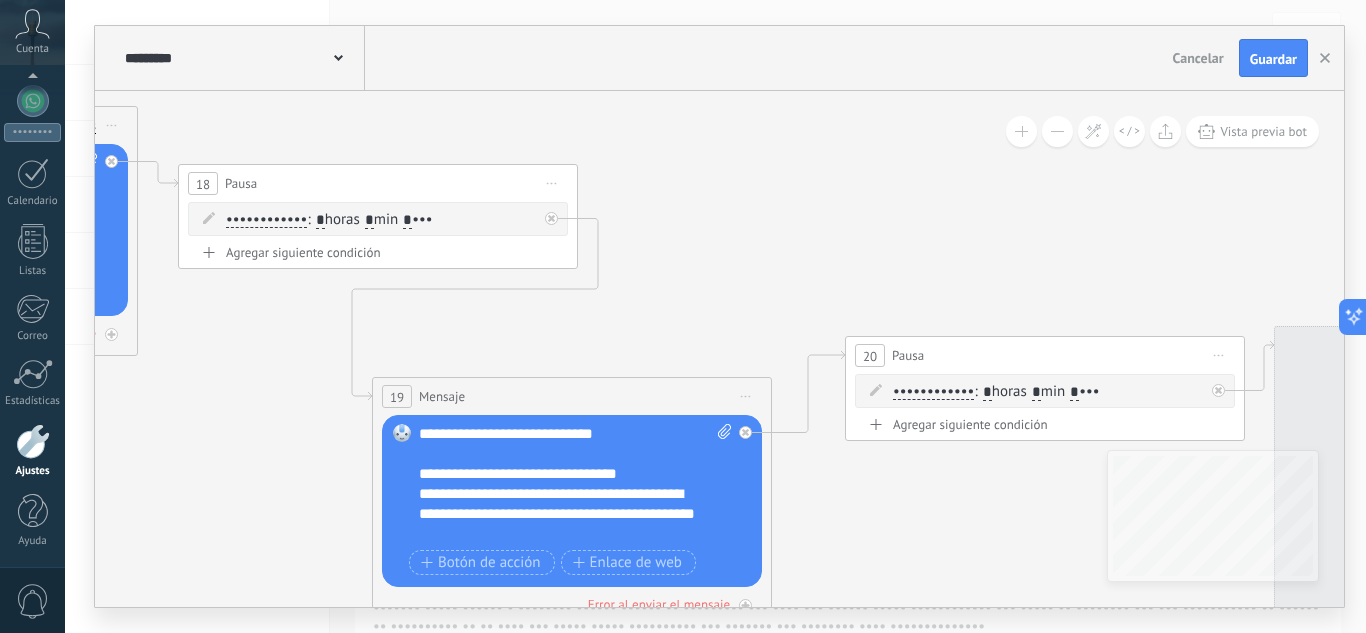 drag, startPoint x: 981, startPoint y: 181, endPoint x: 571, endPoint y: 85, distance: 421.08905 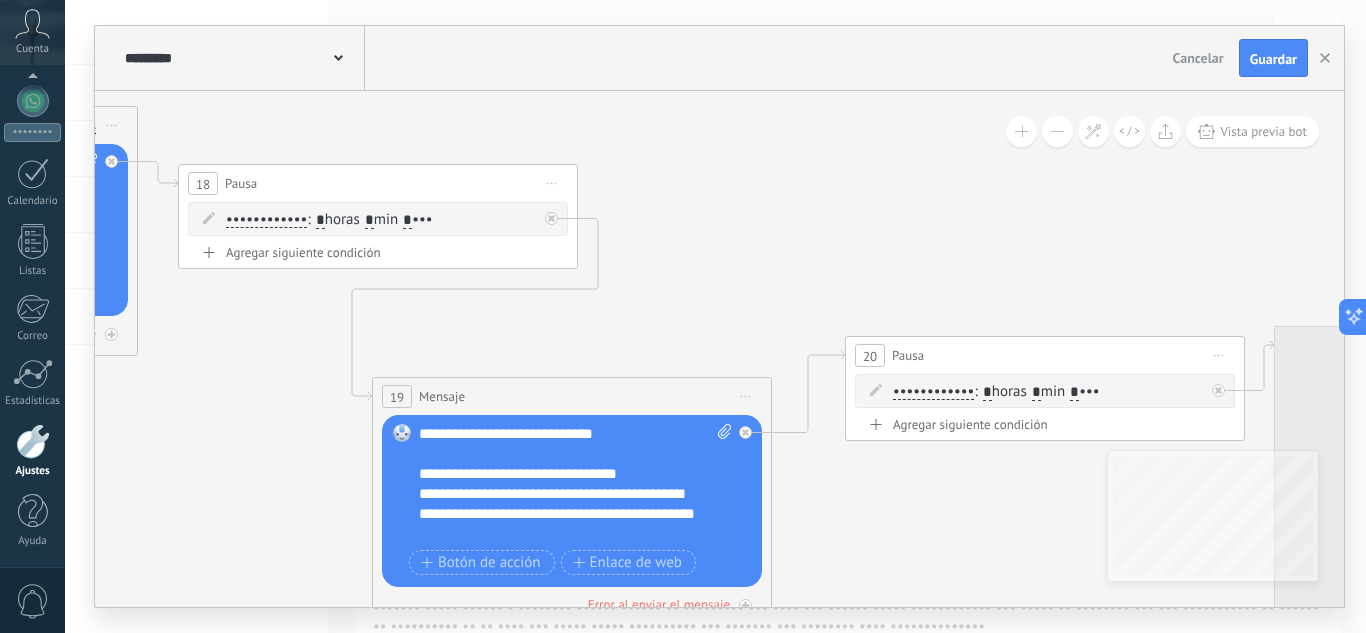 click on "••••••••• ••••••••• •••••••• ••••••••••••• •••••••• •••••••
•
•••••••
•••••••
••••
••••• ••• ••••••••• • ••••••• •••••••••••••
••••• ••• ••••••••• • ••••••• •••••••••••••
••••• ••• ••••••••• • ••••• ••••••••
•••••••• ••••••••• • ••••••• •••••••••••••
•••••••• ••••••••• • ••••• ••••••••
••••• ••• ••••••••• • ••••••• •••••••••••••
••••• ••• ••••••••• • ••••••• •••••••••••••
••••• ••• ••••••••• • ••••• ••••••••" at bounding box center (719, 316) 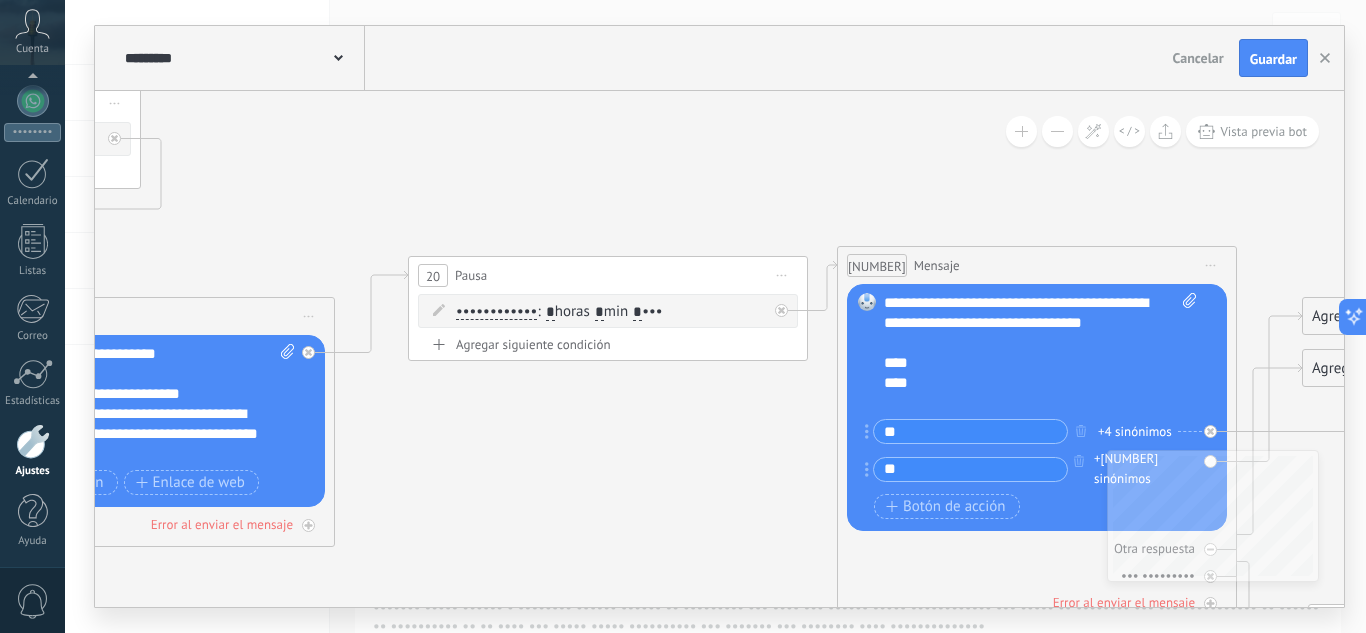 drag, startPoint x: 843, startPoint y: 239, endPoint x: 398, endPoint y: 174, distance: 449.72214 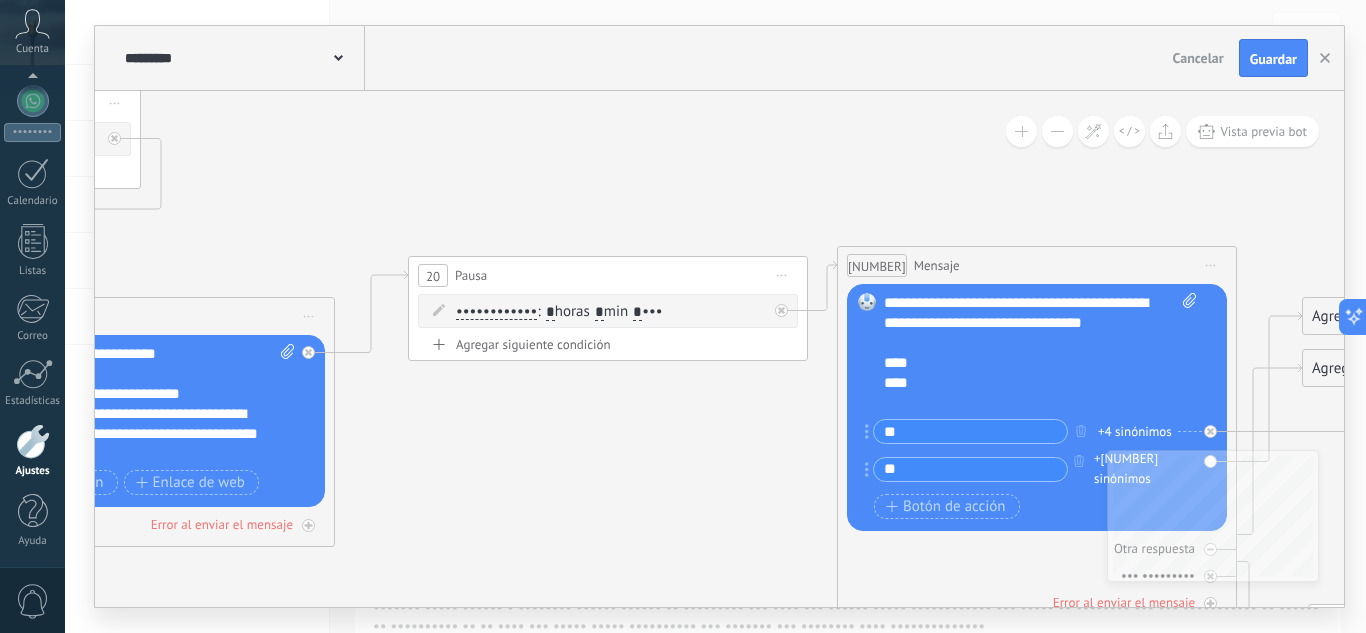click at bounding box center (868, 338) 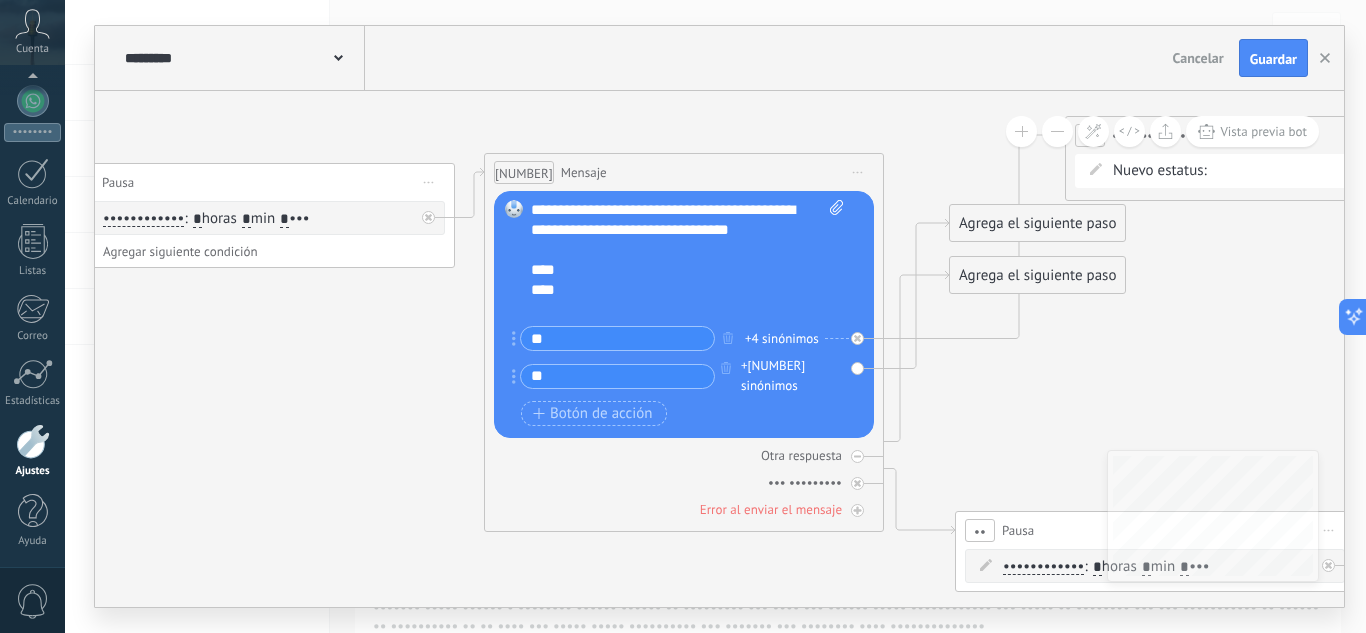 drag, startPoint x: 609, startPoint y: 483, endPoint x: 357, endPoint y: 436, distance: 256.34546 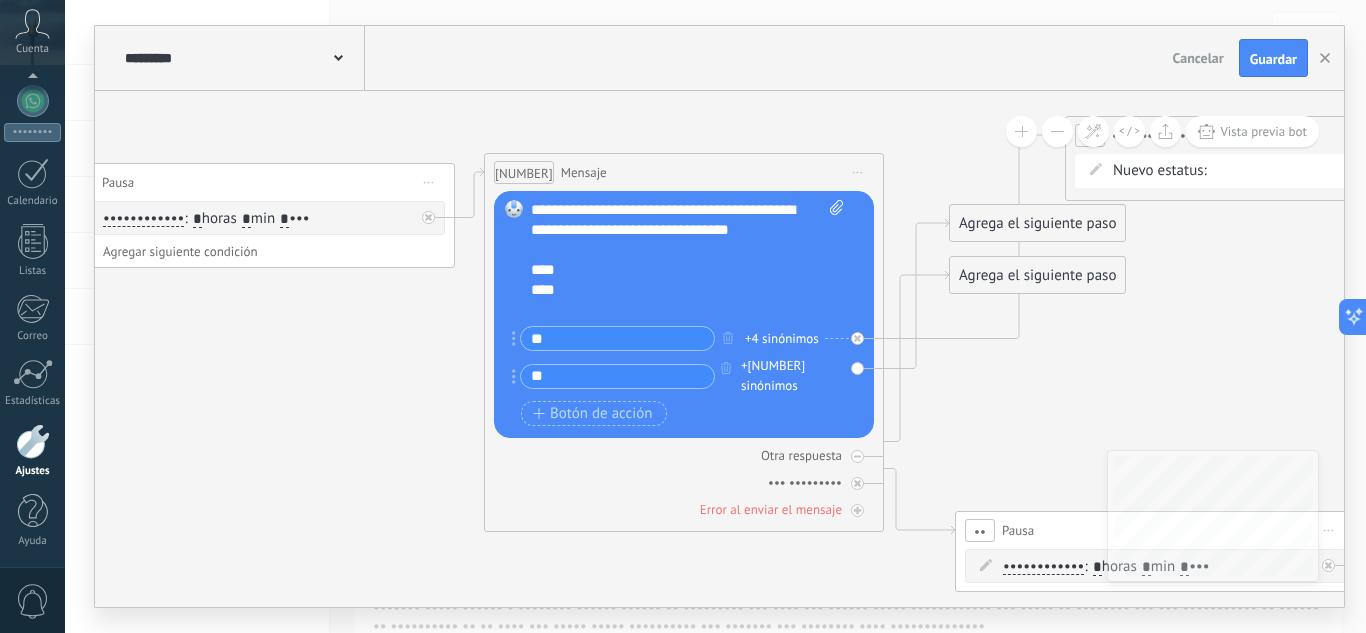 click at bounding box center [515, 245] 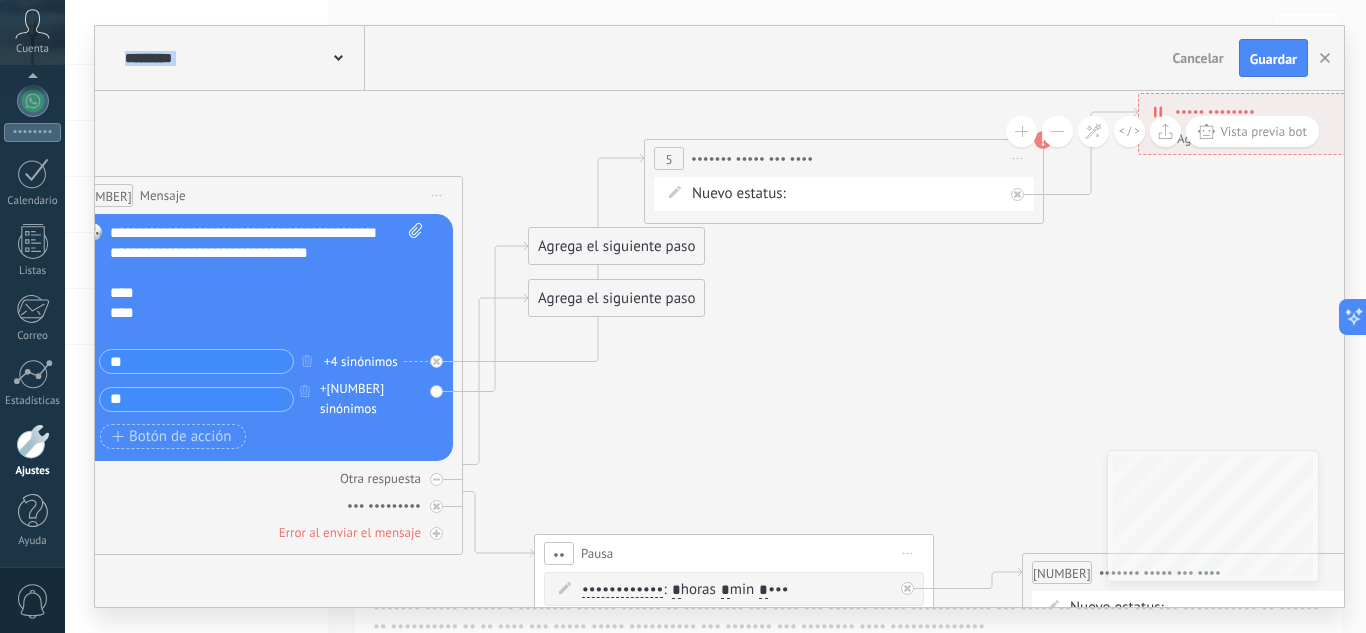drag, startPoint x: 1157, startPoint y: 303, endPoint x: 687, endPoint y: 333, distance: 470.95648 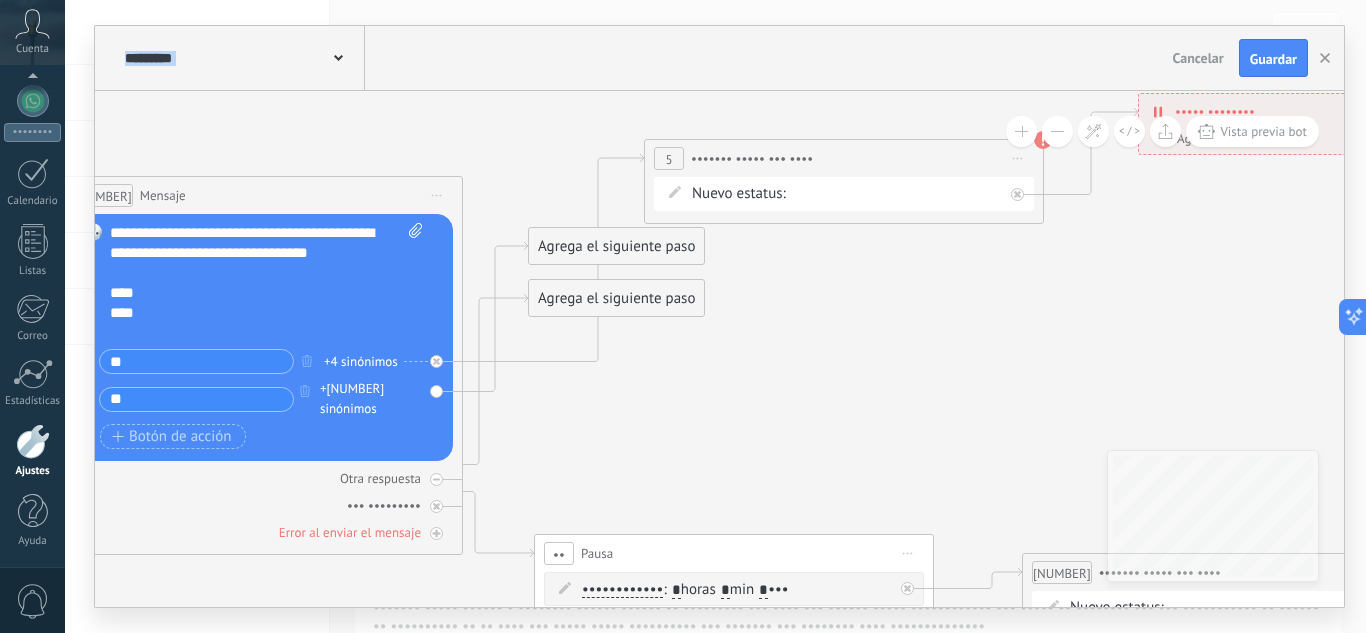 click at bounding box center (94, 268) 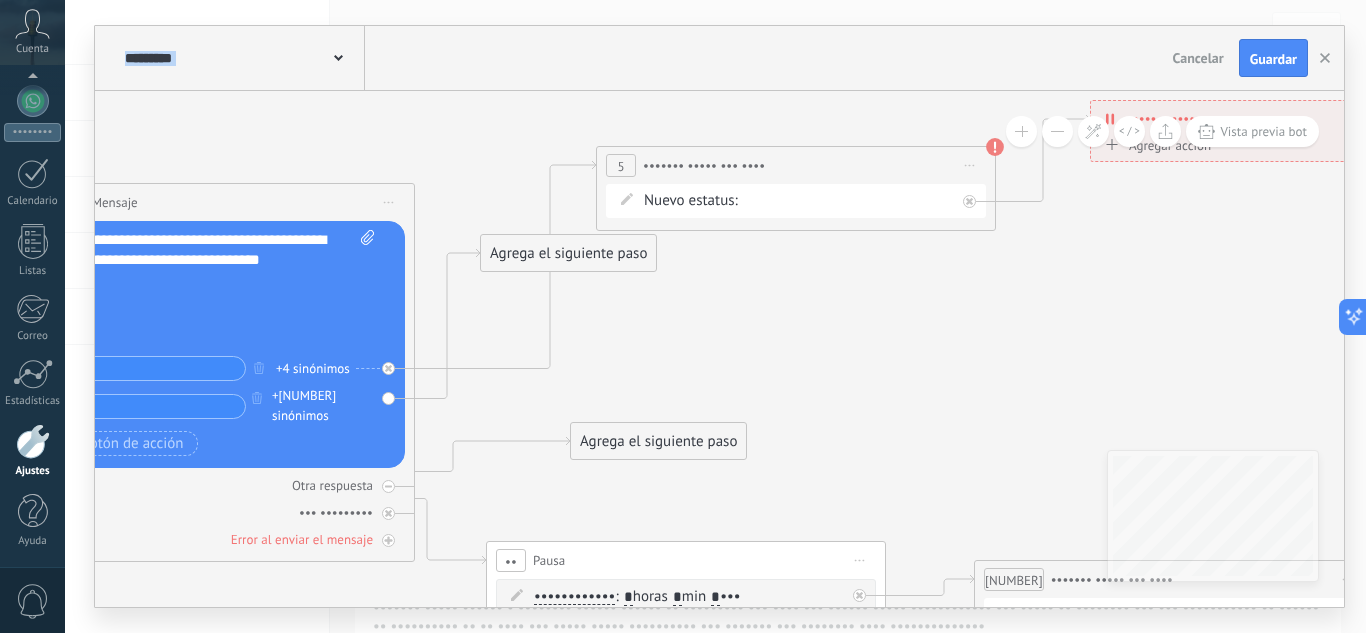 drag, startPoint x: 602, startPoint y: 311, endPoint x: 692, endPoint y: 447, distance: 163.0828 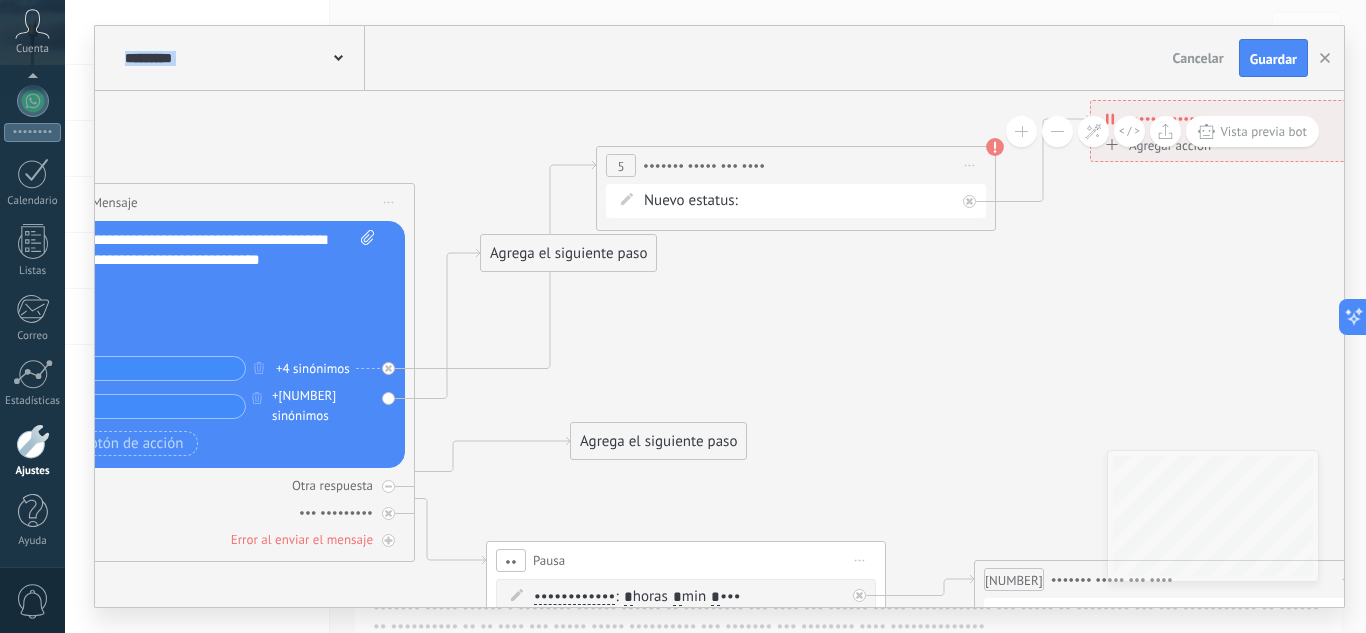 click on "Agrega el siguiente paso" at bounding box center [658, 441] 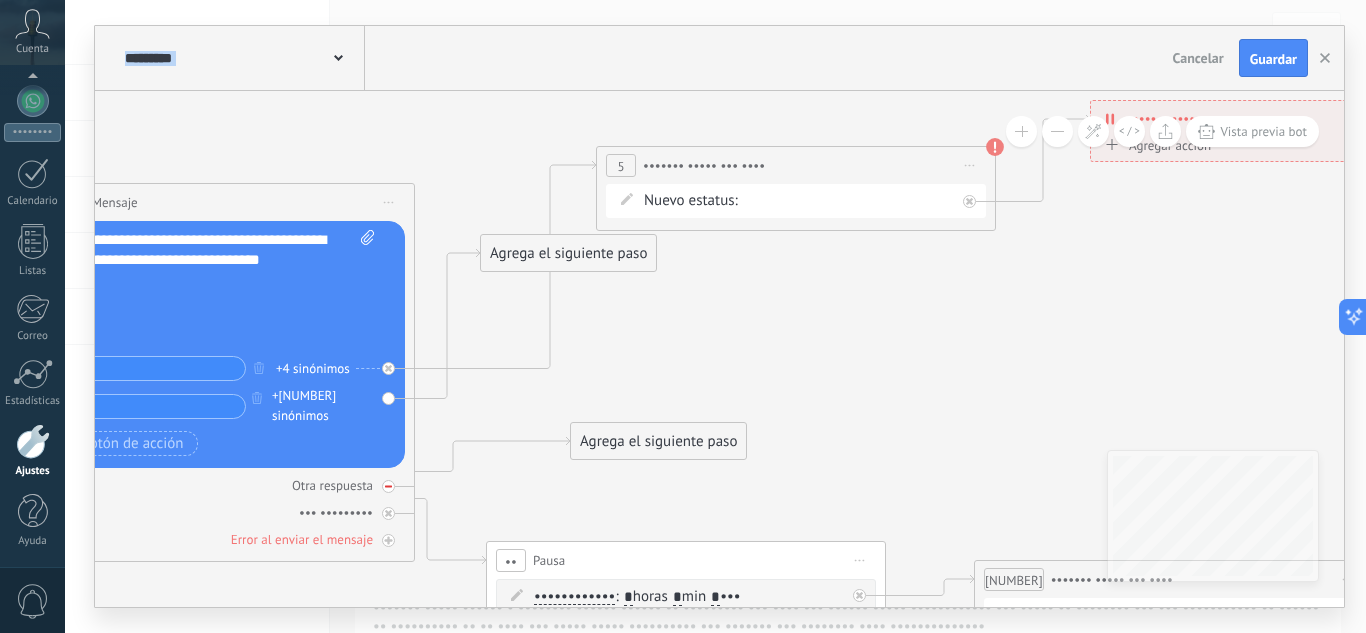 click at bounding box center (388, 486) 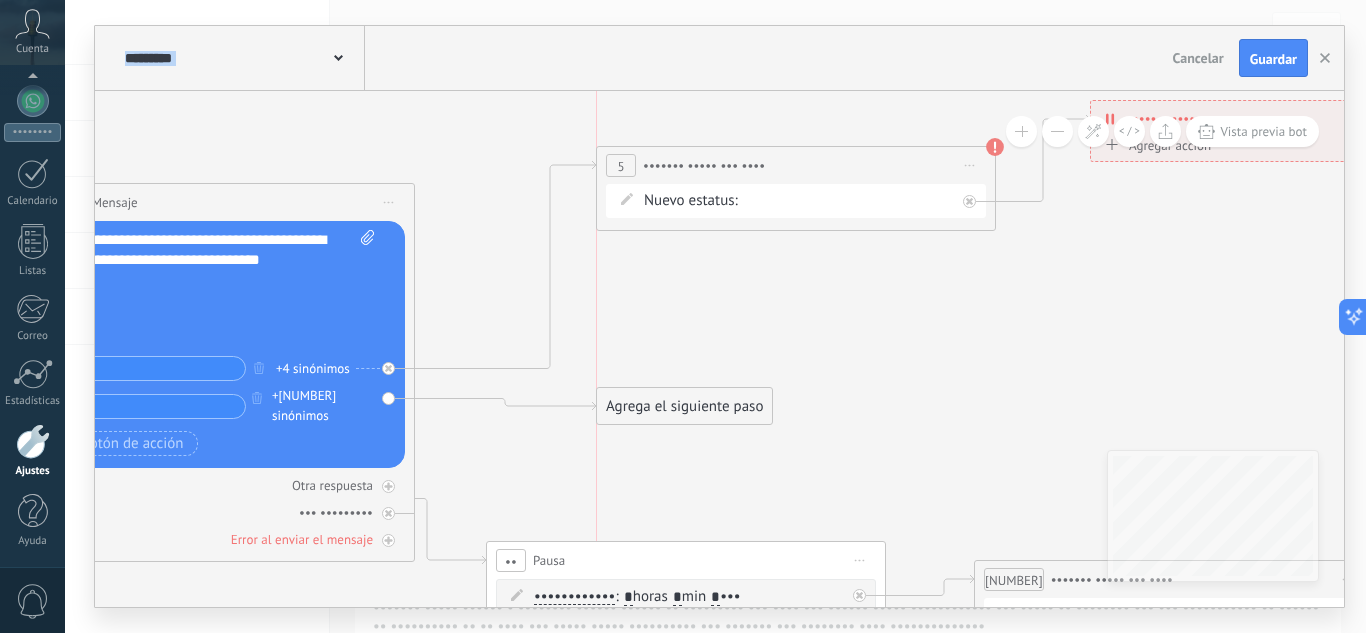 drag, startPoint x: 558, startPoint y: 264, endPoint x: 673, endPoint y: 417, distance: 191.4001 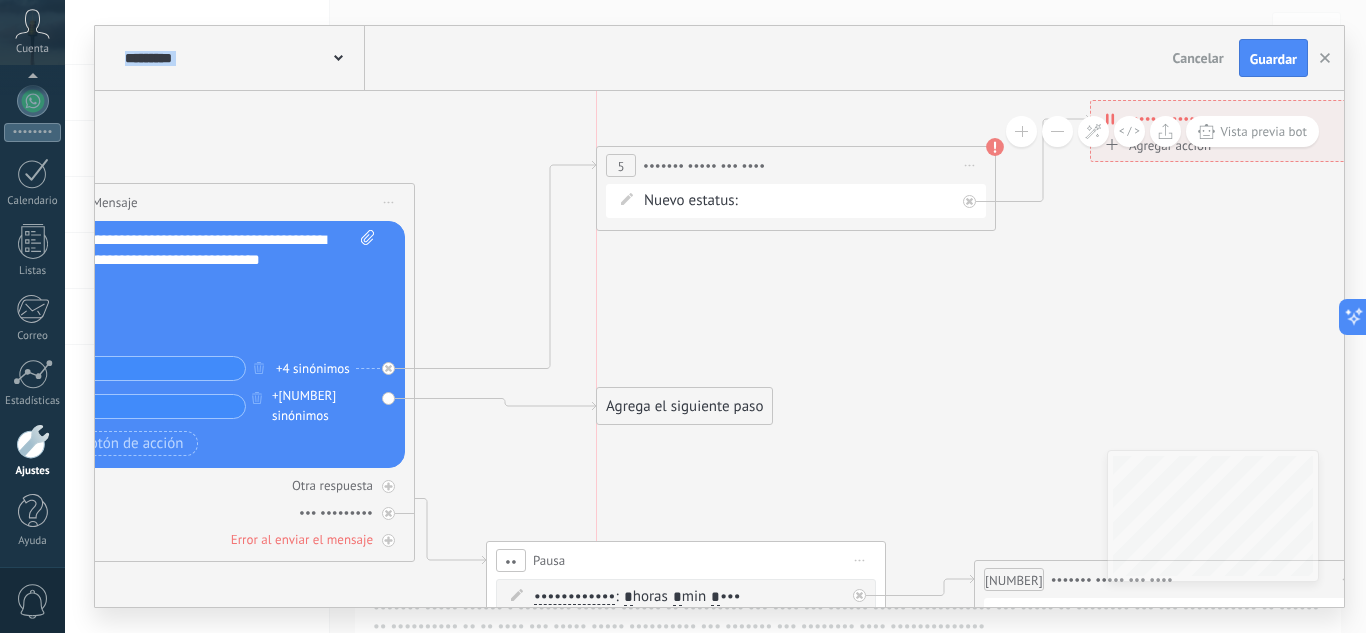 click on "Agrega el siguiente paso" at bounding box center (684, 406) 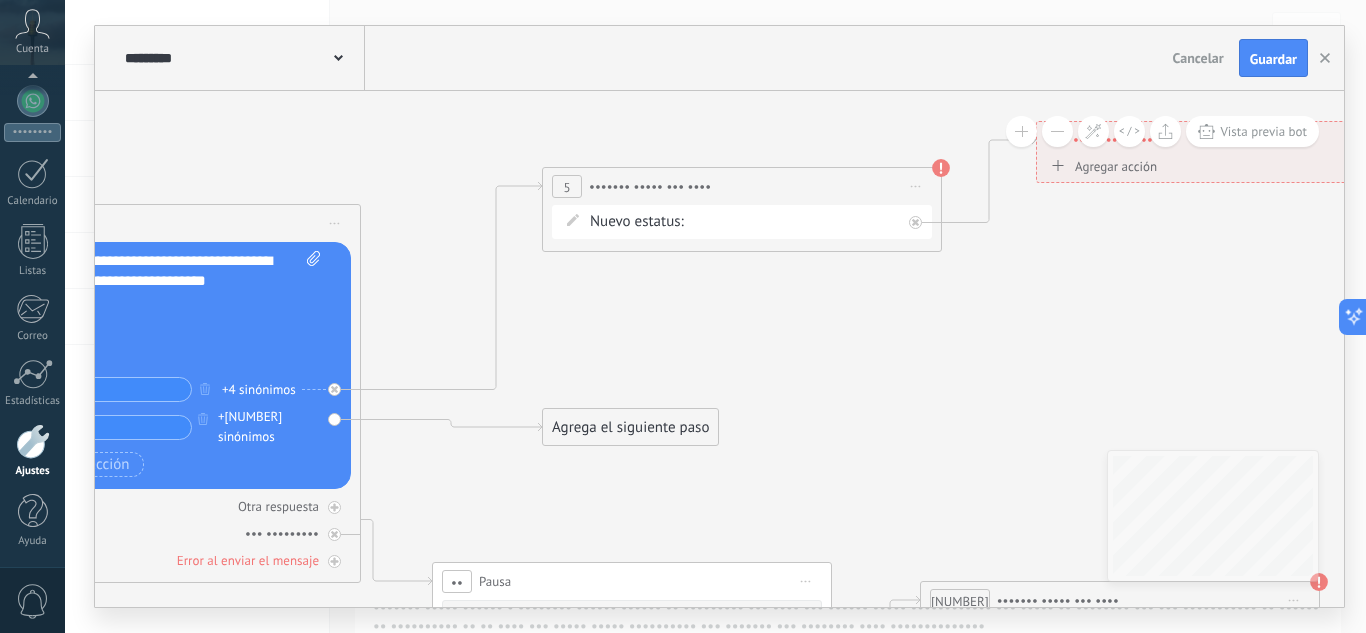 drag, startPoint x: 903, startPoint y: 325, endPoint x: 802, endPoint y: 363, distance: 107.912 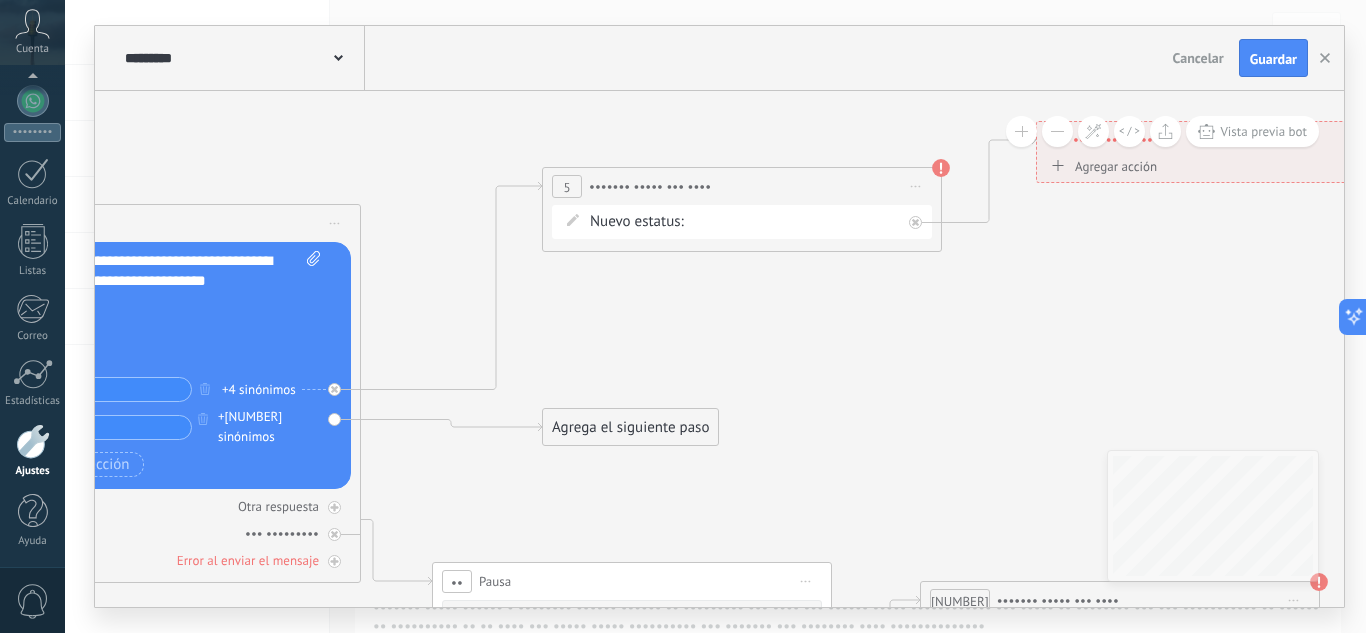 click at bounding box center (-8, 296) 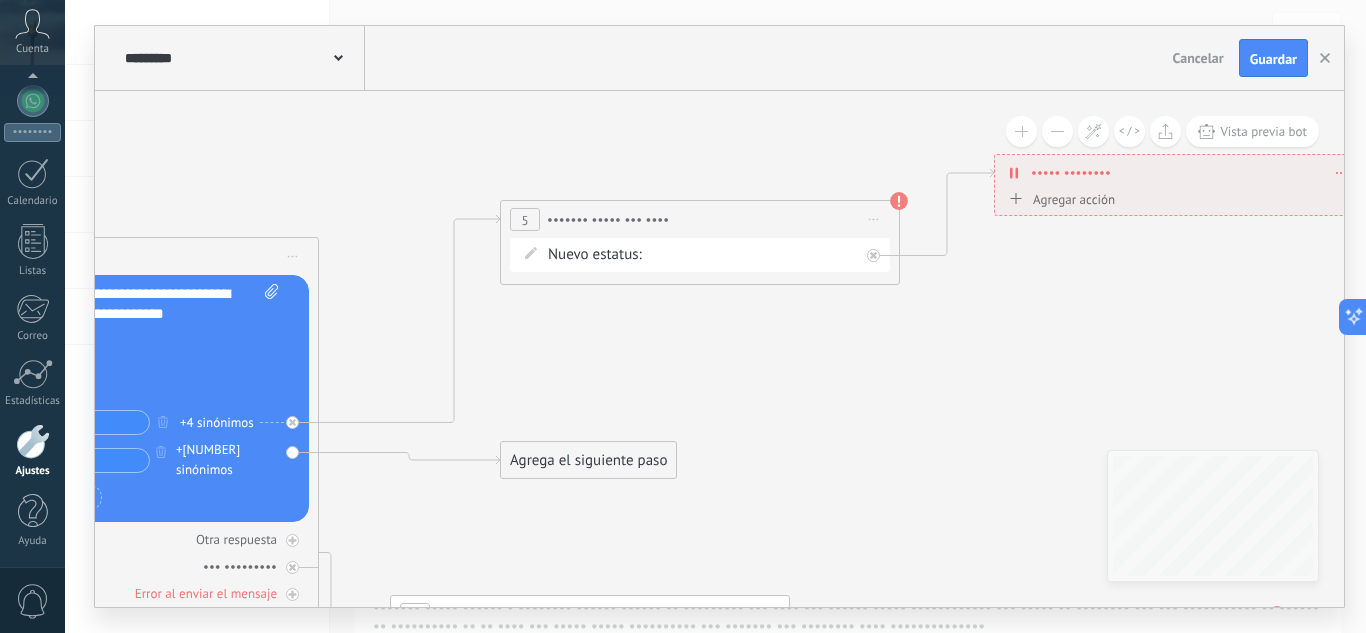 click on "•••• ••• ••••••••••• ••••••• ••• ••••• ••••• •••••••" at bounding box center (0, 0) 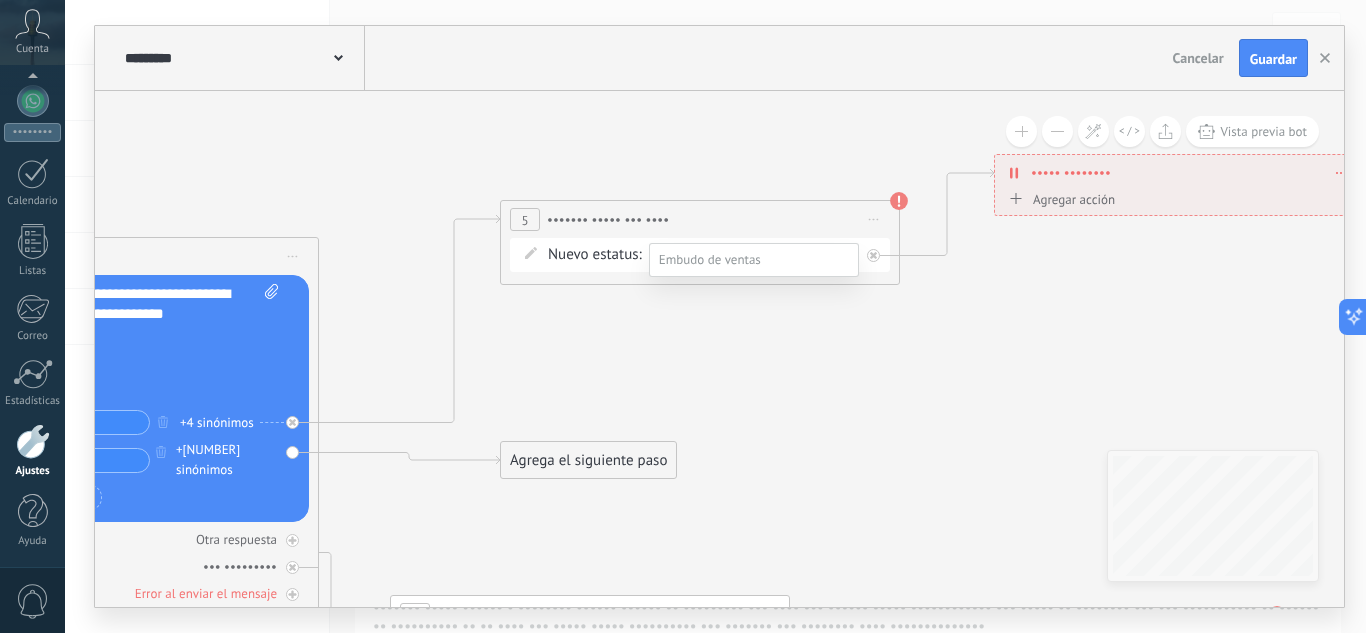 click on "C.P" at bounding box center (0, 0) 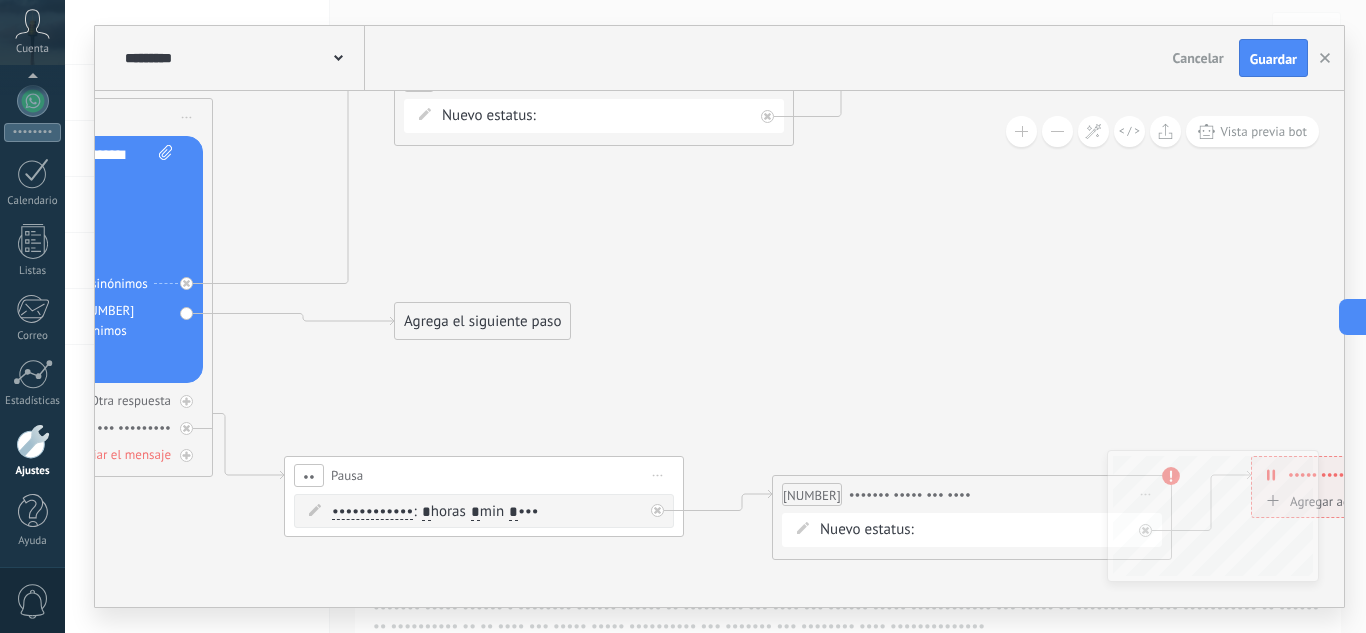 drag, startPoint x: 901, startPoint y: 247, endPoint x: 795, endPoint y: 185, distance: 122.80065 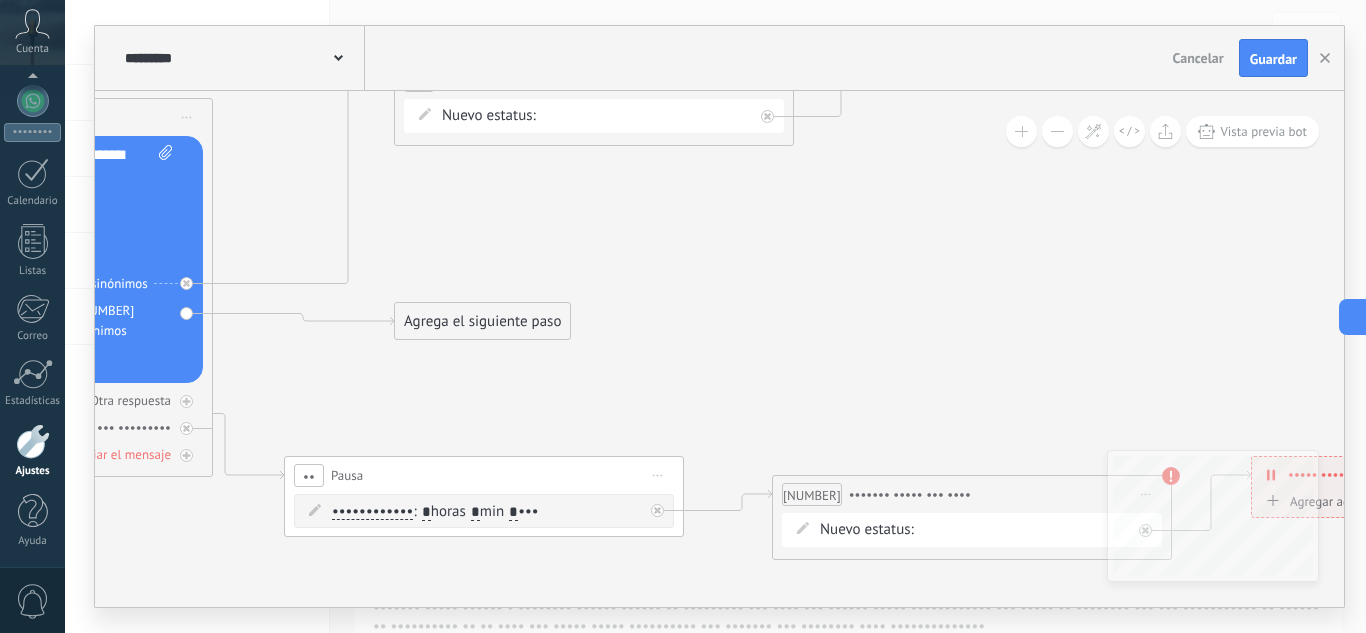 click at bounding box center [-156, 190] 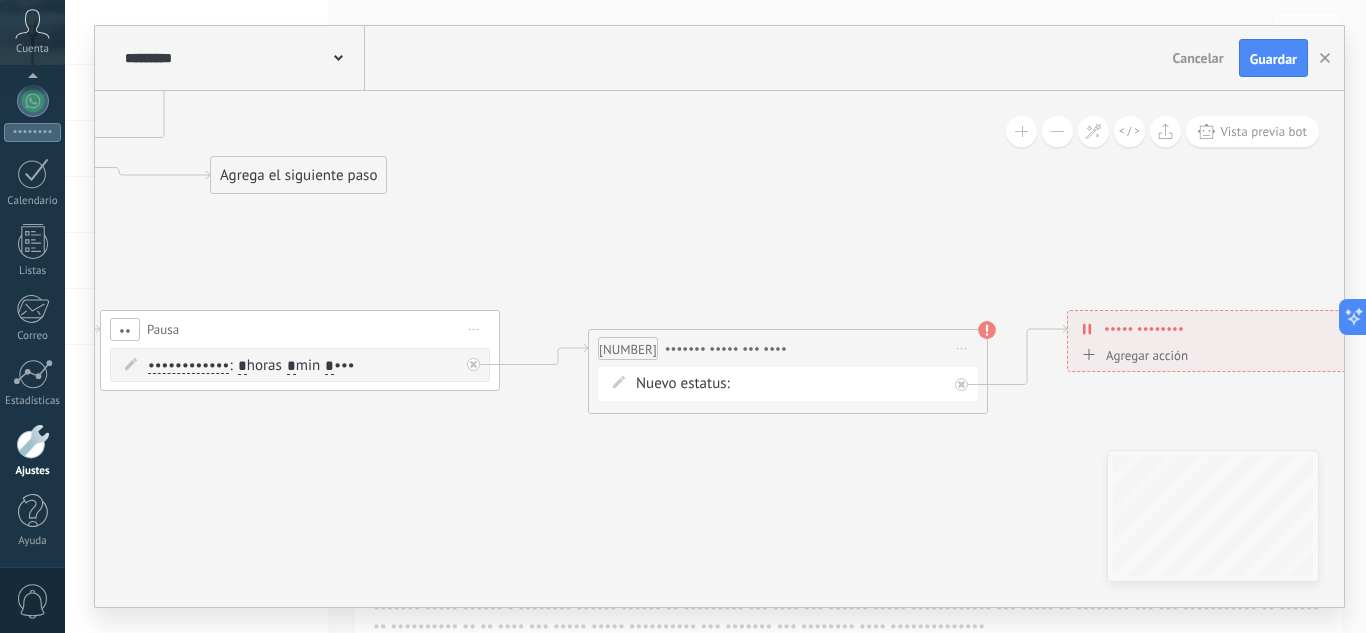 drag, startPoint x: 962, startPoint y: 338, endPoint x: 682, endPoint y: 246, distance: 294.727 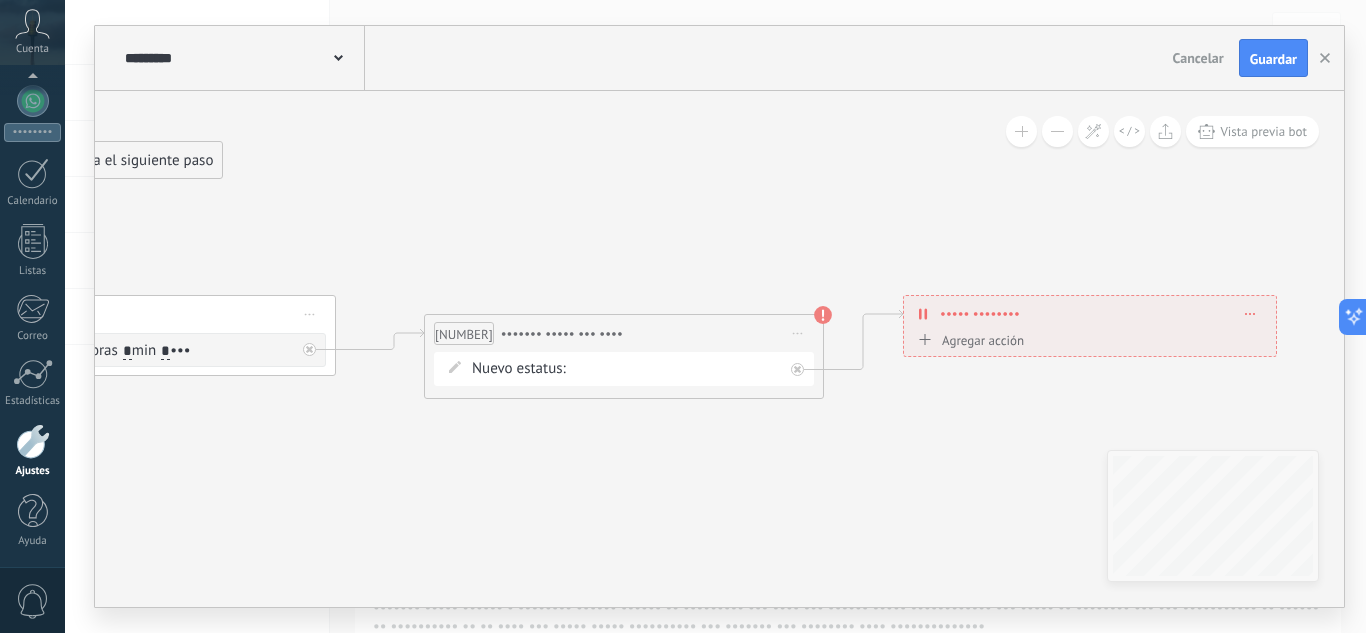 click on "•••• ••• ••••••••••• ••••••• ••• ••••• ••••• •••••••" at bounding box center [0, 0] 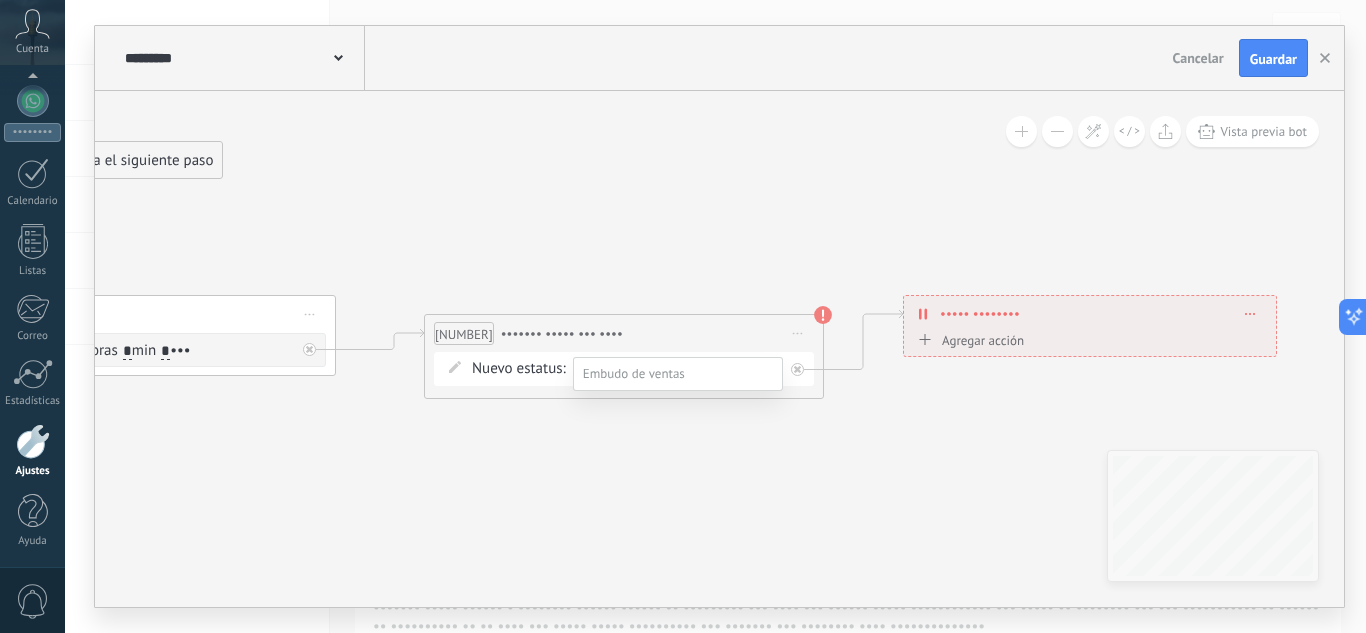 click on "REMARKETING" at bounding box center (0, 0) 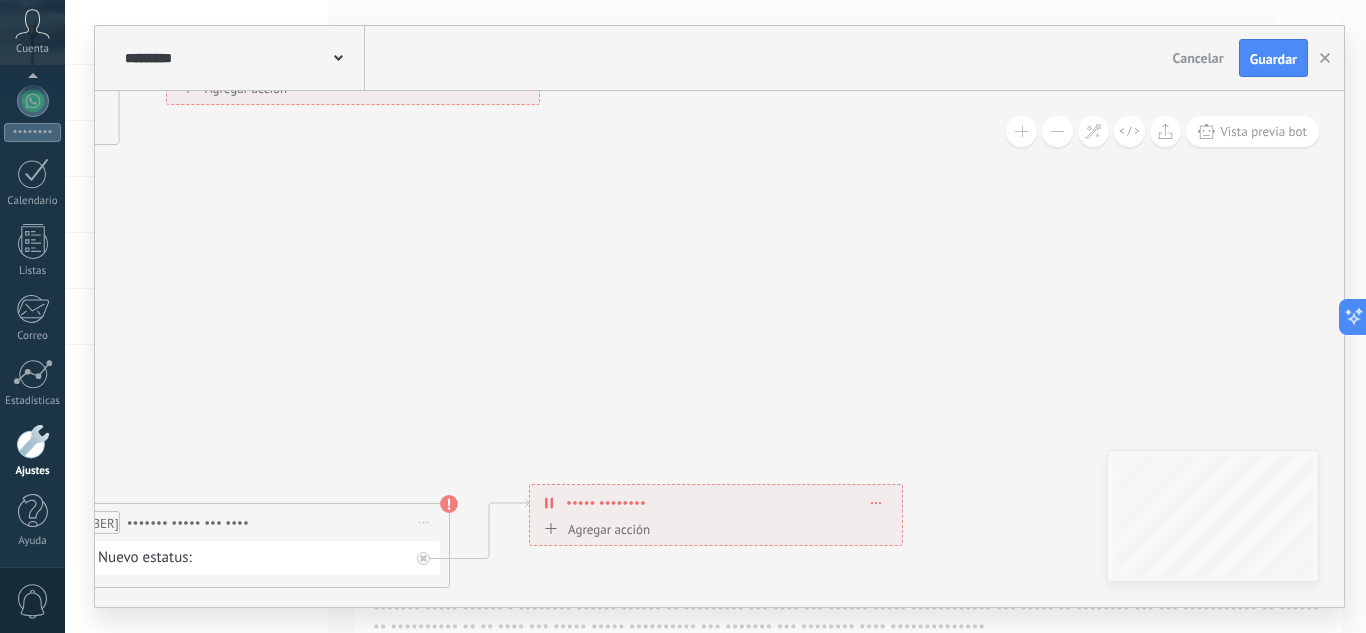 drag, startPoint x: 926, startPoint y: 203, endPoint x: 594, endPoint y: 406, distance: 389.14392 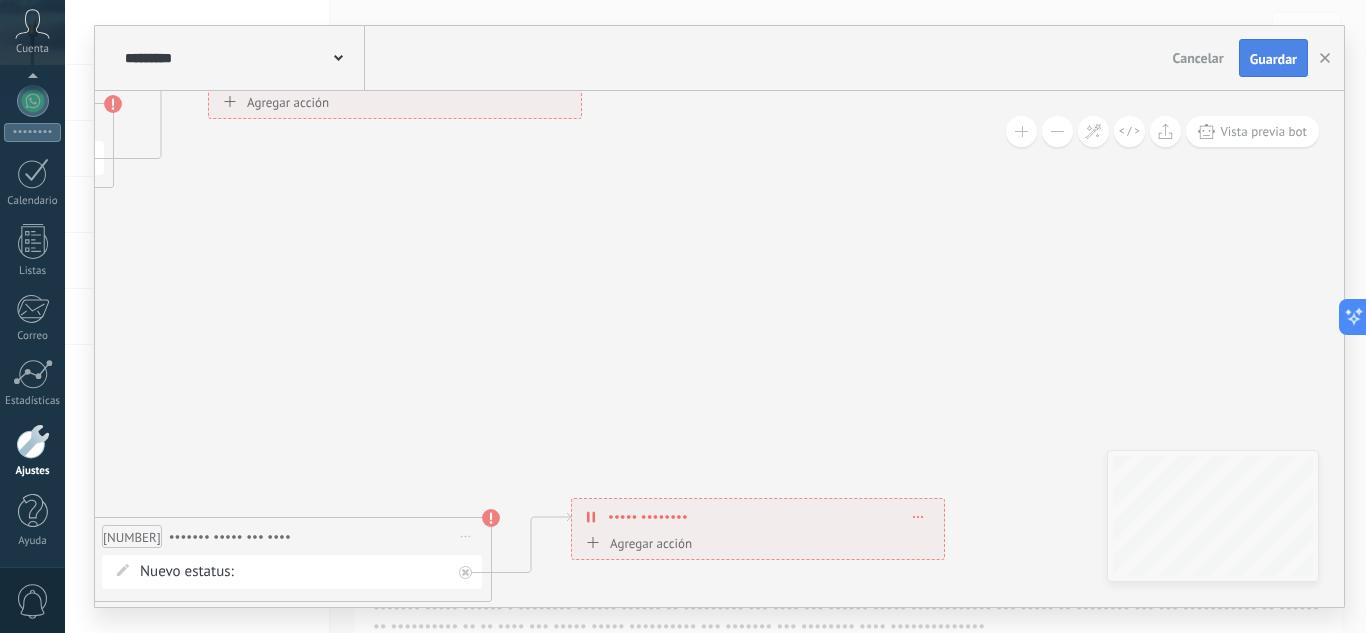 click on "Guardar" at bounding box center [1273, 59] 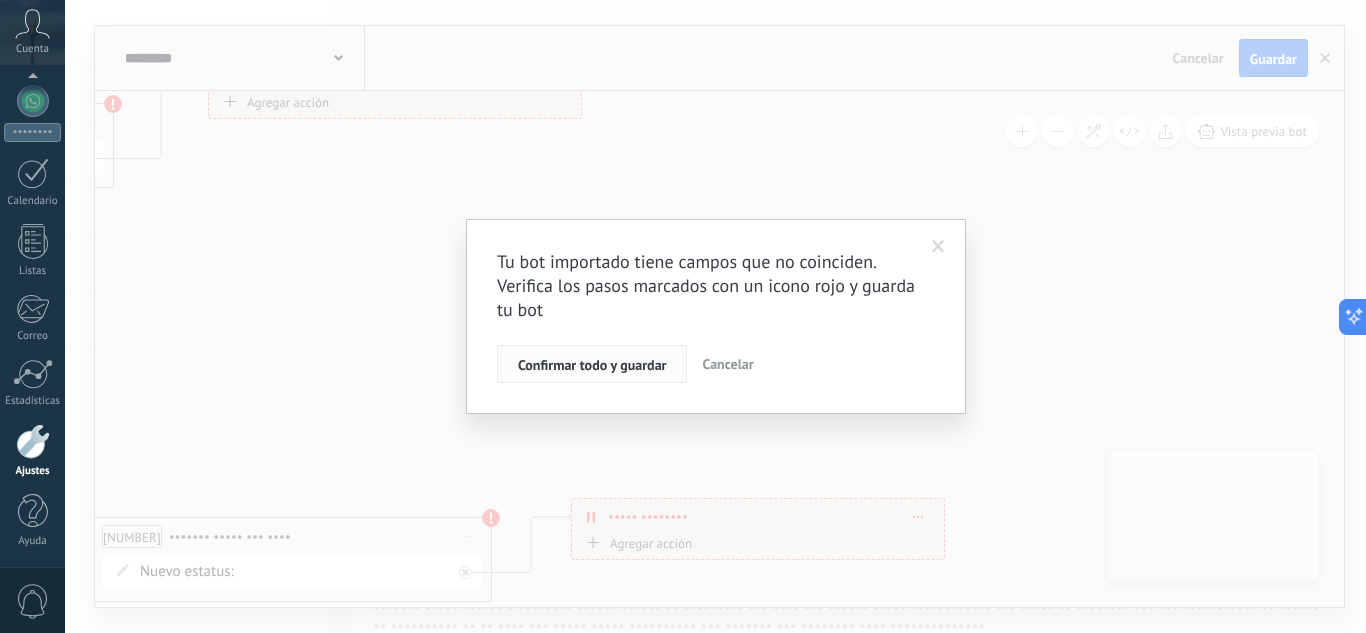 click on "Confirmar todo y guardar" at bounding box center [592, 364] 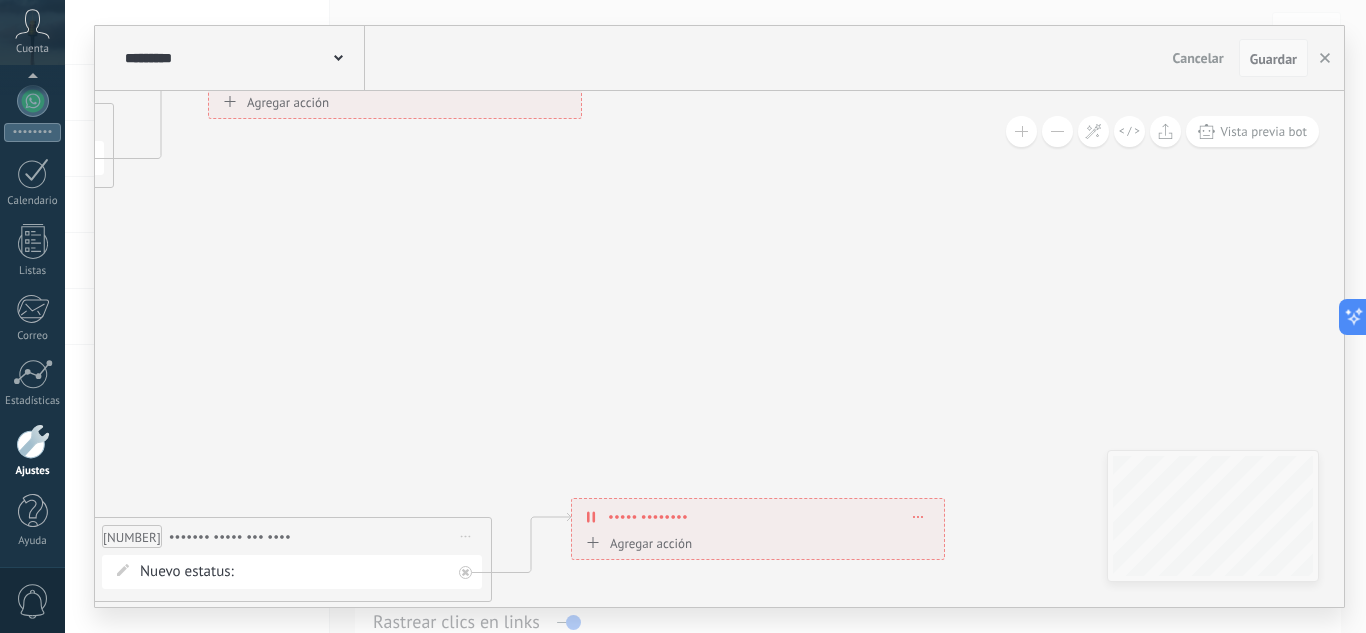 click on "Guardar" at bounding box center (1273, 59) 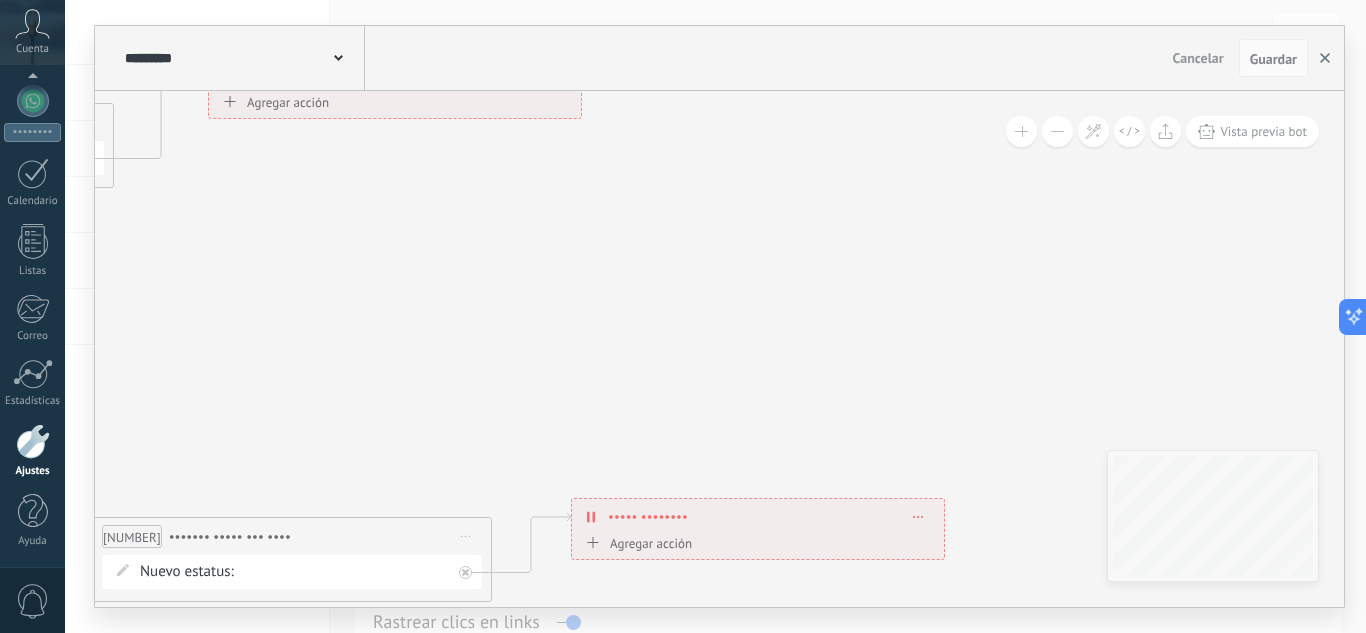 click at bounding box center [1325, 58] 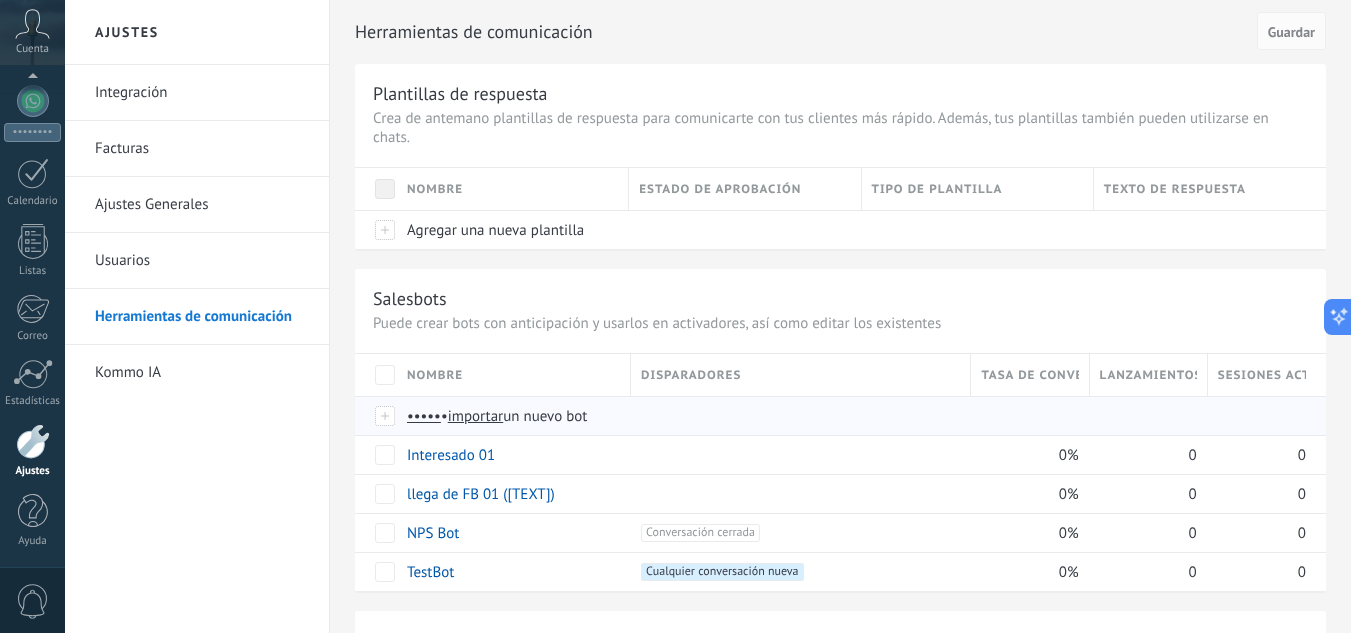 click on "importar" at bounding box center [476, 416] 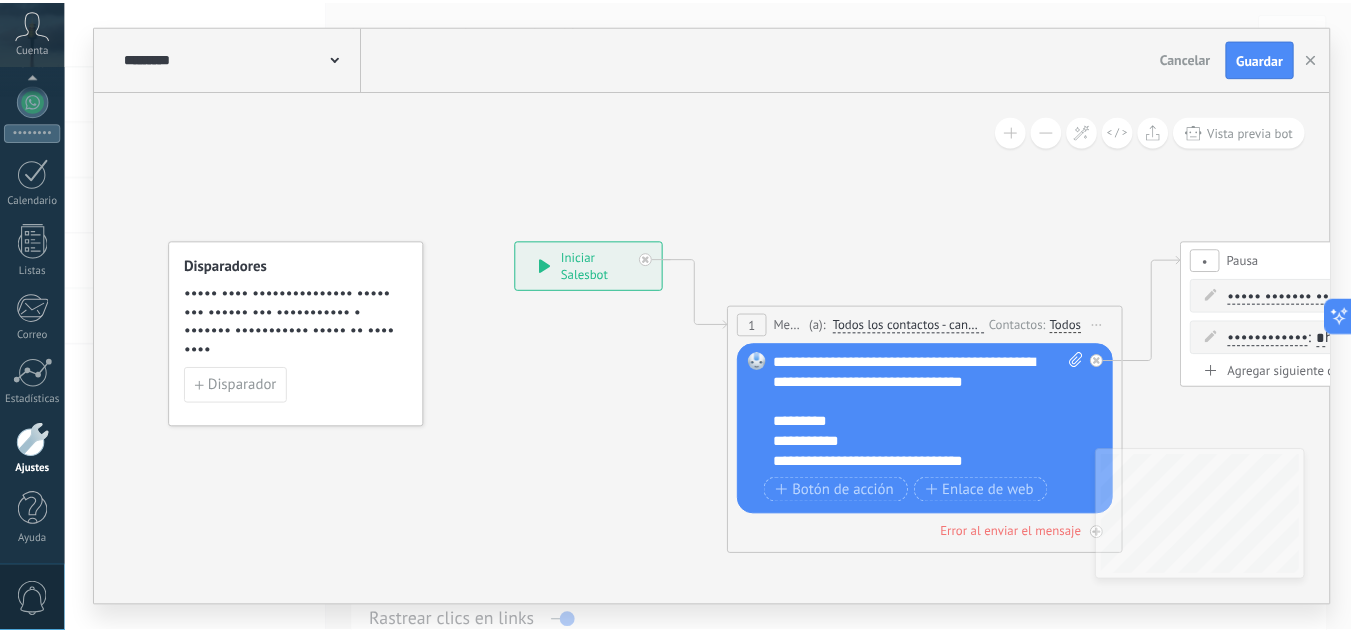 scroll, scrollTop: 120, scrollLeft: 0, axis: vertical 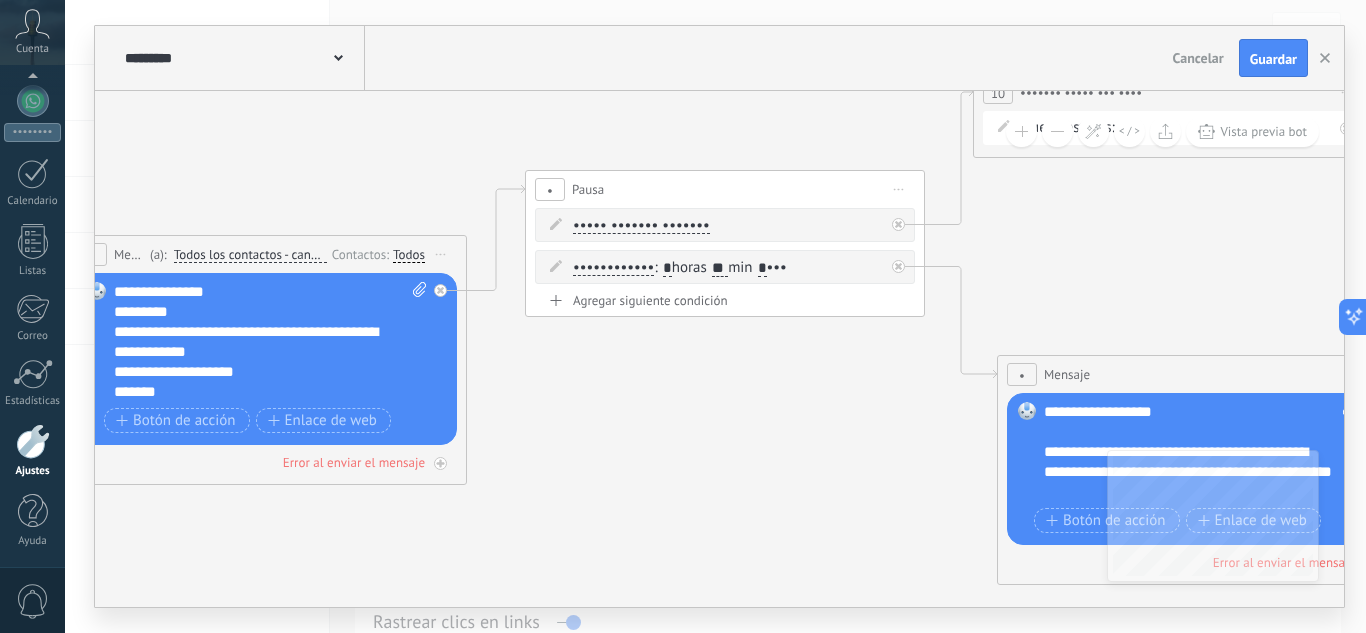 drag, startPoint x: 975, startPoint y: 184, endPoint x: 304, endPoint y: 113, distance: 674.74585 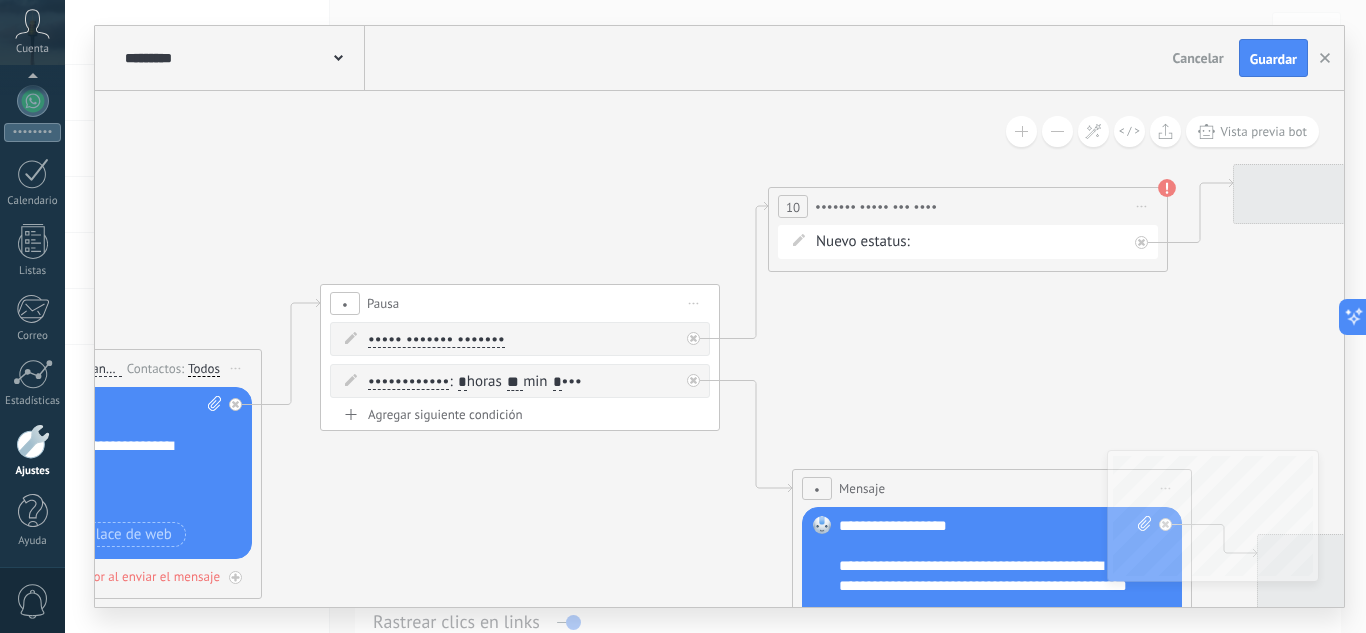 drag, startPoint x: 835, startPoint y: 390, endPoint x: 436, endPoint y: 587, distance: 444.98315 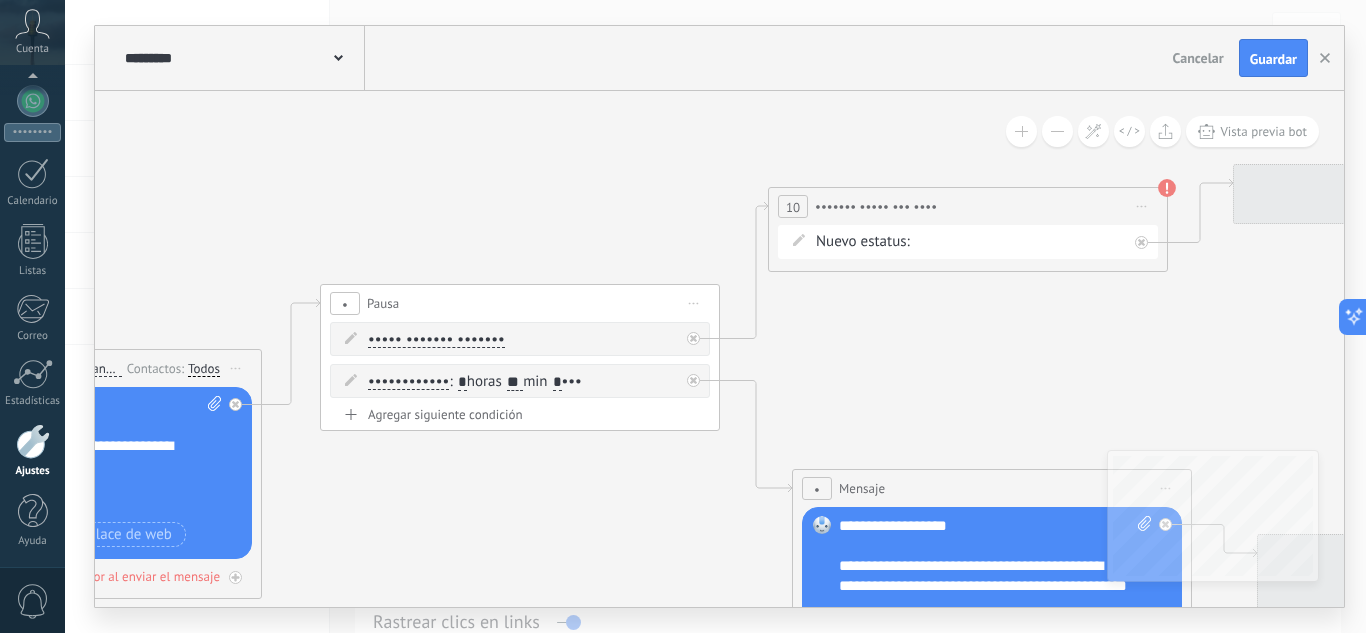 click at bounding box center [1104, 431] 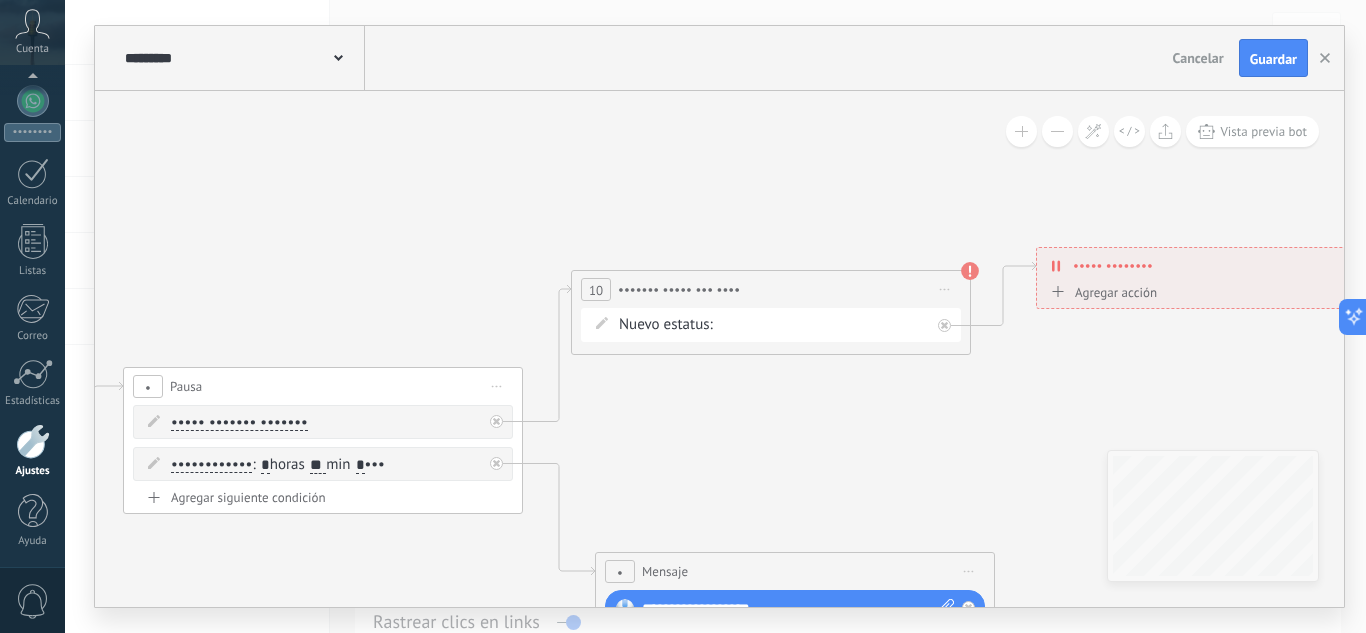 click on "•••• ••• ••••••••••• ••••••• ••• ••••• ••••• •••••••" at bounding box center (0, 0) 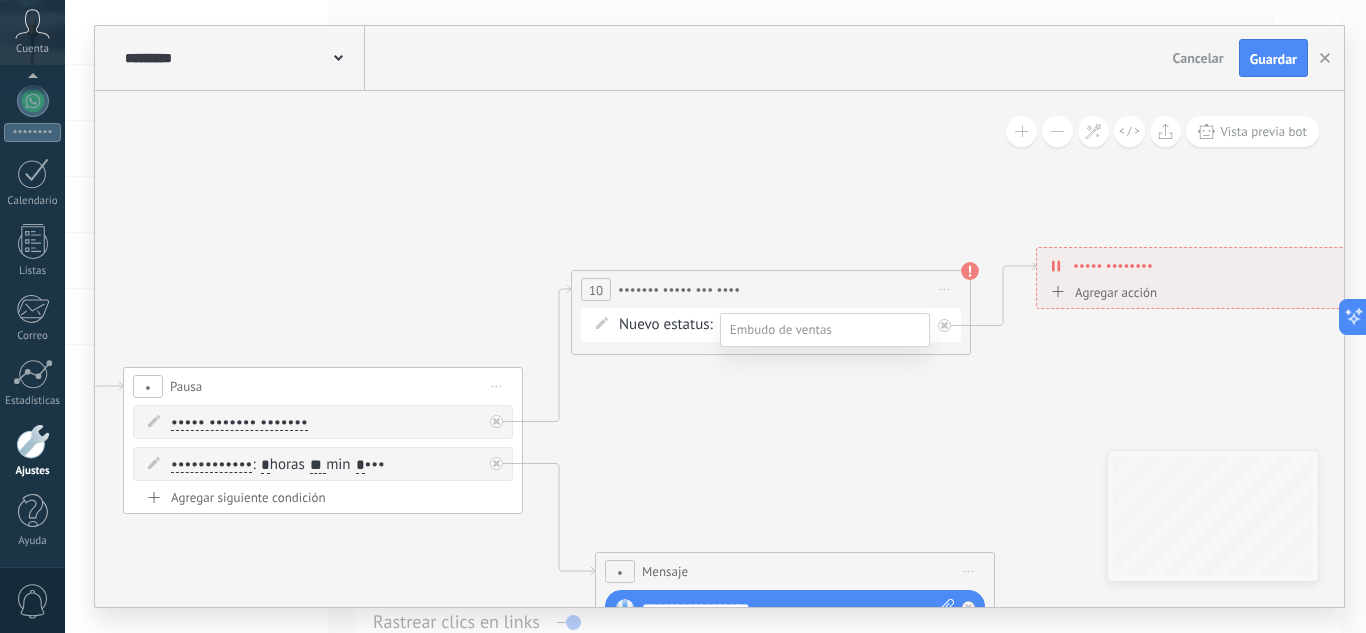 click on "••••••• ••• •••••" at bounding box center [0, 0] 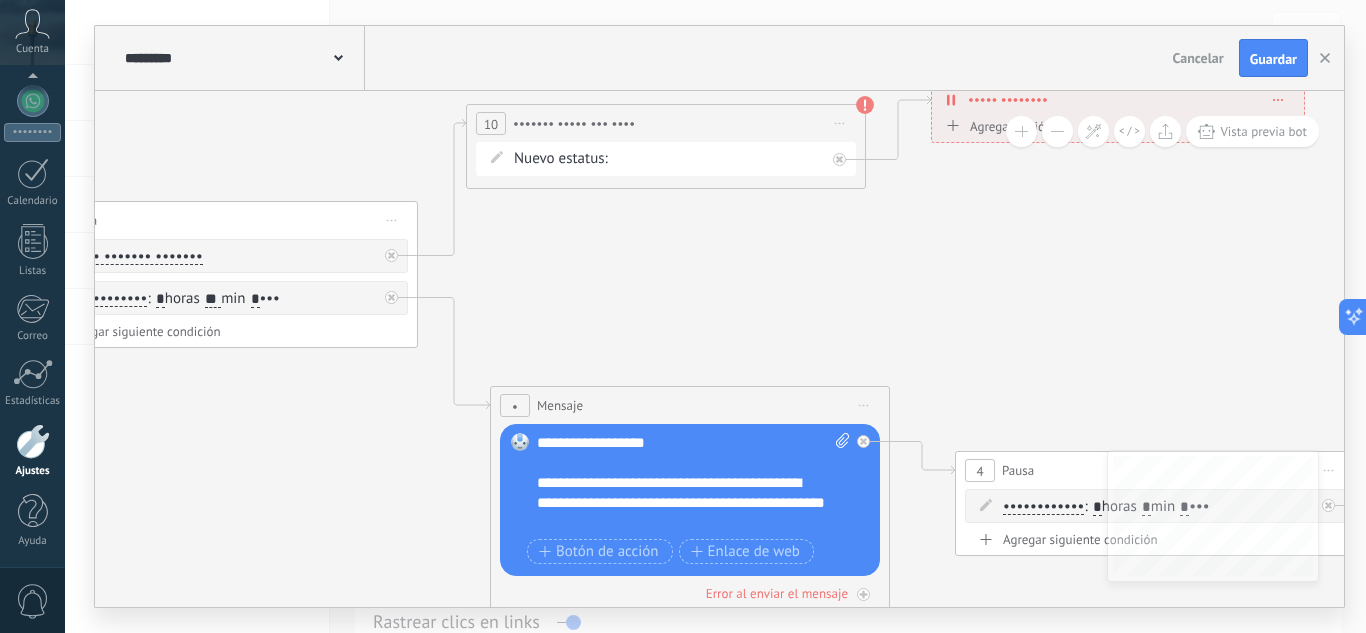 drag, startPoint x: 991, startPoint y: 477, endPoint x: 690, endPoint y: 233, distance: 387.47516 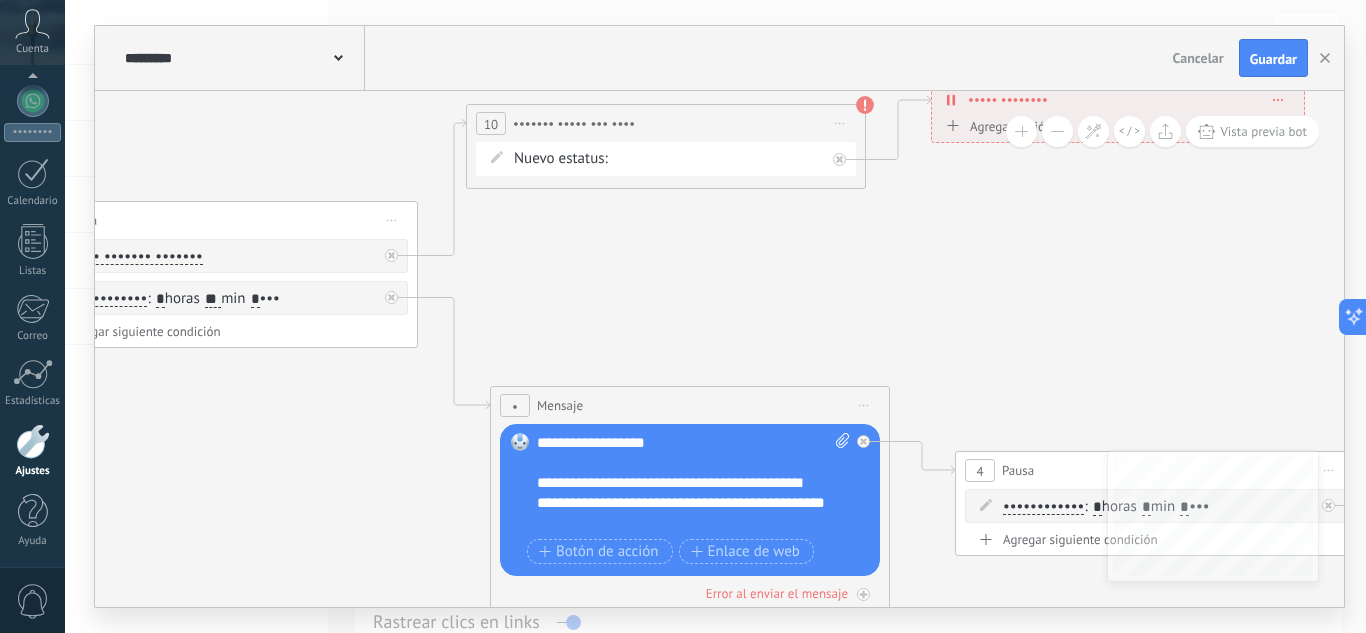 click at bounding box center (802, 348) 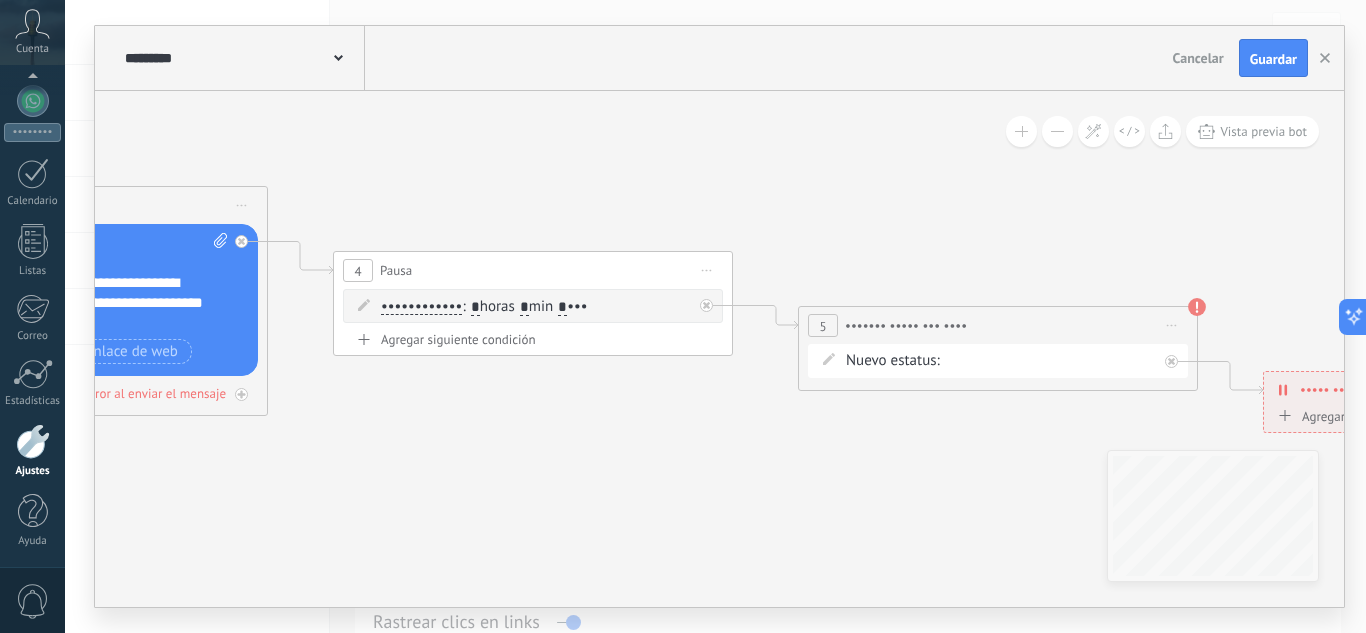 drag, startPoint x: 926, startPoint y: 265, endPoint x: 403, endPoint y: 151, distance: 535.2803 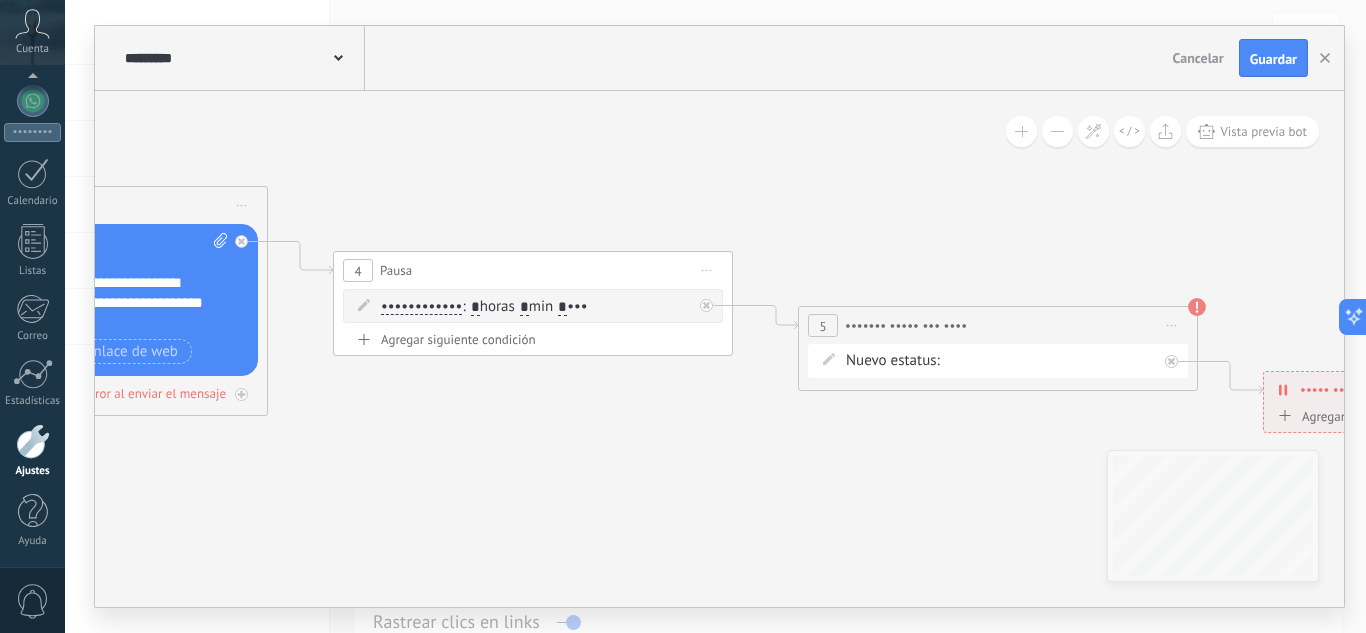 click at bounding box center [180, 157] 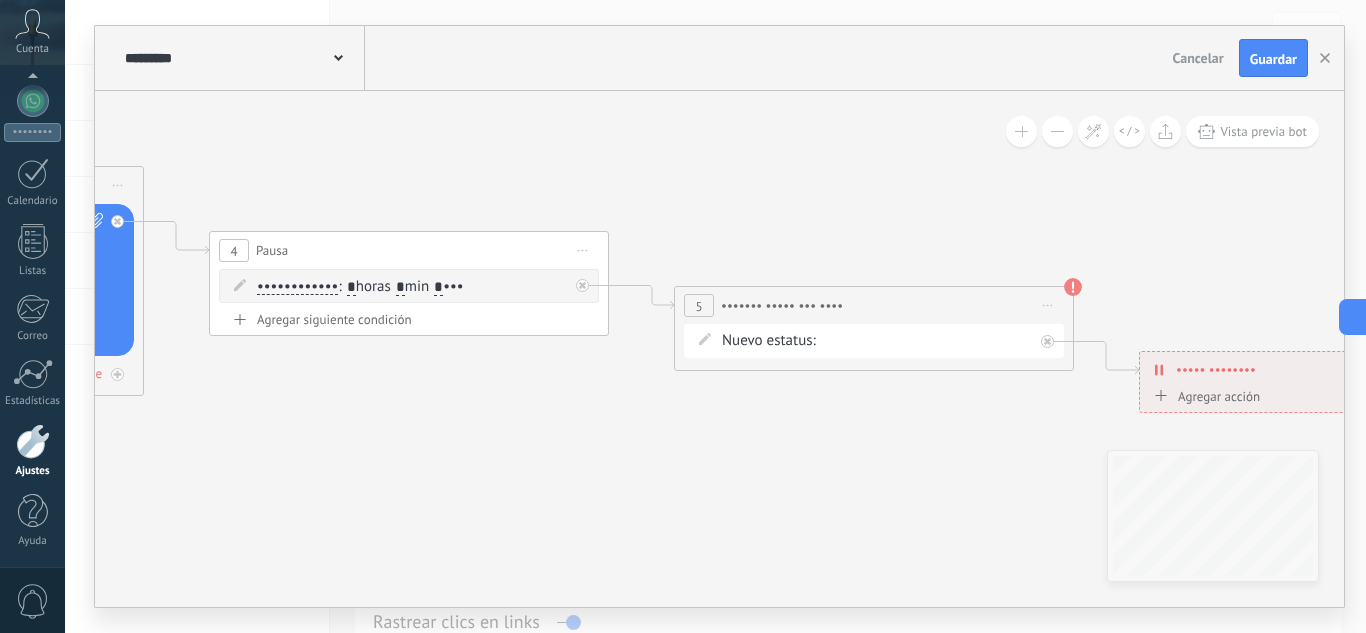 drag, startPoint x: 777, startPoint y: 180, endPoint x: 568, endPoint y: 198, distance: 209.77368 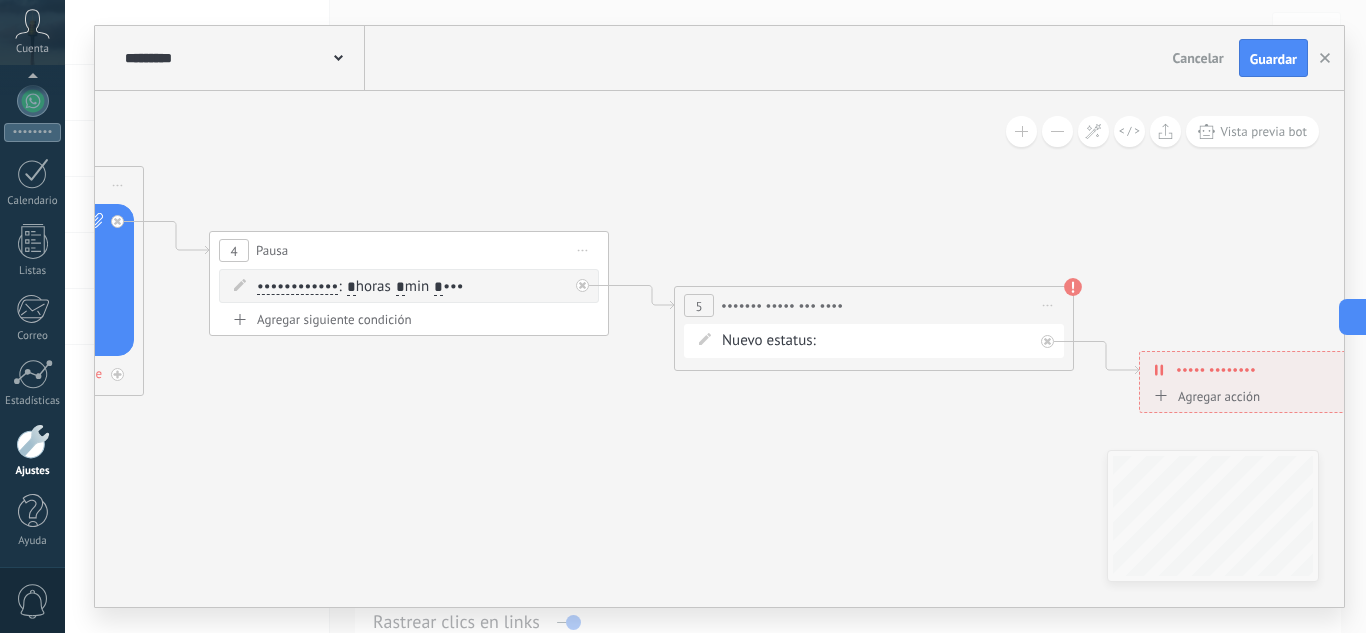 click at bounding box center (56, 137) 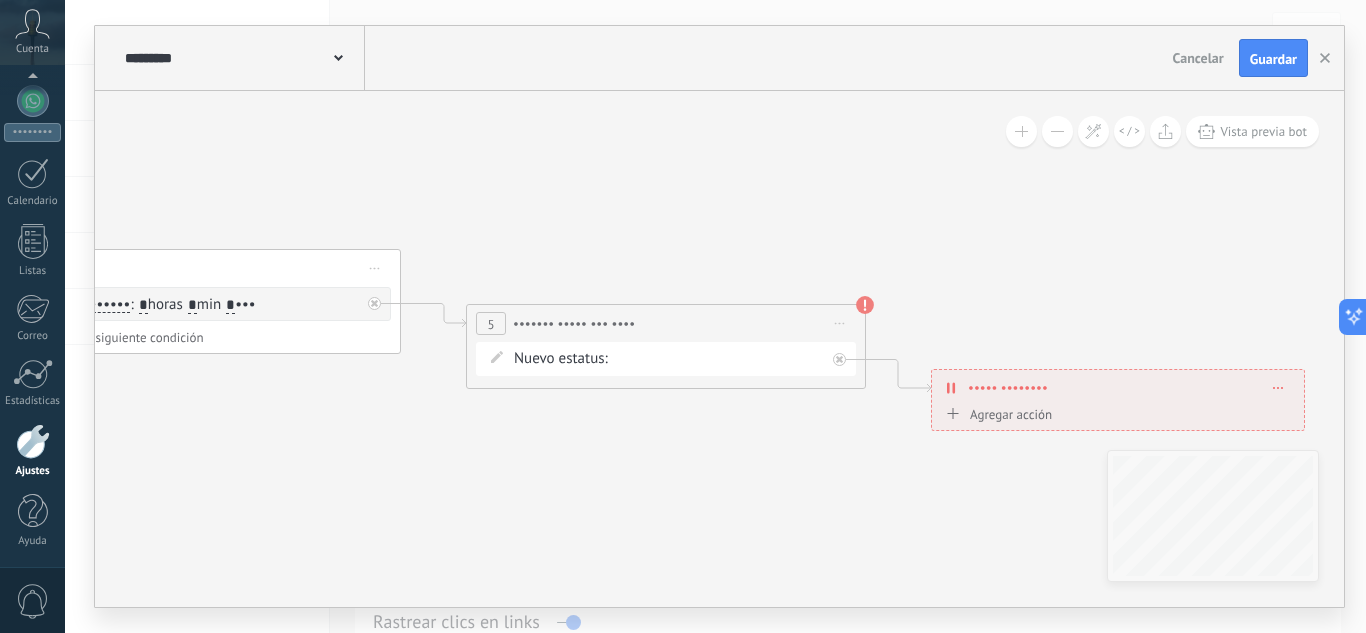 click on "•••• ••• ••••••••••• ••••••• ••• ••••• ••••• •••••••" at bounding box center [0, 0] 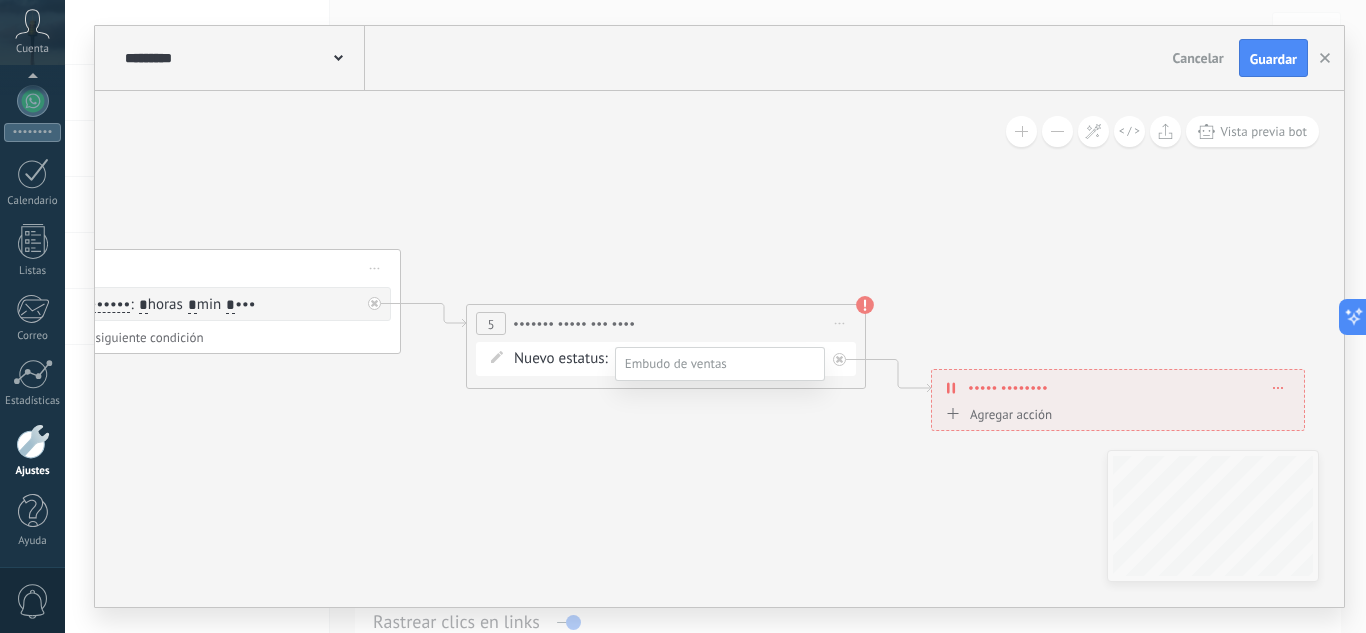 click on "••••••• ••• •••••" at bounding box center [0, 0] 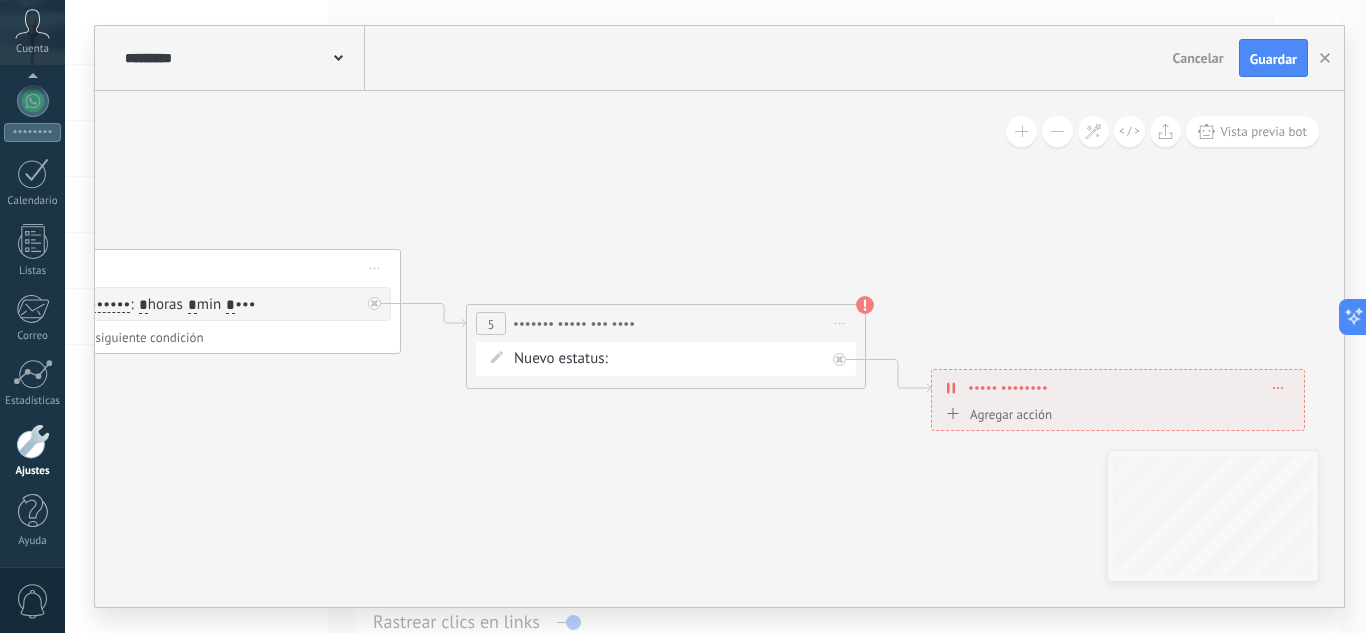 click on "•••• ••• ••••••••••• ••••••• ••• ••••• ••••• •••••••" at bounding box center (0, 0) 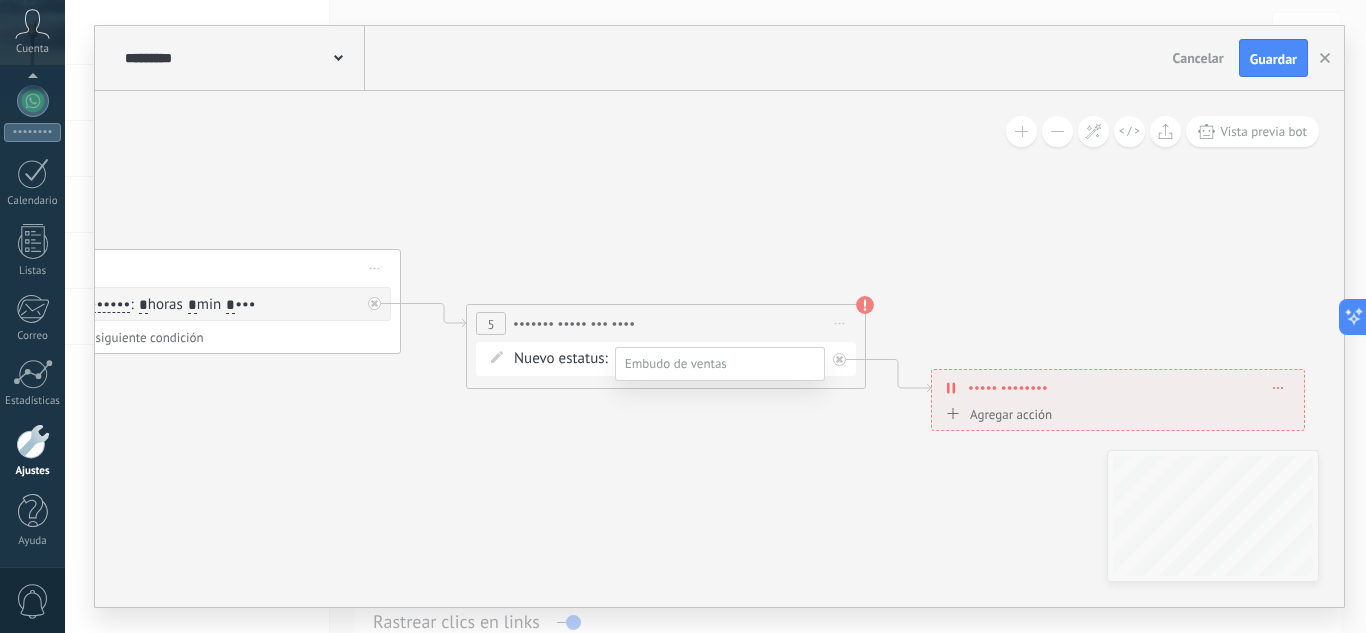 click on "REMARKETING" at bounding box center [0, 0] 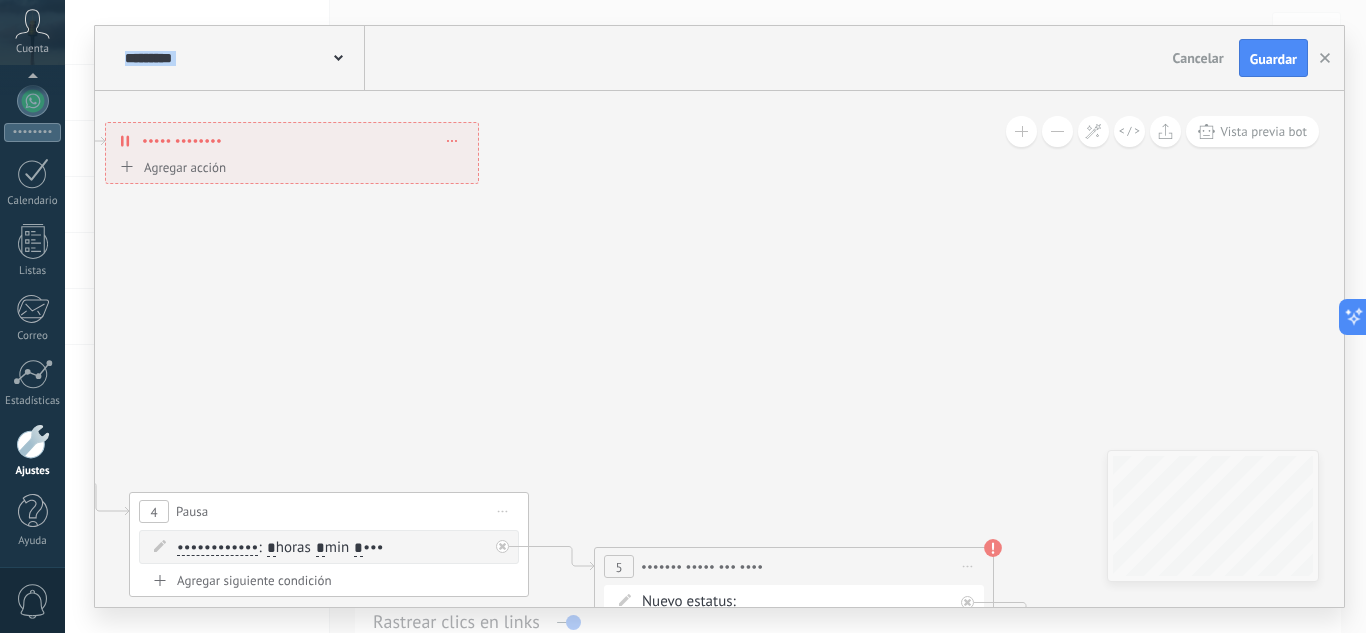 drag, startPoint x: 864, startPoint y: 180, endPoint x: 993, endPoint y: 423, distance: 275.11816 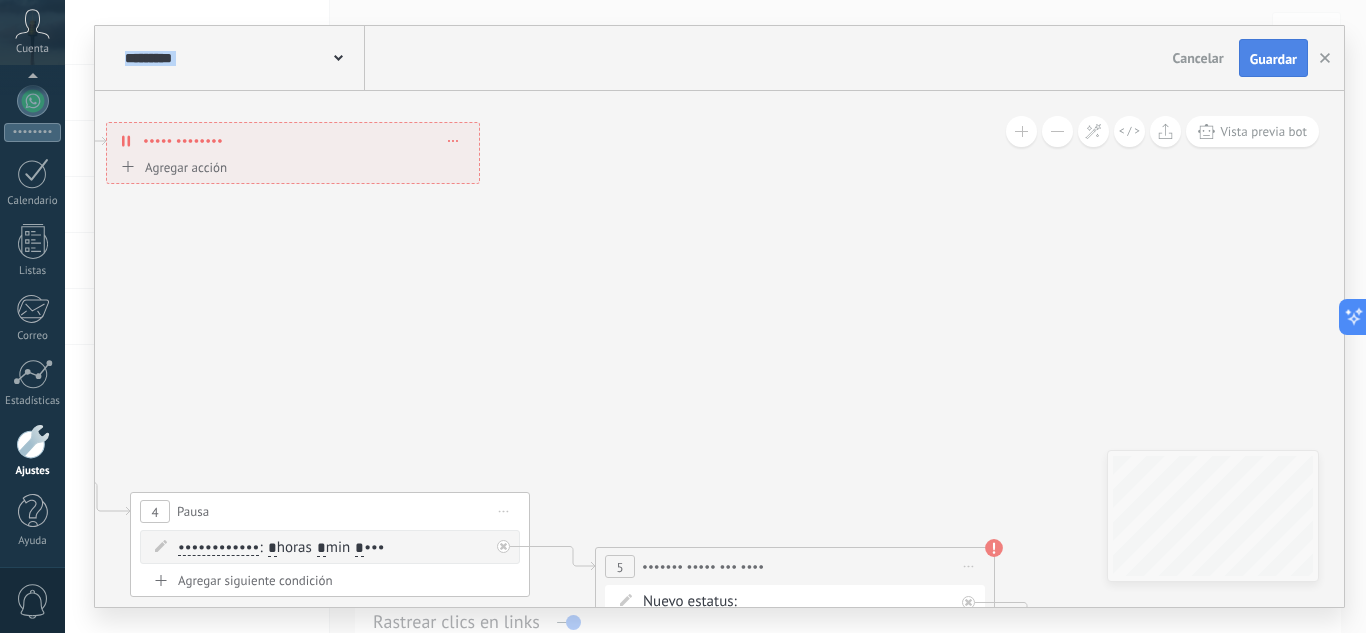 click on "Guardar" at bounding box center (1273, 59) 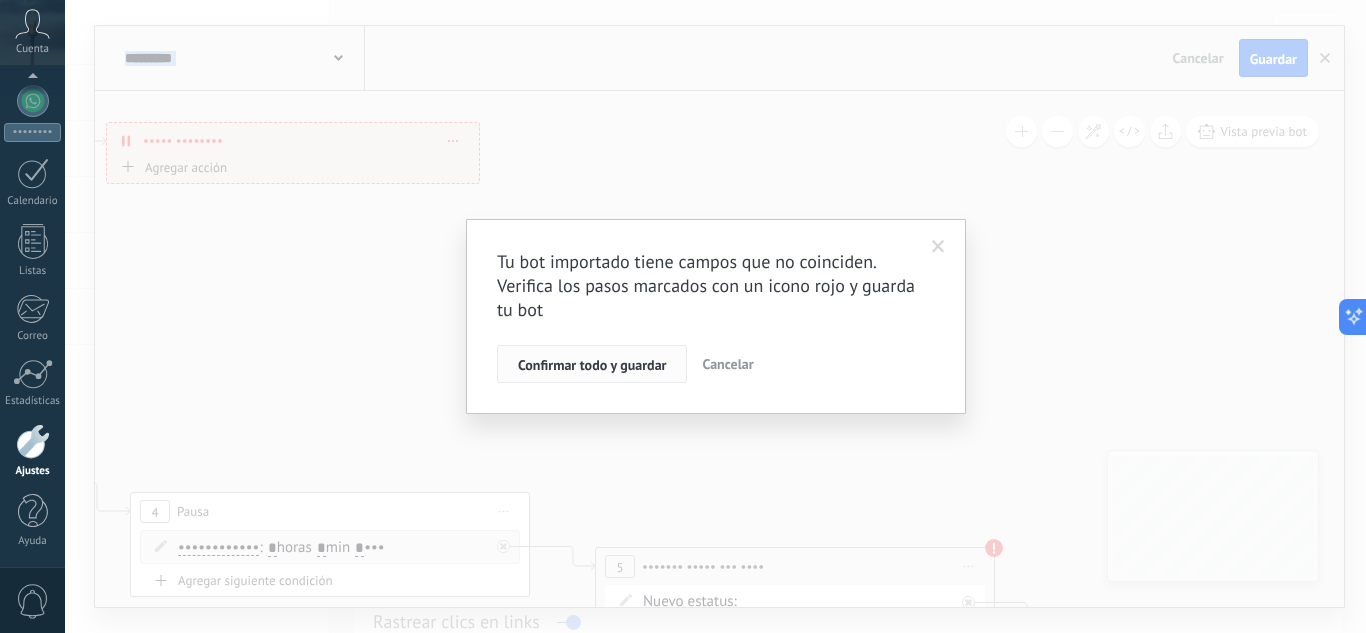 click on "Confirmar todo y guardar" at bounding box center [592, 365] 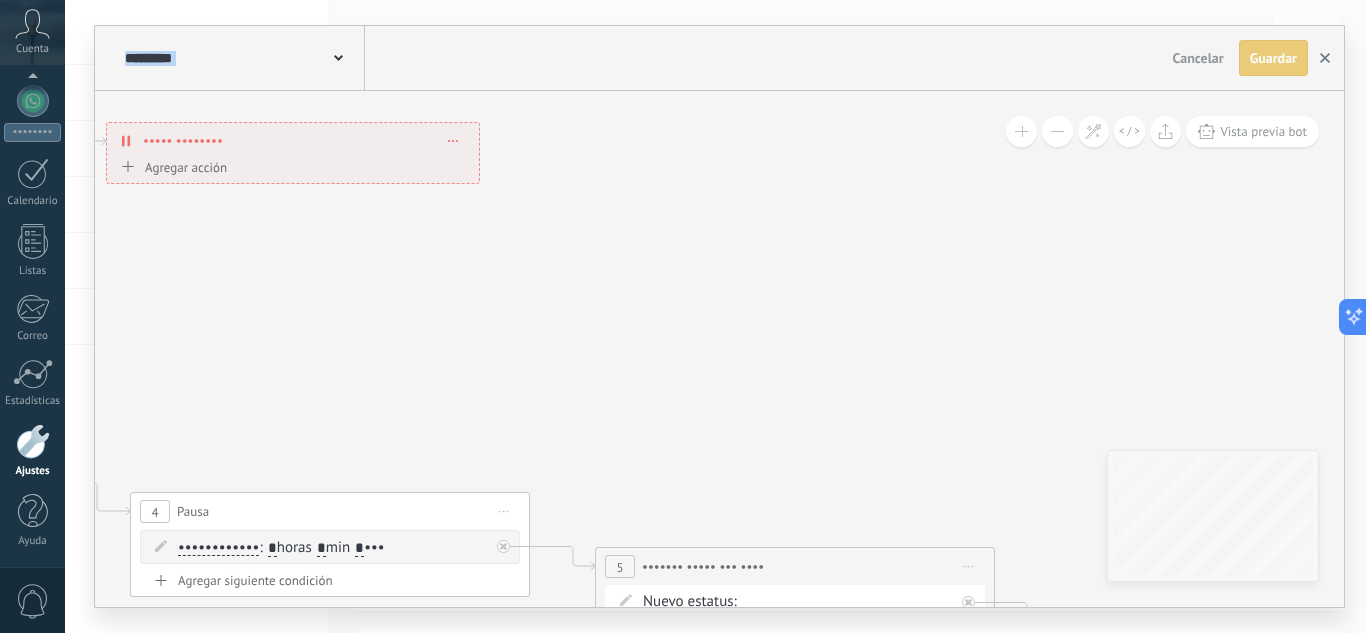 click at bounding box center [1325, 58] 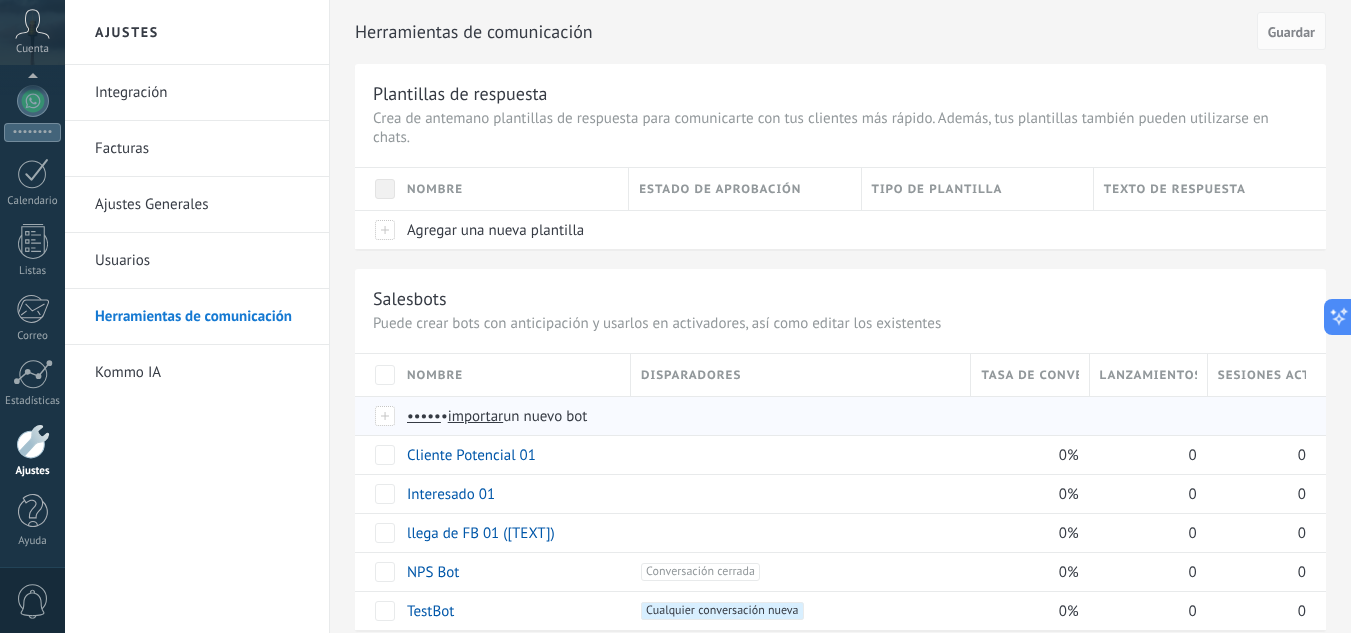 click on "importar" at bounding box center [476, 416] 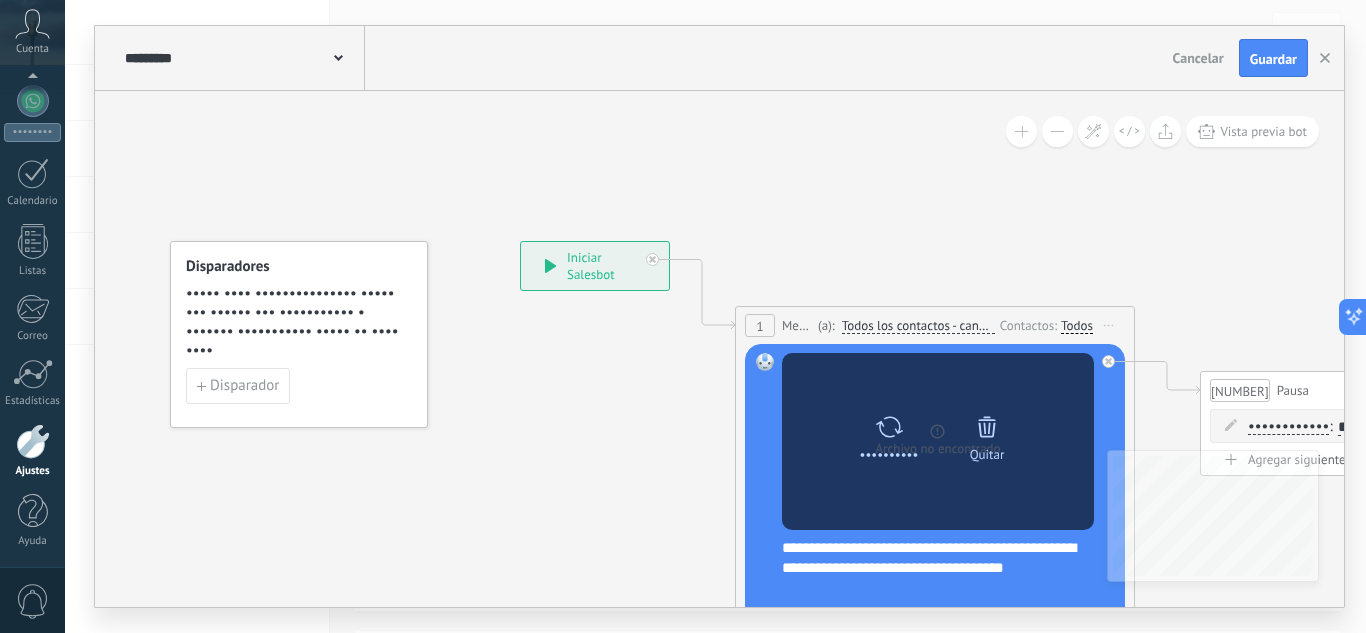 click at bounding box center [889, 427] 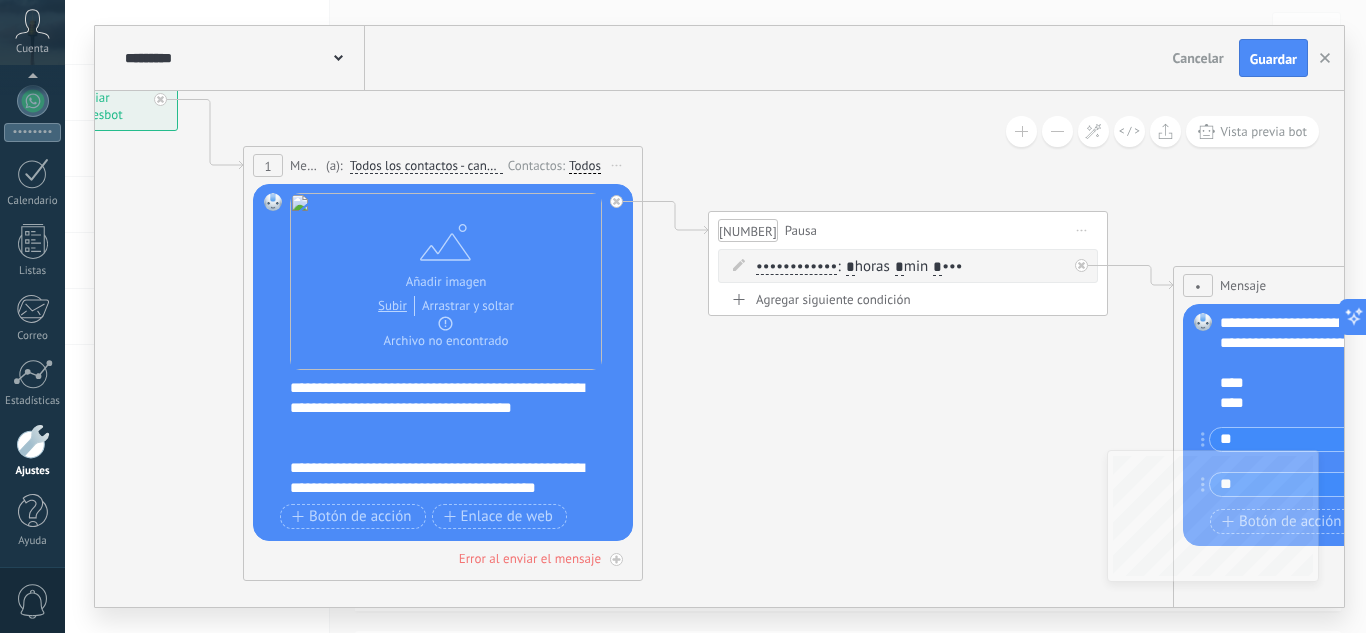drag, startPoint x: 1136, startPoint y: 213, endPoint x: 525, endPoint y: 83, distance: 624.6767 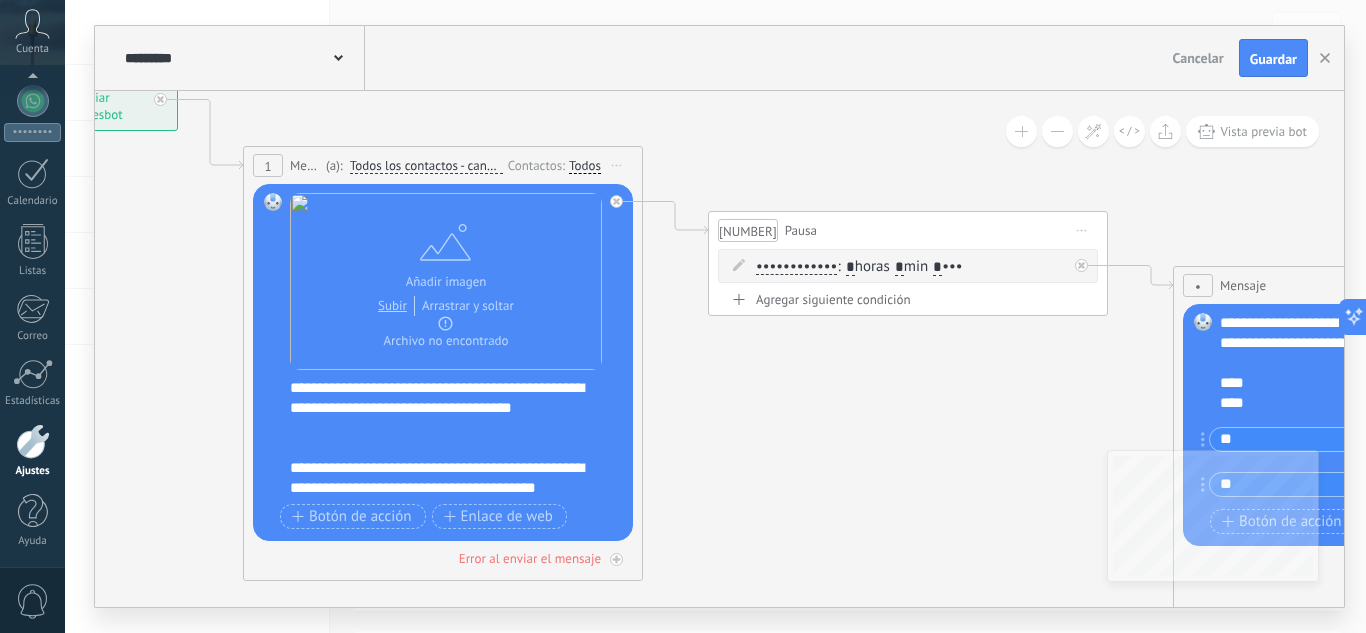 click on "**********" at bounding box center [719, 316] 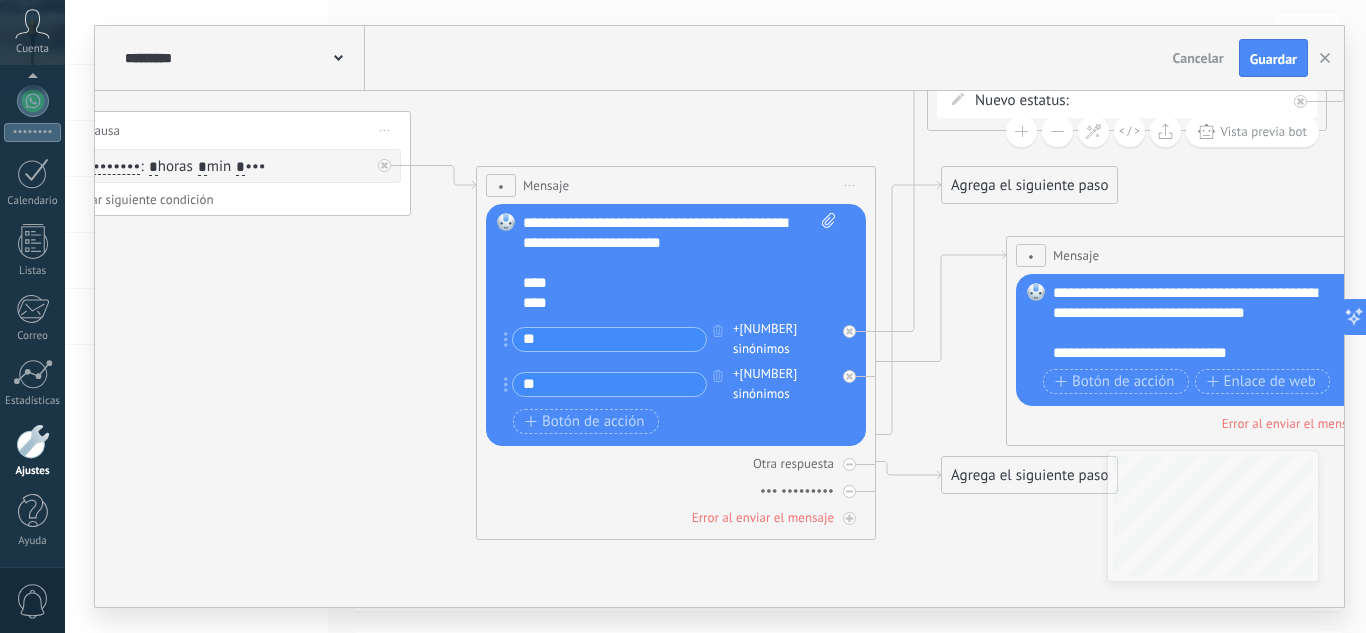 drag, startPoint x: 900, startPoint y: 436, endPoint x: 312, endPoint y: 316, distance: 600.12 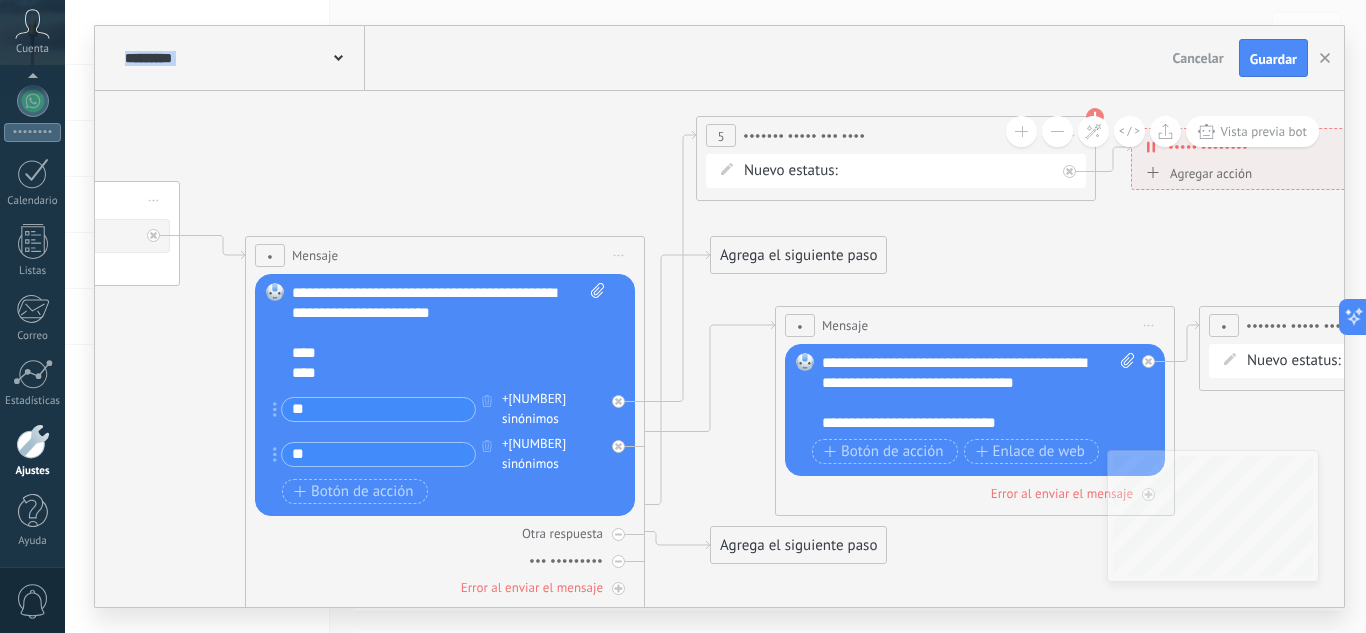 drag, startPoint x: 799, startPoint y: 134, endPoint x: 482, endPoint y: 272, distance: 345.73544 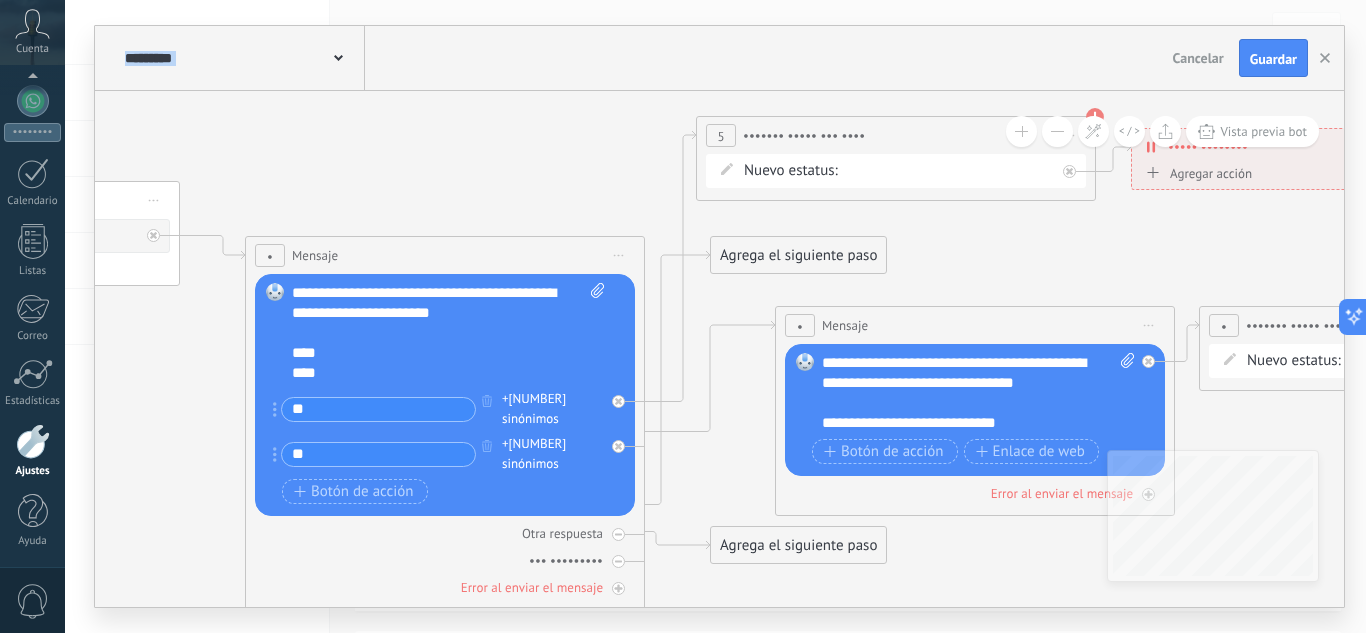 click at bounding box center (548, 315) 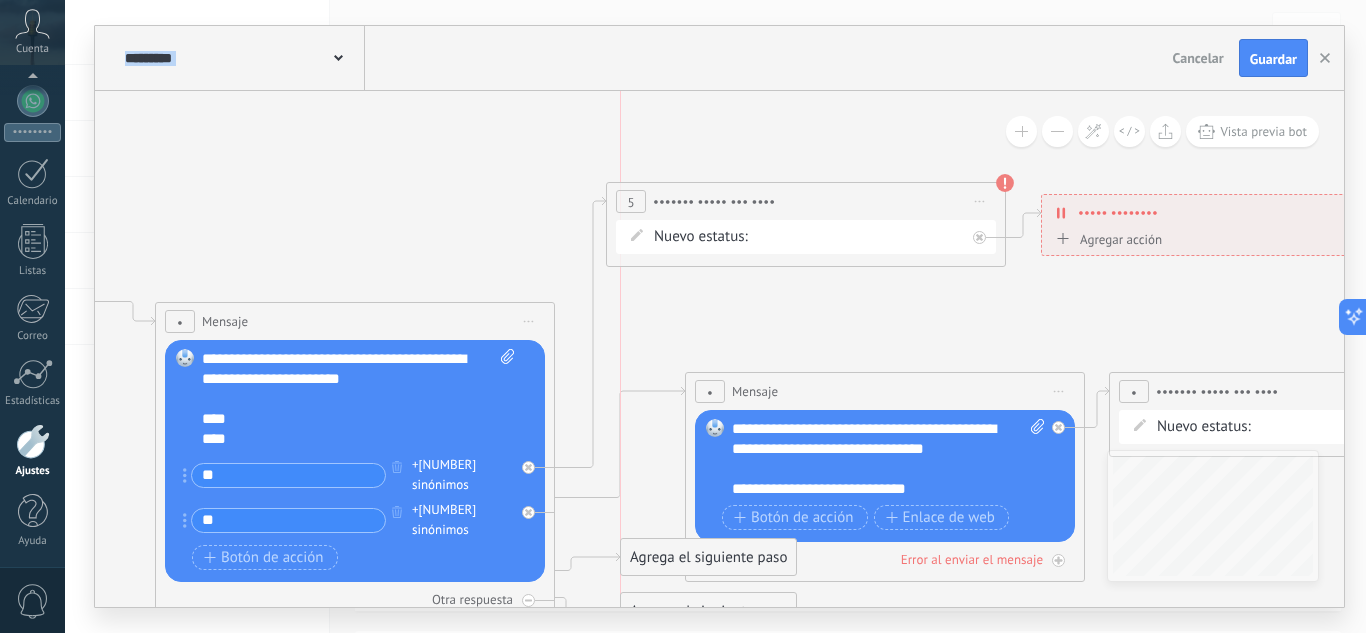 drag, startPoint x: 663, startPoint y: 324, endPoint x: 657, endPoint y: 560, distance: 236.07626 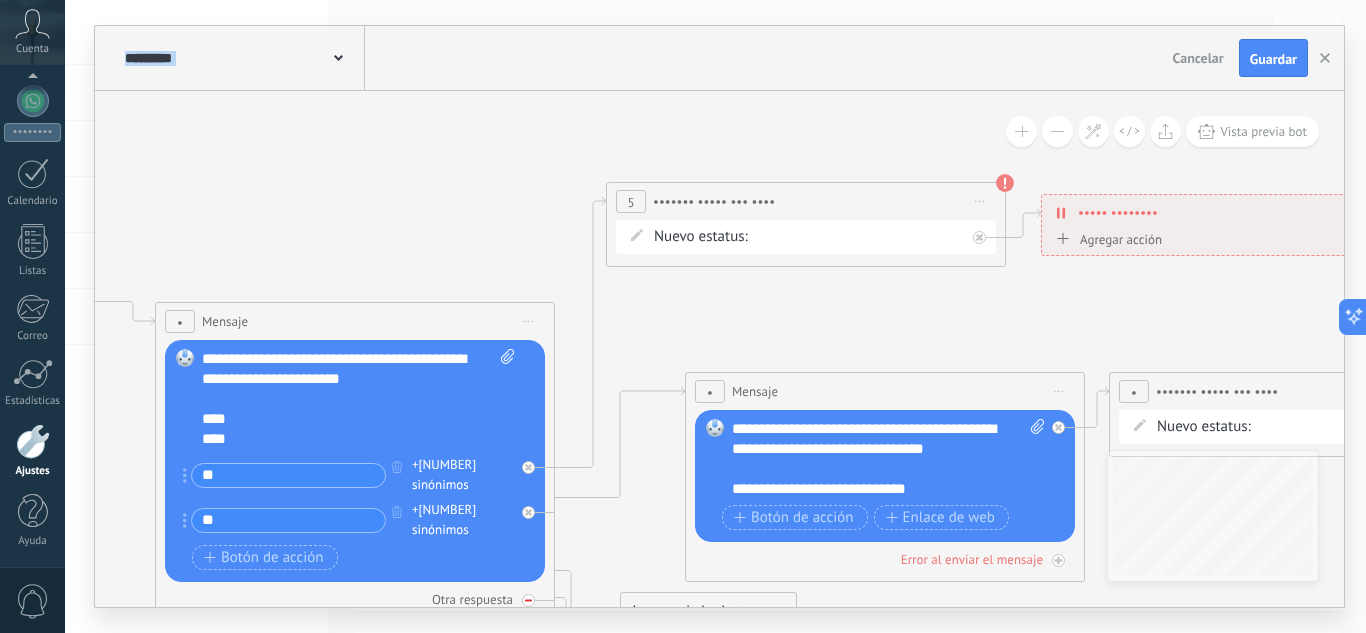 click at bounding box center (528, 600) 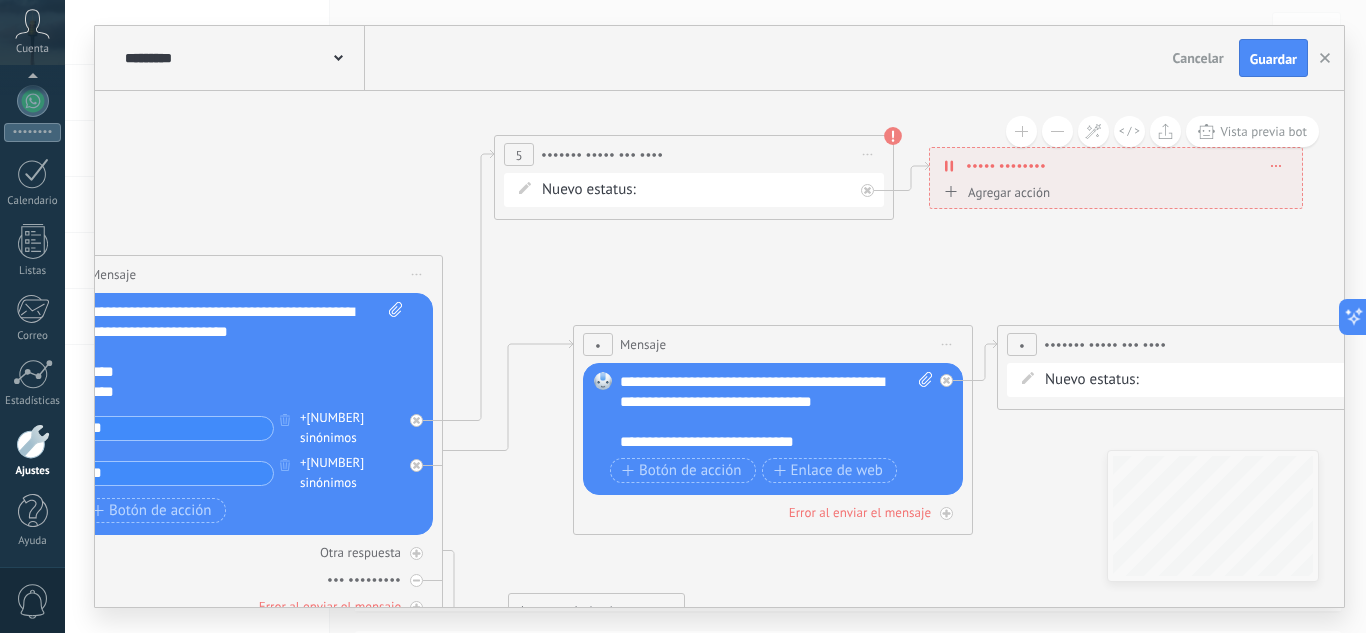 drag, startPoint x: 868, startPoint y: 281, endPoint x: 589, endPoint y: 264, distance: 279.51746 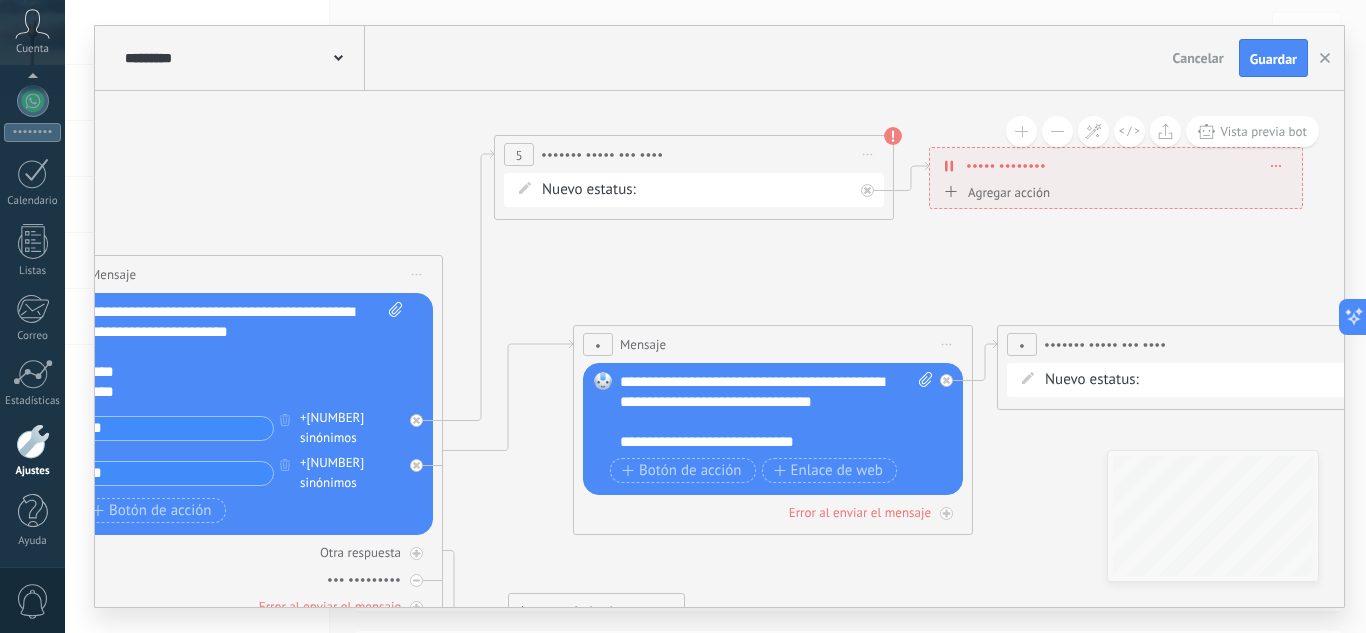 click at bounding box center [346, 334] 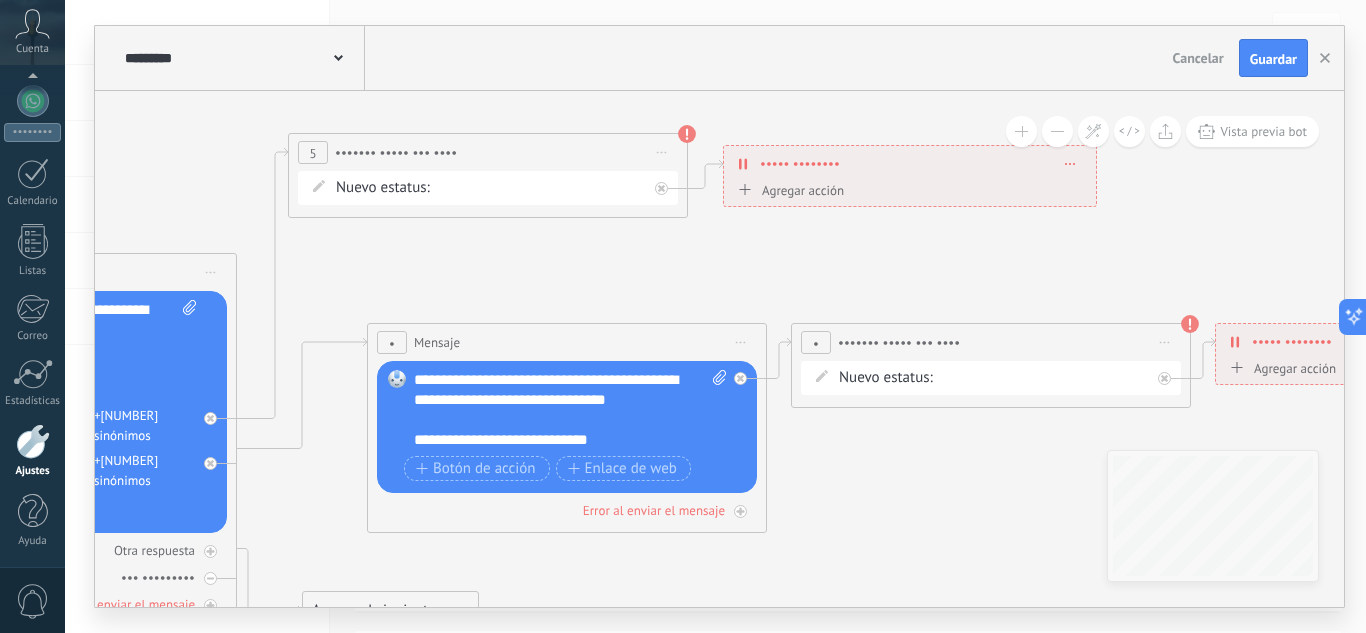 click on "•••• ••• ••••••••••• ••••••• ••• ••••• ••••• •••••••" at bounding box center (0, 0) 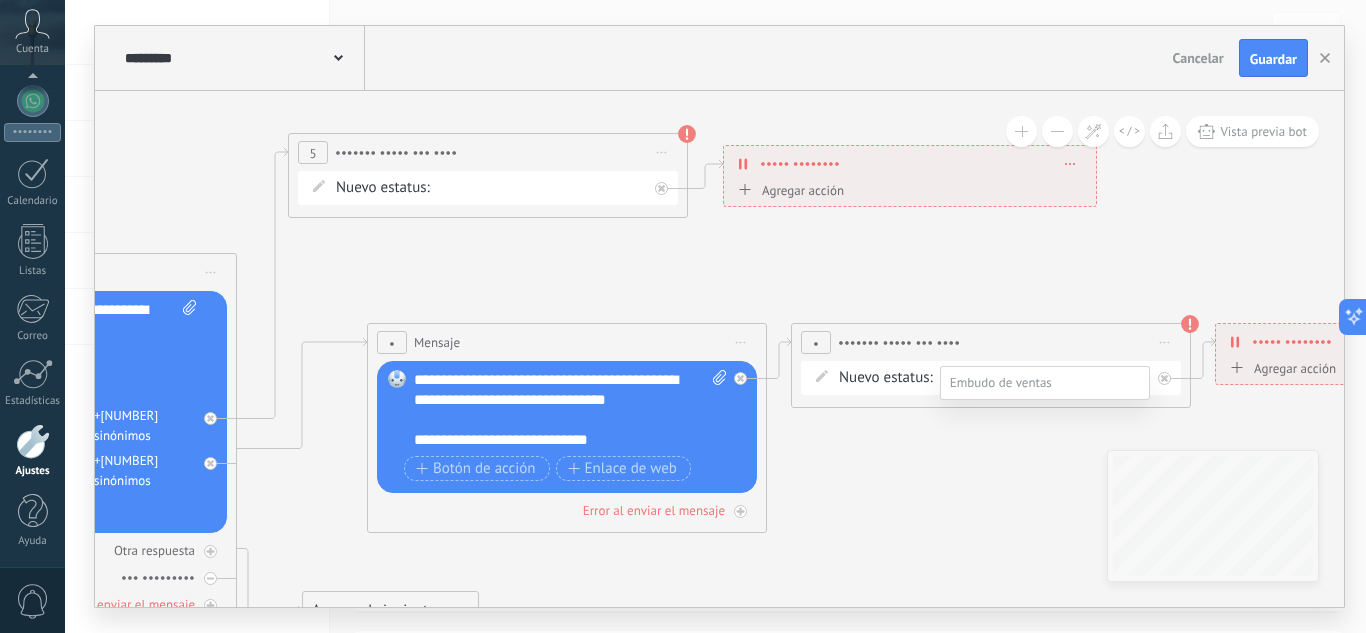 click on "Venta Perdido" at bounding box center [0, 0] 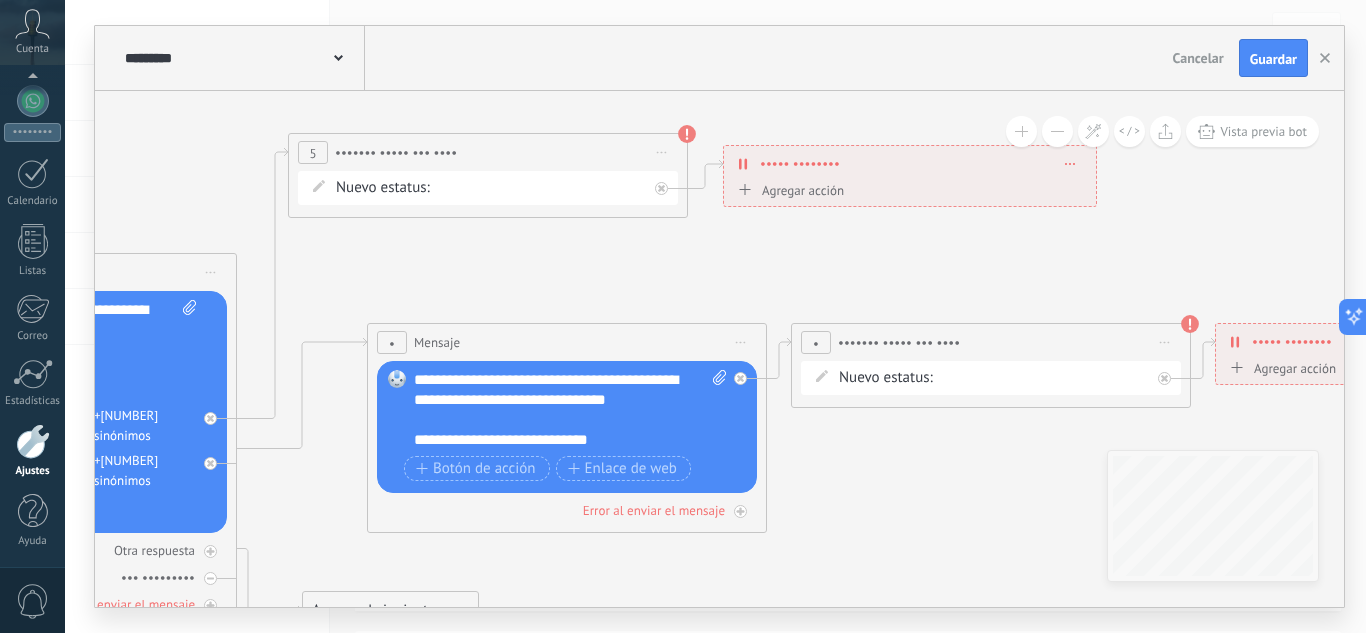 click on "•••• ••• ••••••••••• ••••••• ••• ••••• ••••• •••••••" at bounding box center [0, 0] 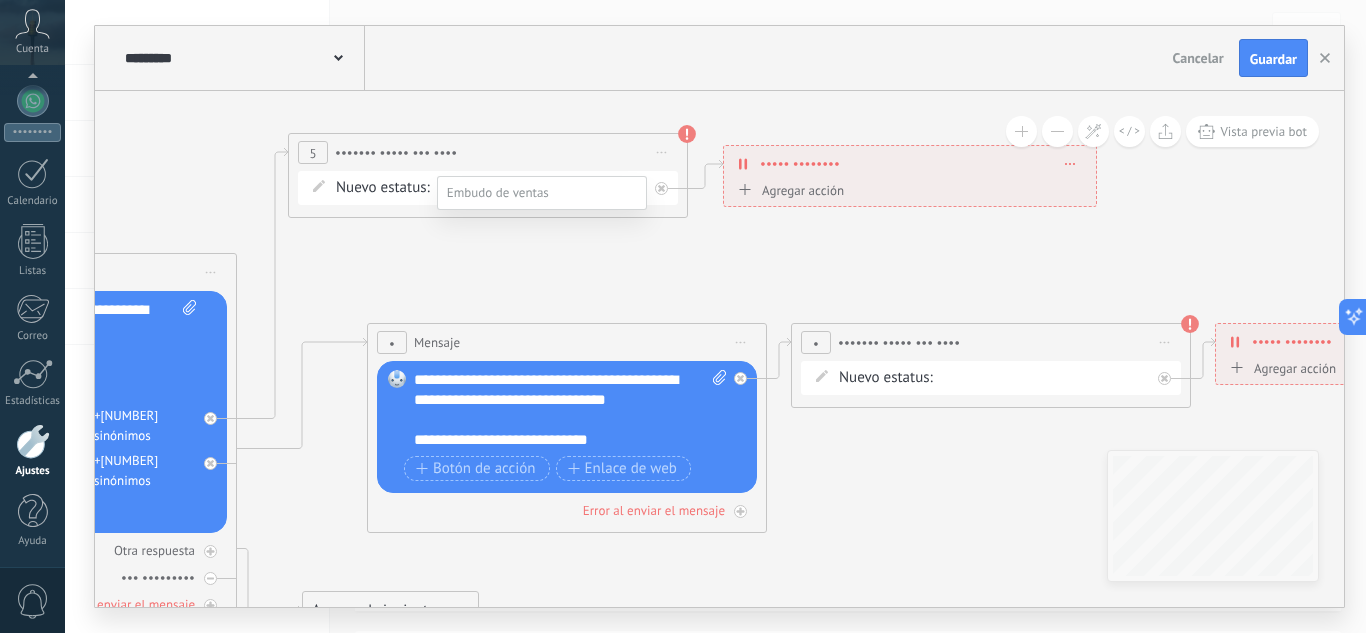 click on "C.P" at bounding box center [0, 0] 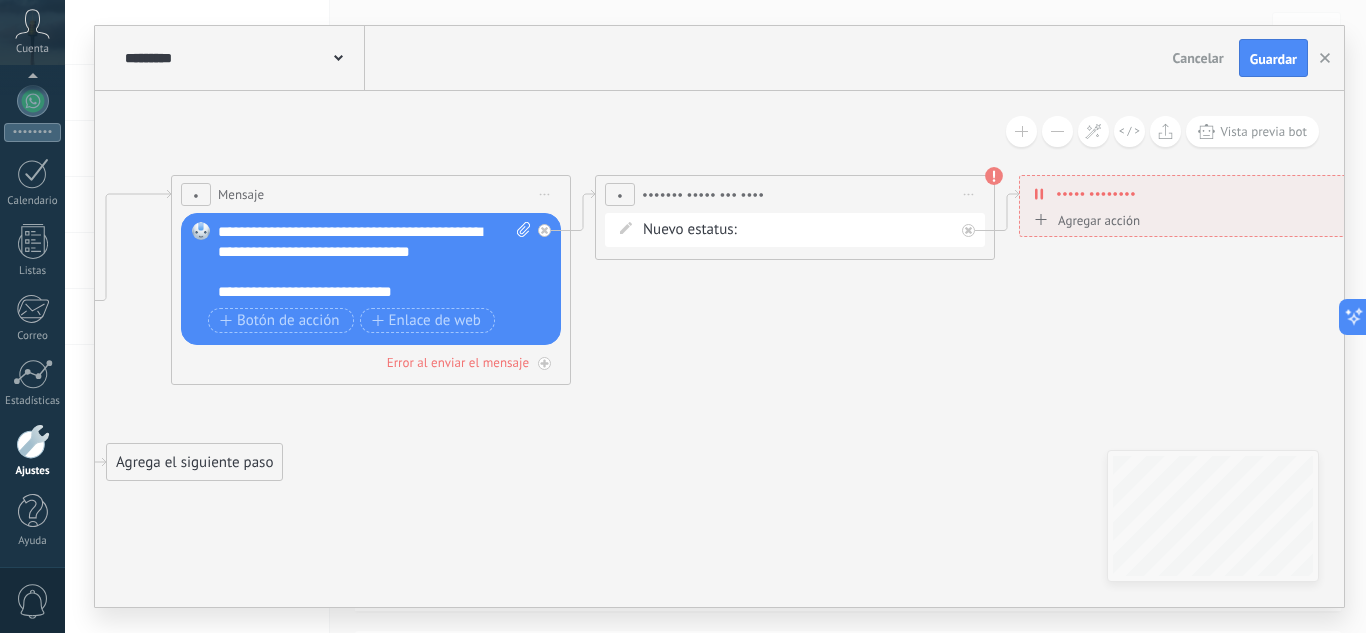 drag, startPoint x: 681, startPoint y: 278, endPoint x: 489, endPoint y: 126, distance: 244.88365 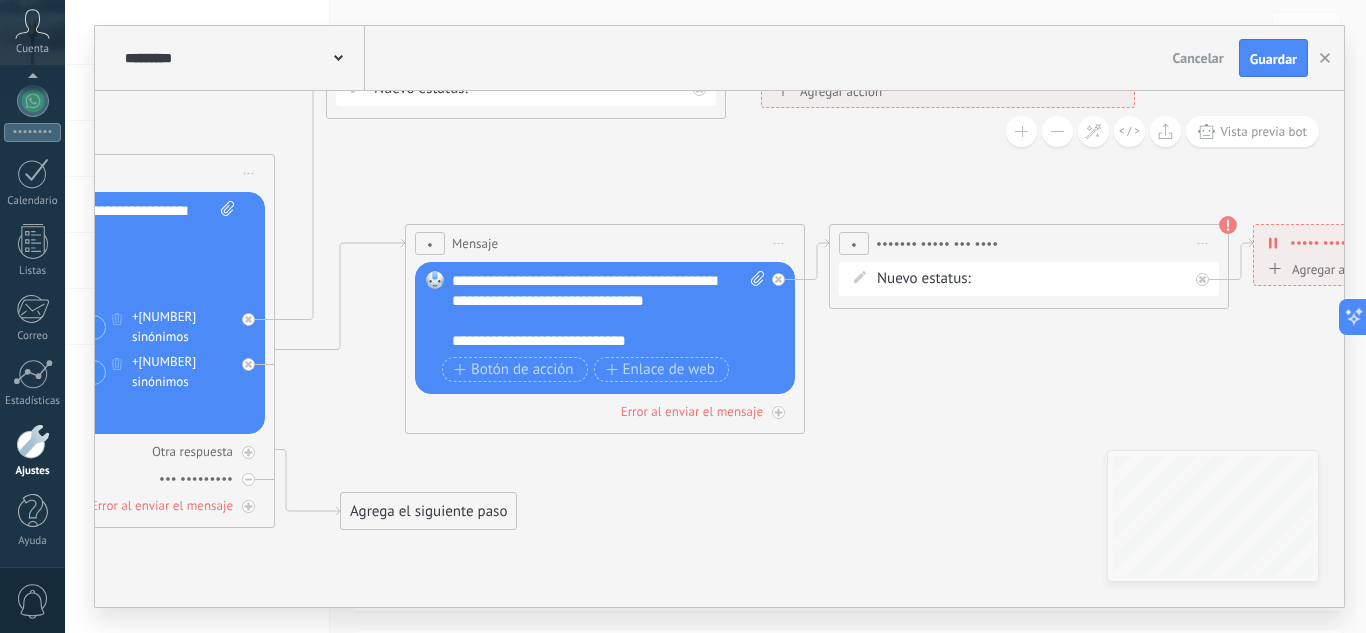 drag, startPoint x: 486, startPoint y: 481, endPoint x: 675, endPoint y: 612, distance: 229.96086 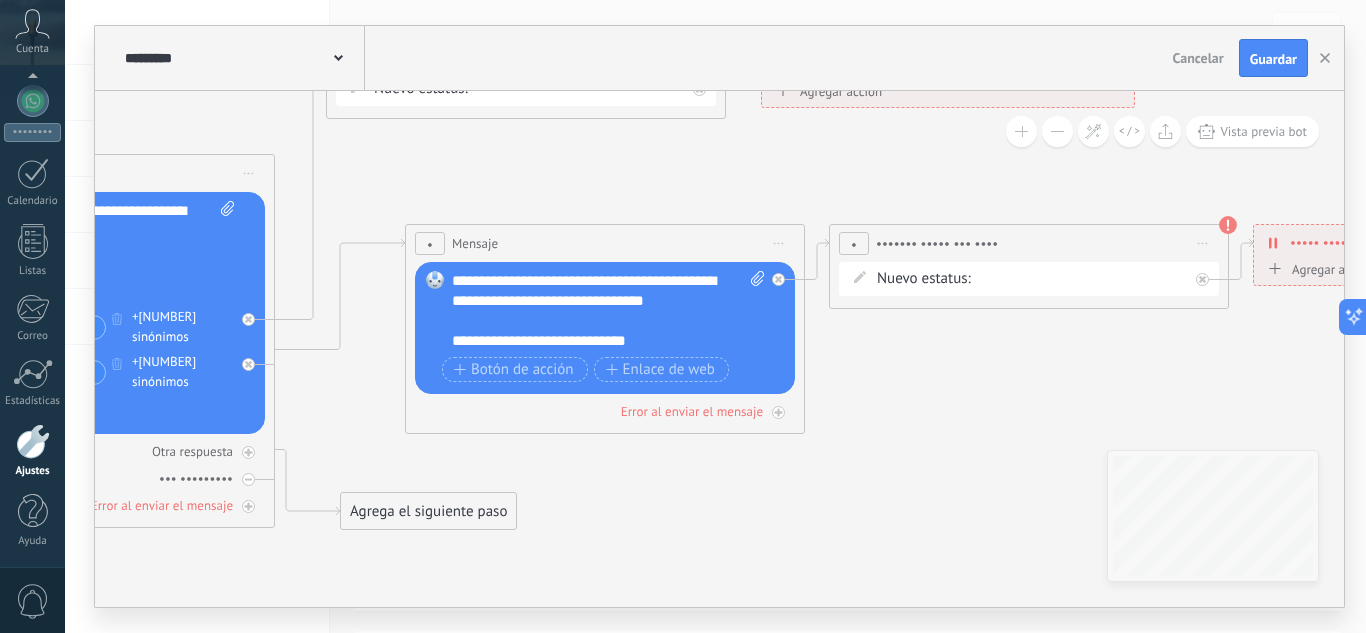 click on "**********" at bounding box center (715, 316) 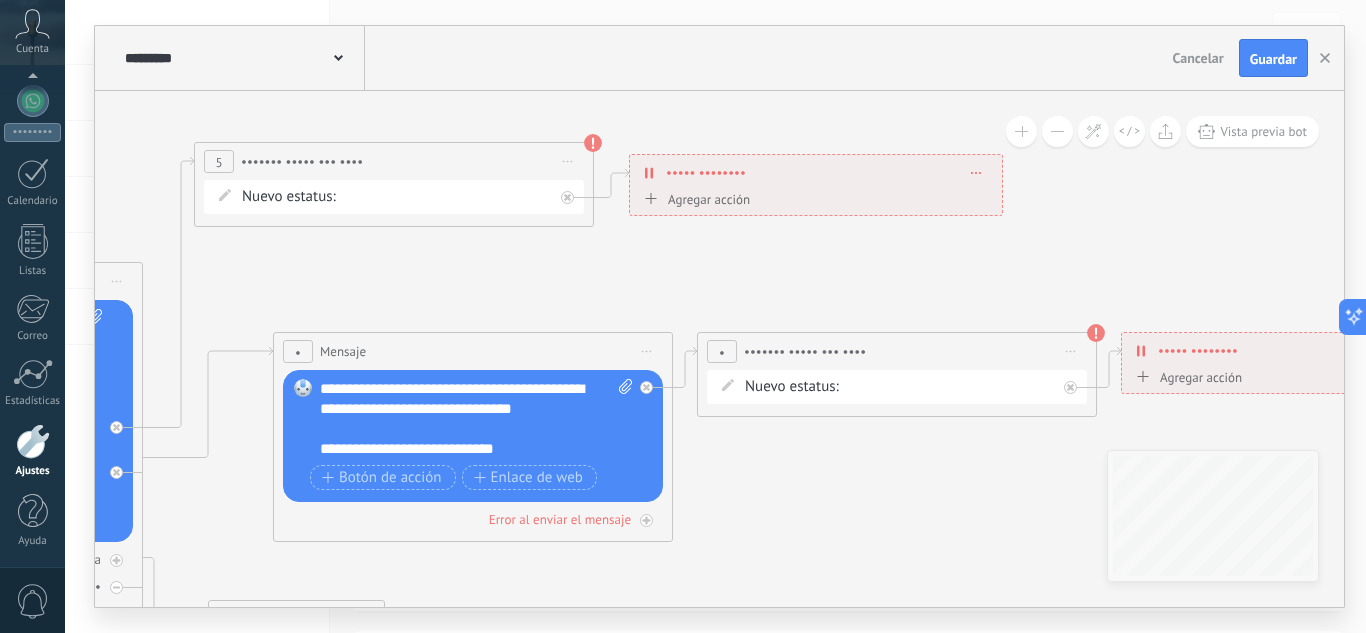 drag, startPoint x: 956, startPoint y: 234, endPoint x: 589, endPoint y: 360, distance: 388.02707 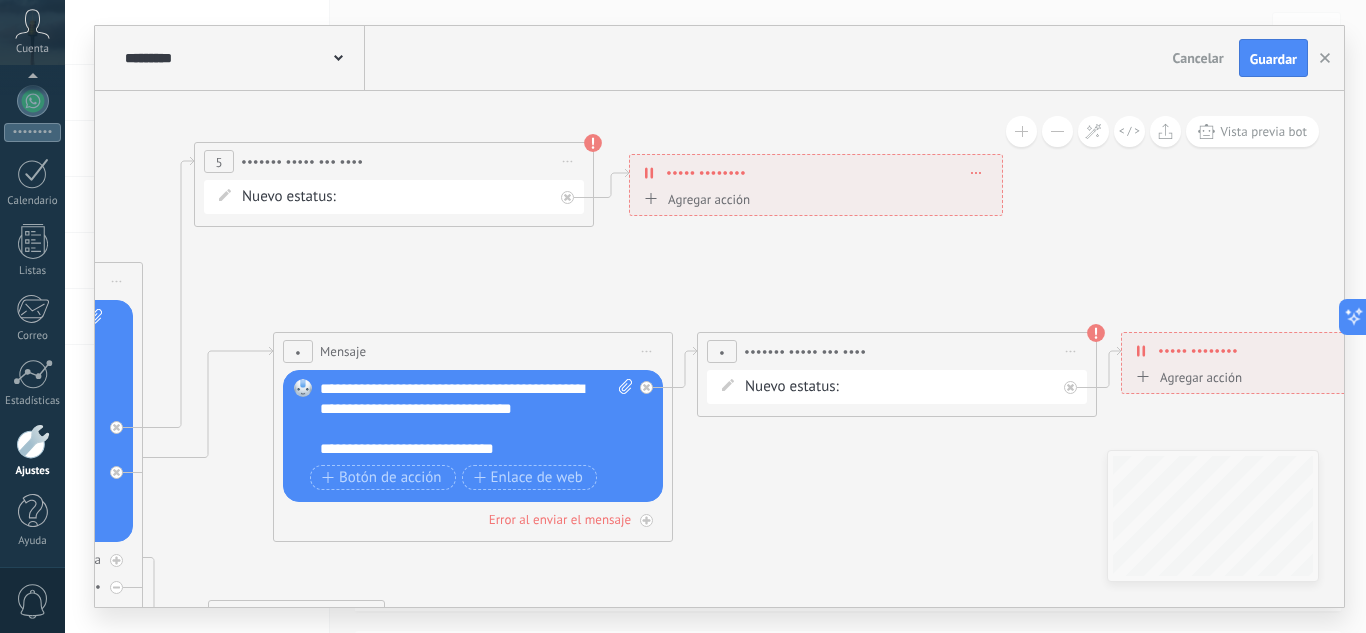 click at bounding box center (46, 341) 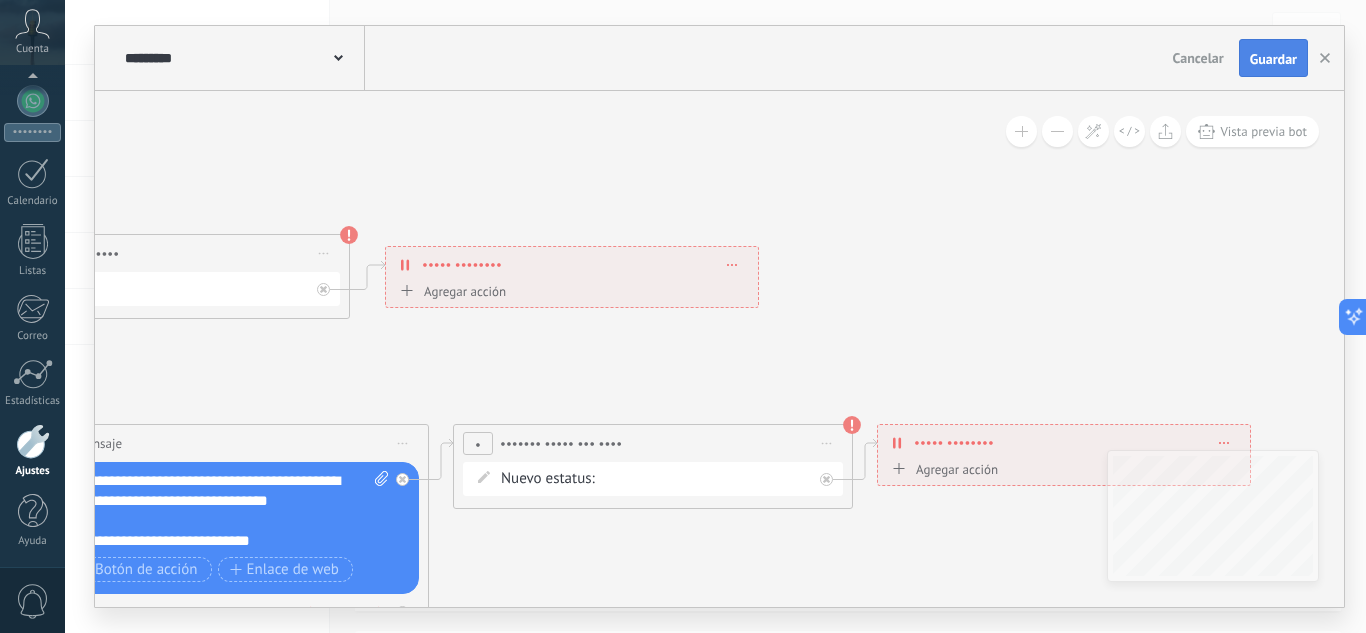 click on "Guardar" at bounding box center [1273, 59] 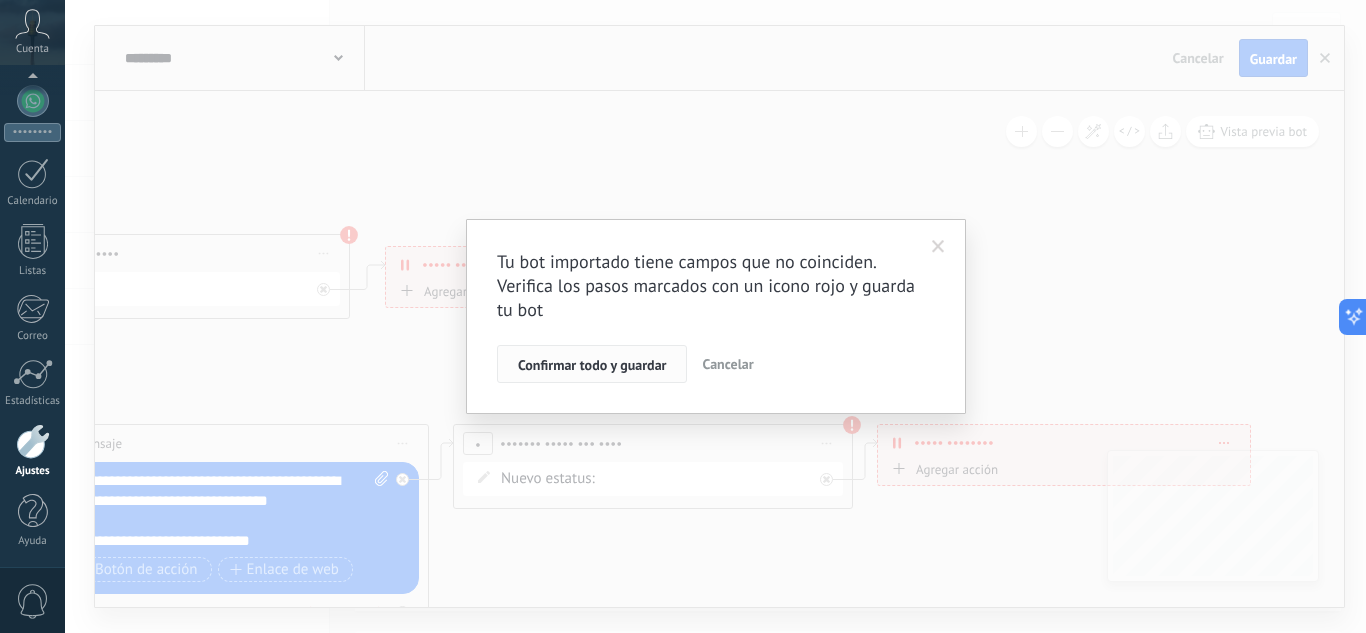click on "Confirmar todo y guardar" at bounding box center [592, 365] 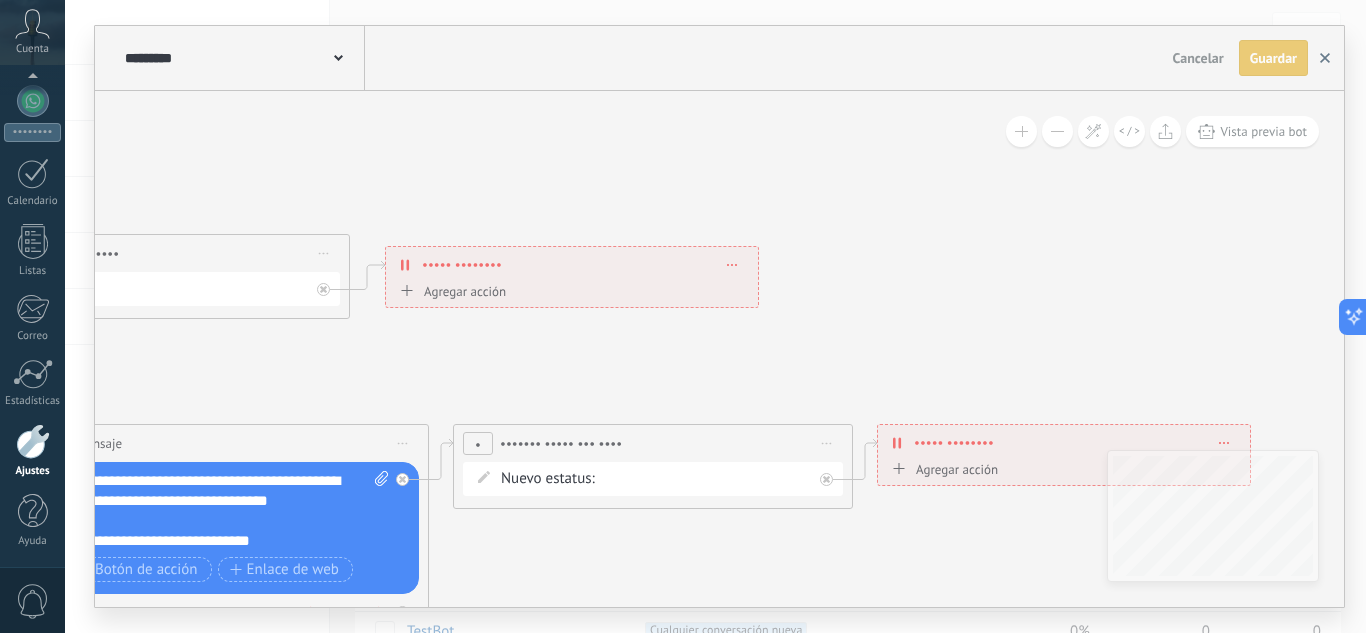 click at bounding box center [1325, 58] 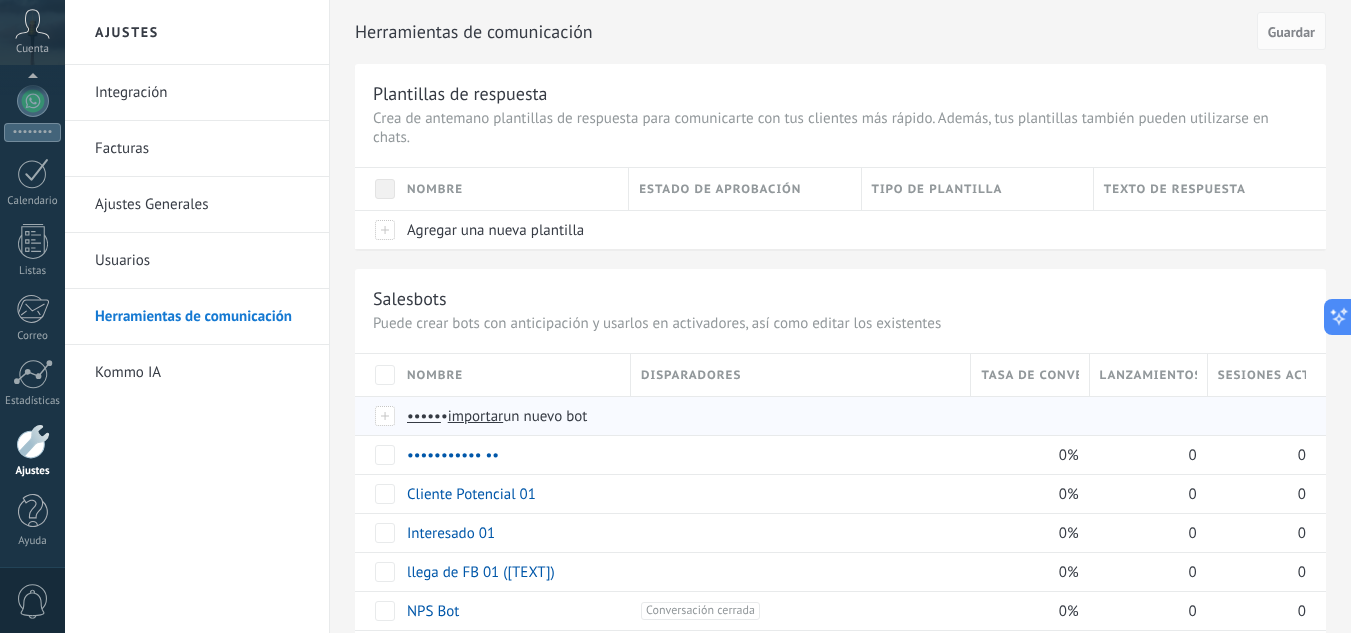 scroll, scrollTop: 367, scrollLeft: 0, axis: vertical 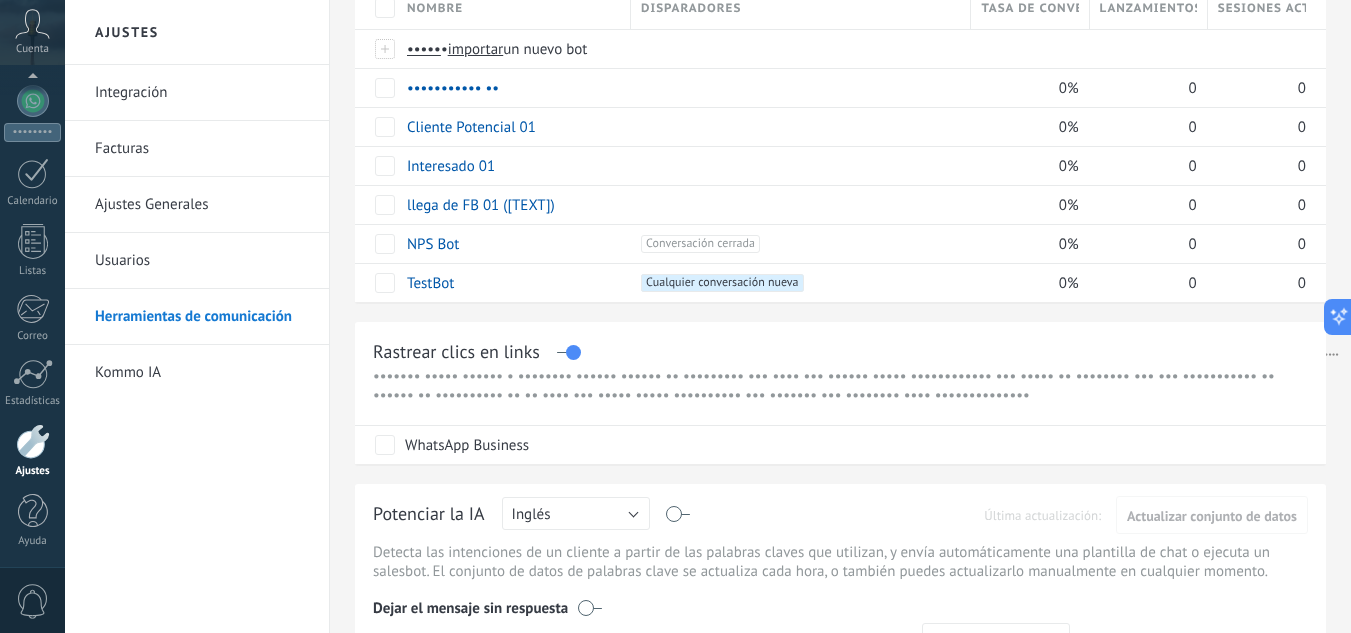 click on "Integración" at bounding box center [202, 93] 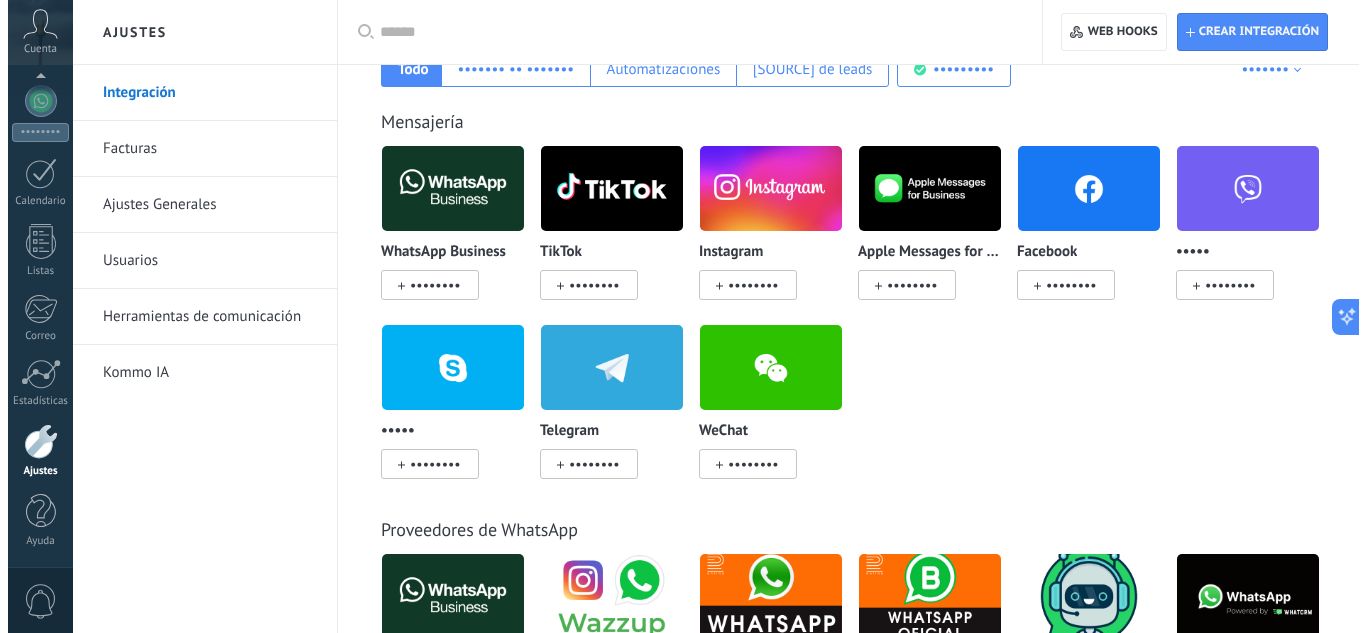 scroll, scrollTop: 0, scrollLeft: 0, axis: both 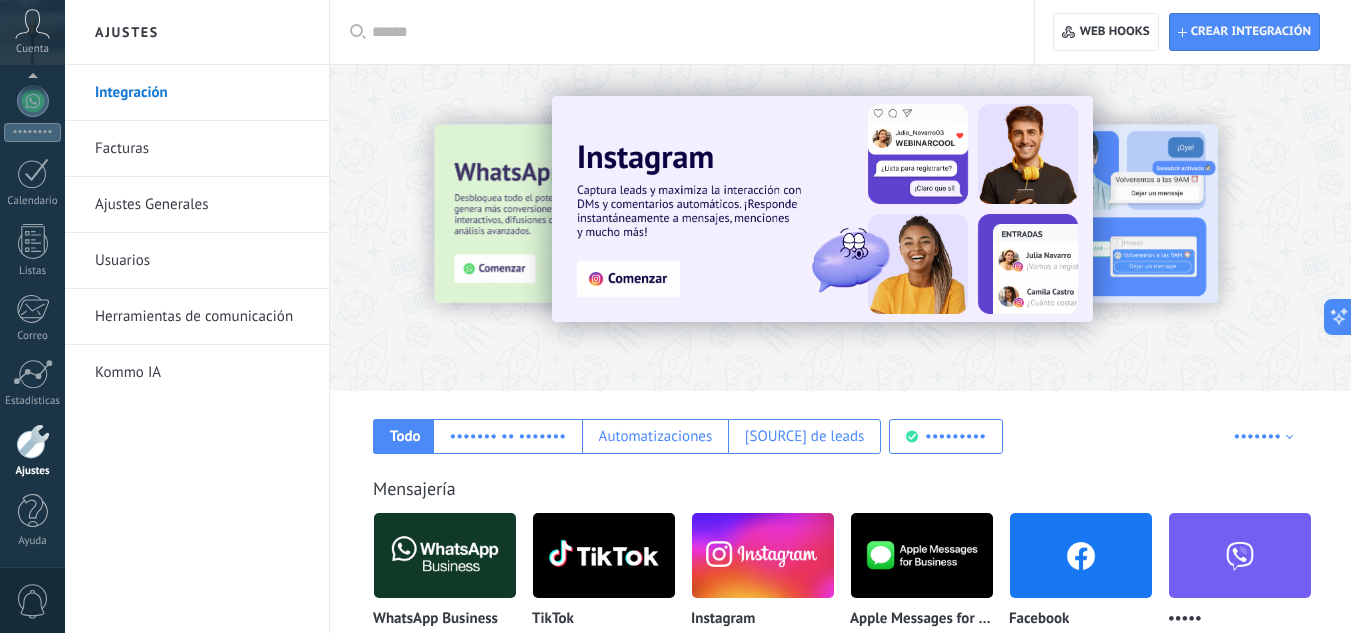 click at bounding box center [689, 32] 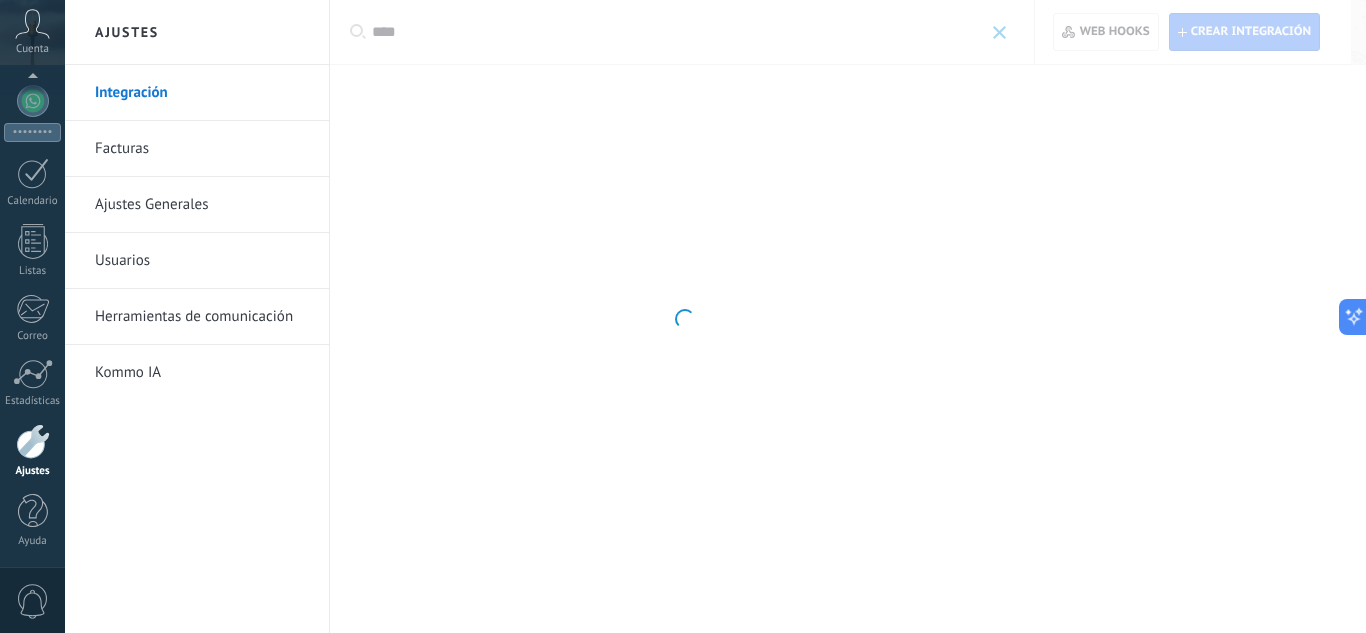 type on "****" 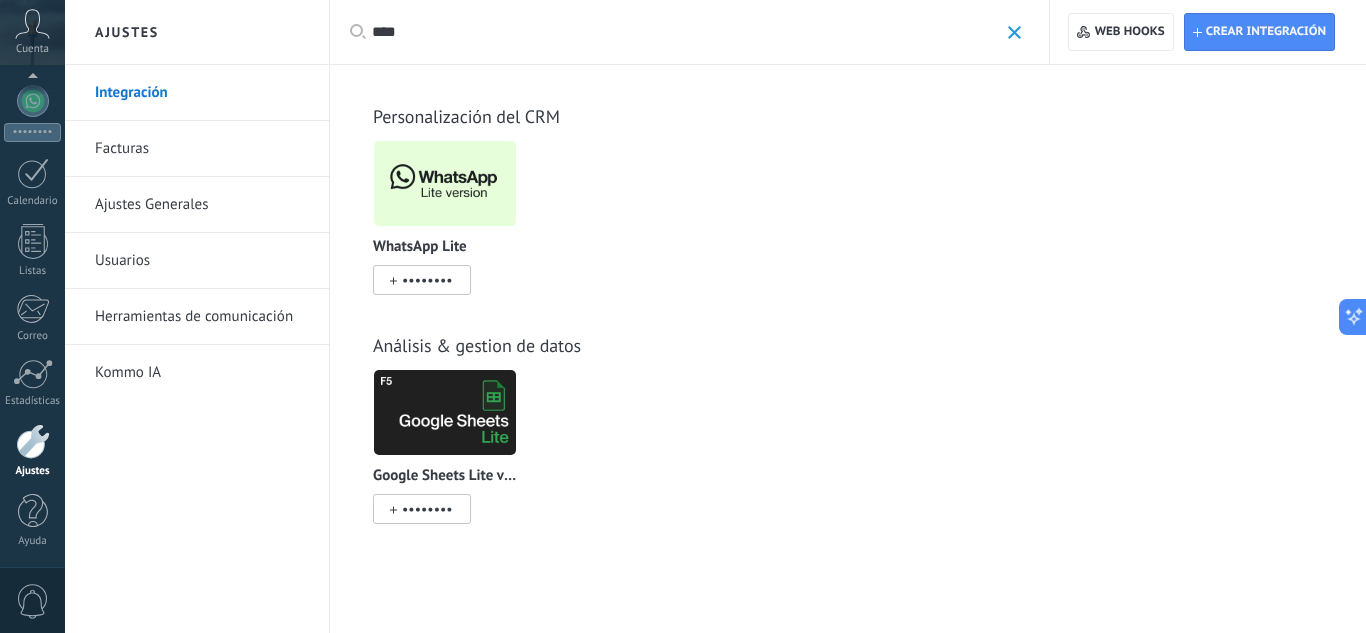 click on "••••••••" at bounding box center (427, 280) 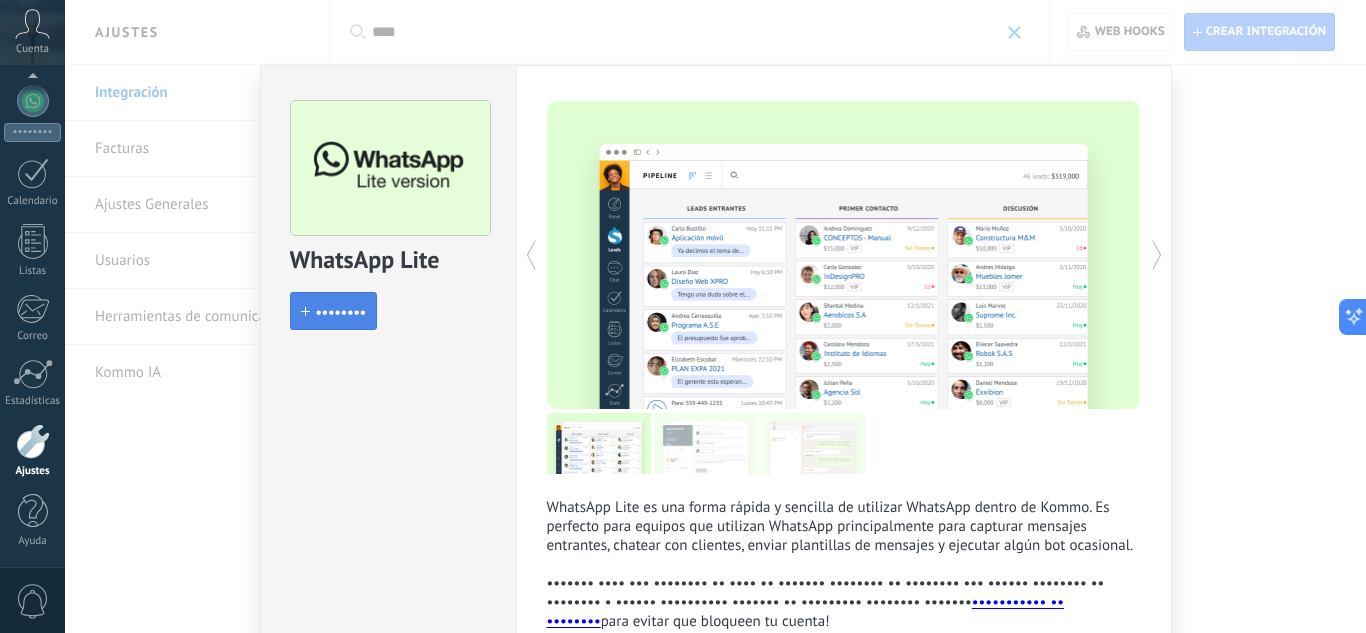 click on "••••••••" at bounding box center [334, 311] 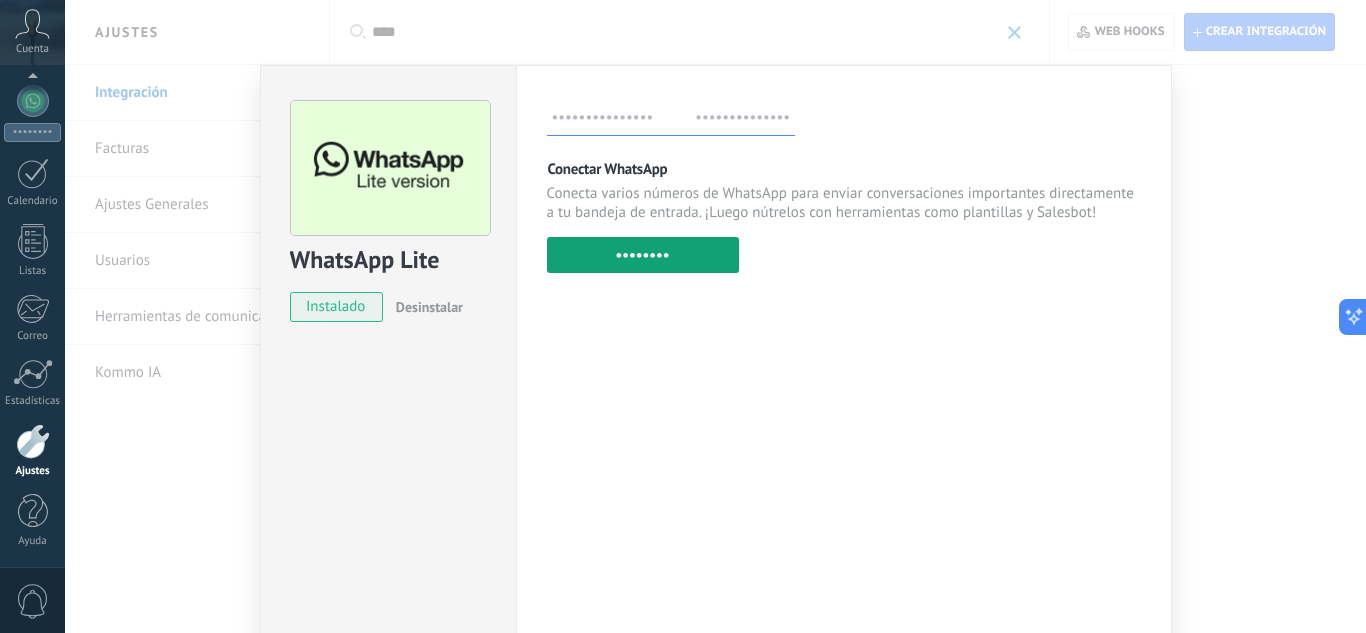 click on "••••••••" at bounding box center (643, 255) 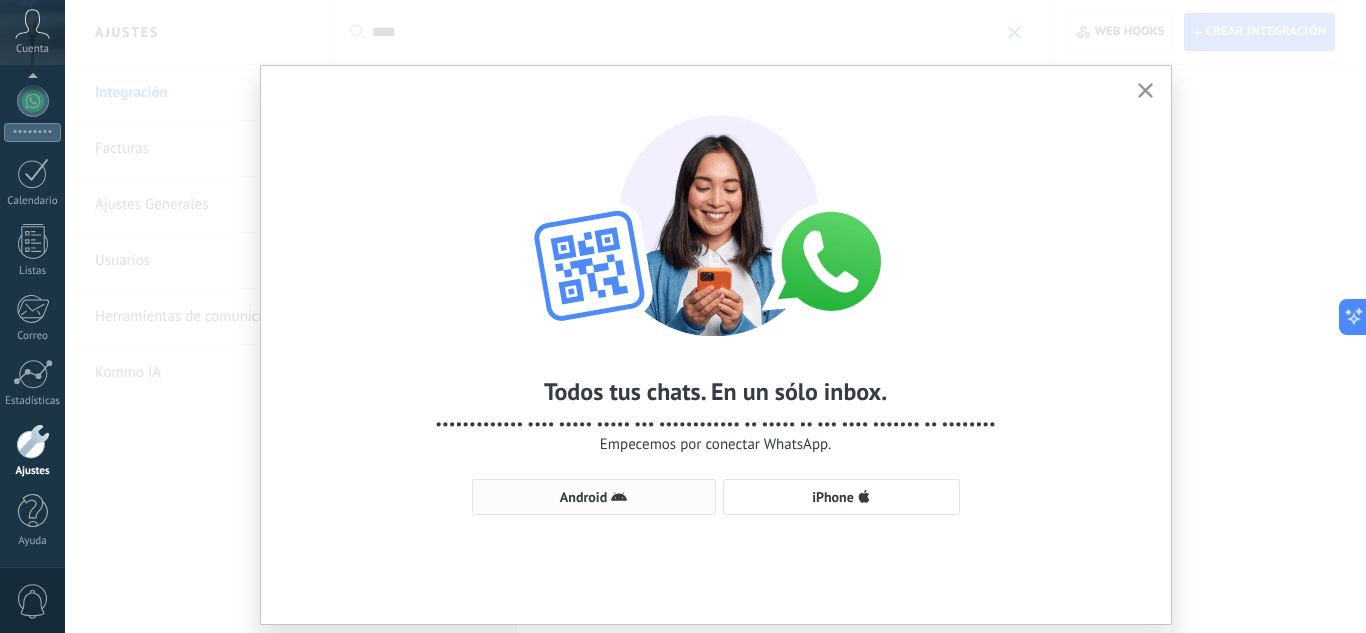 click on "Android" at bounding box center [583, 497] 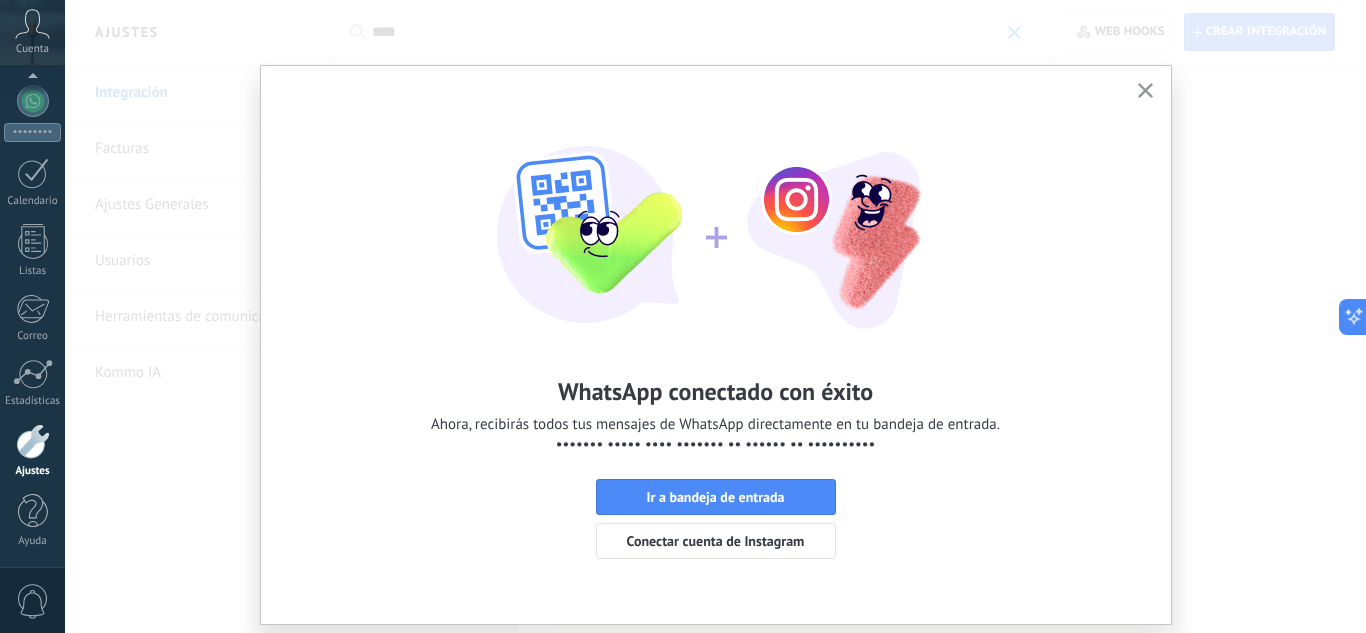 click at bounding box center (1145, 90) 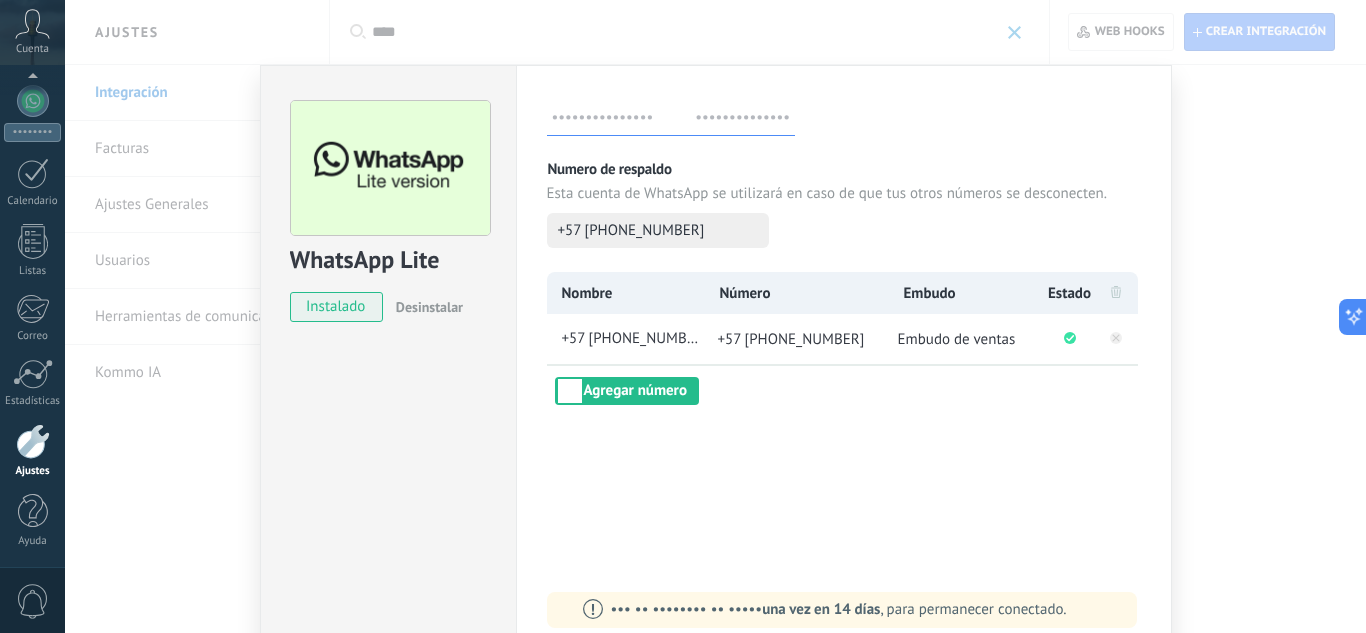 click on "WhatsApp Lite instalado Desinstalar Configuraciones Autorizaciones Esta pestaña registra a los usuarios que han concedido acceso a las integración a esta cuenta. Si deseas remover la posibilidad que un usuario pueda enviar solicitudes a la cuenta en nombre de esta integración, puedes revocar el acceso. Si el acceso a todos los usuarios es revocado, la integración dejará de funcionar. Esta aplicacion está instalada, pero nadie le ha dado acceso aun. Más de 2 mil millones de personas utilizan activamente WhatsApp para conectarse con amigos, familiares y empresas. Esta integración agrega el chat más popular a tu arsenal de comunicación: captura automáticamente leads desde los mensajes entrantes, comparte el acceso al chat con todo tu equipo y potencia todo con las herramientas integradas de Kommo, como el botón de compromiso y Salesbot. más _: Guardar Numero de respaldo Esta cuenta de WhatsApp se utilizará en caso de que tus otros números se desconecten. +57 [PHONE_NUMBER] Nombre Embudo" at bounding box center [715, 316] 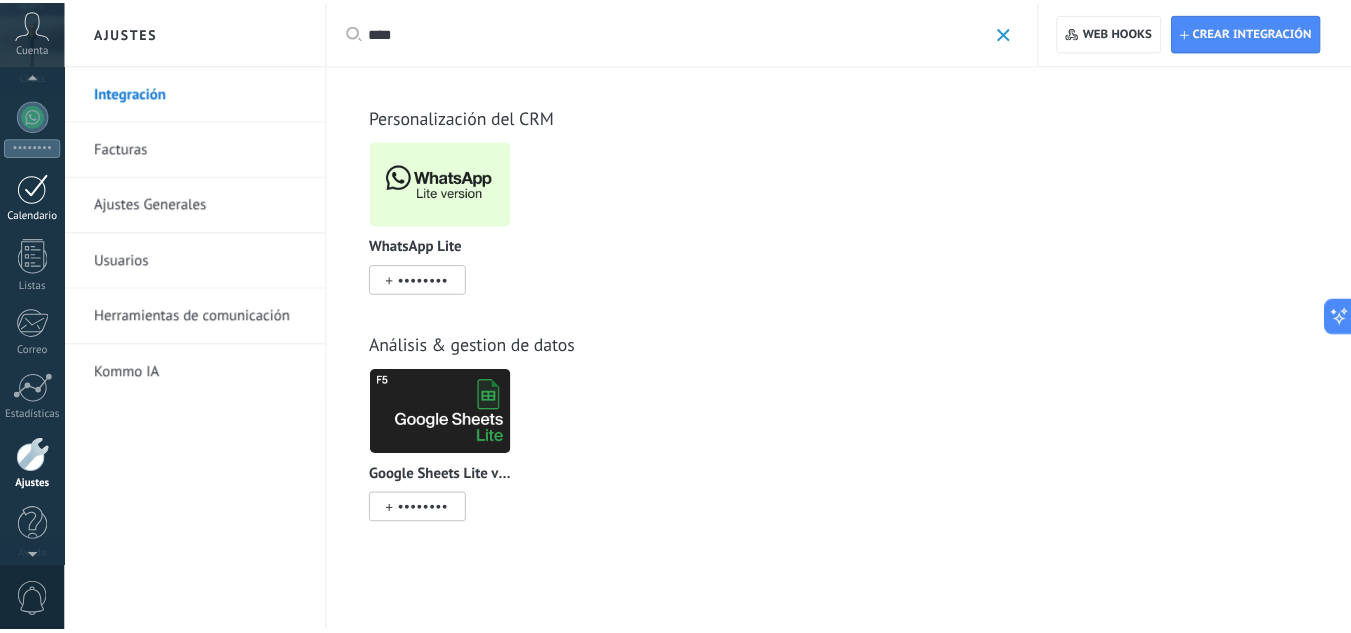 scroll, scrollTop: 0, scrollLeft: 0, axis: both 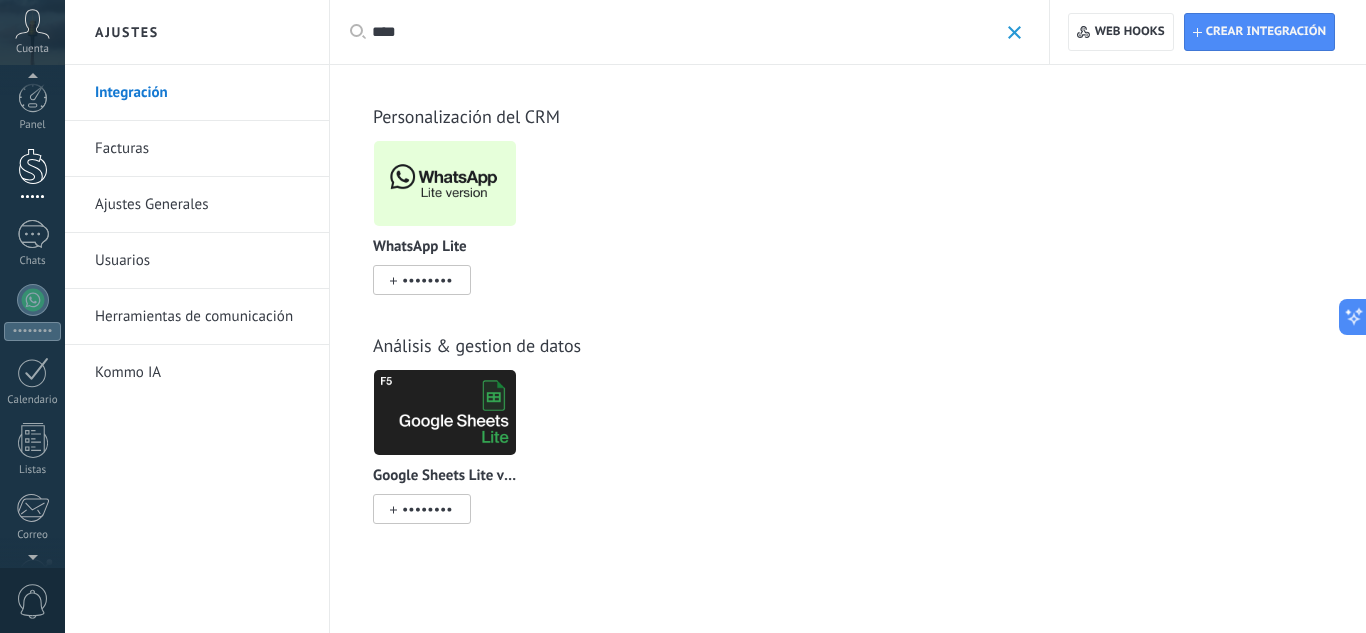 click at bounding box center (33, 166) 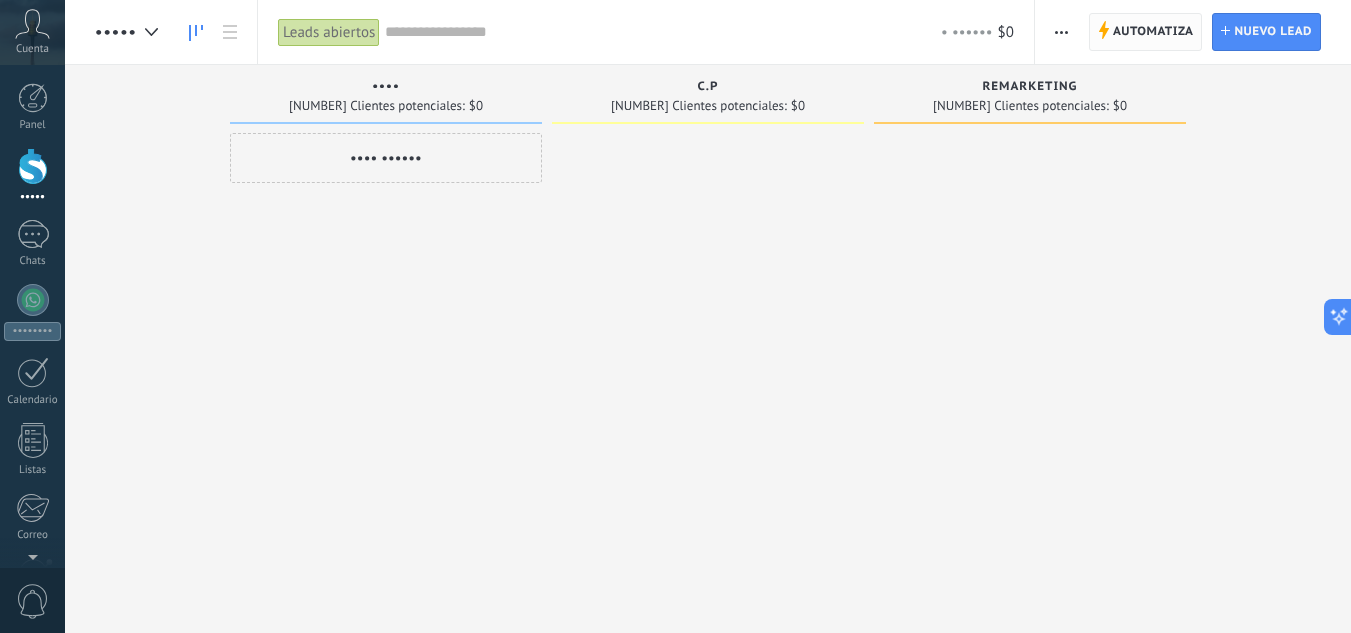 click on "Automatiza" at bounding box center [1153, 32] 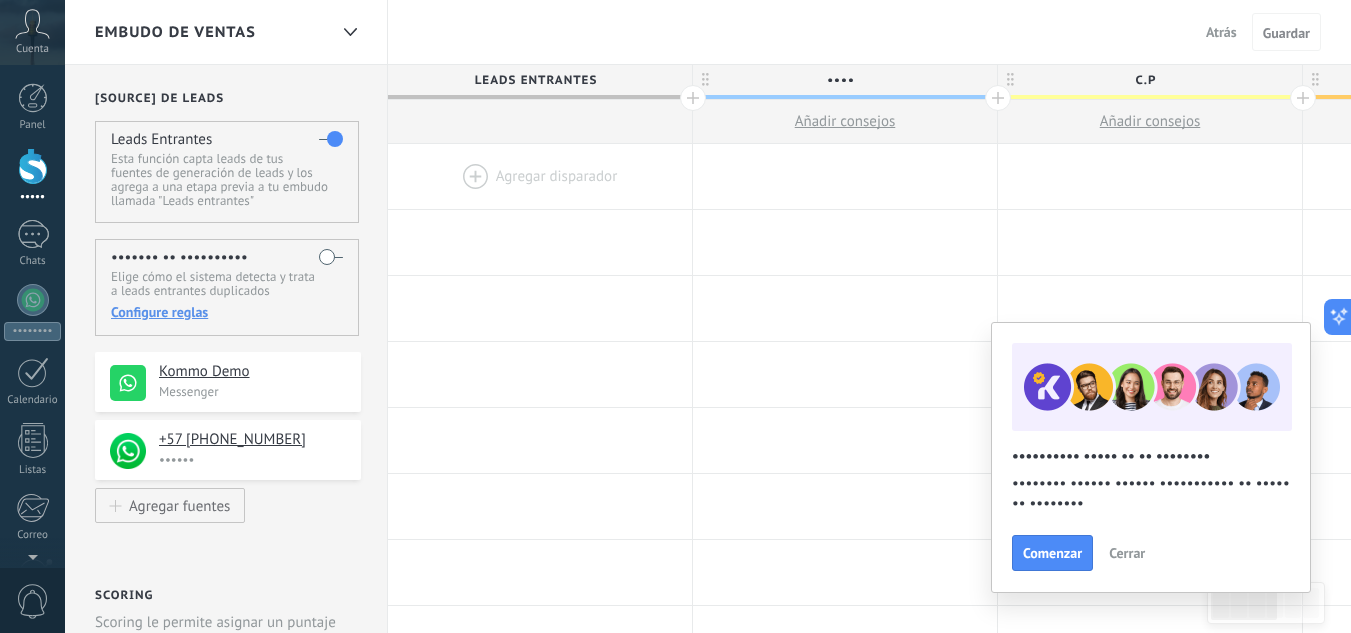 click at bounding box center [540, 176] 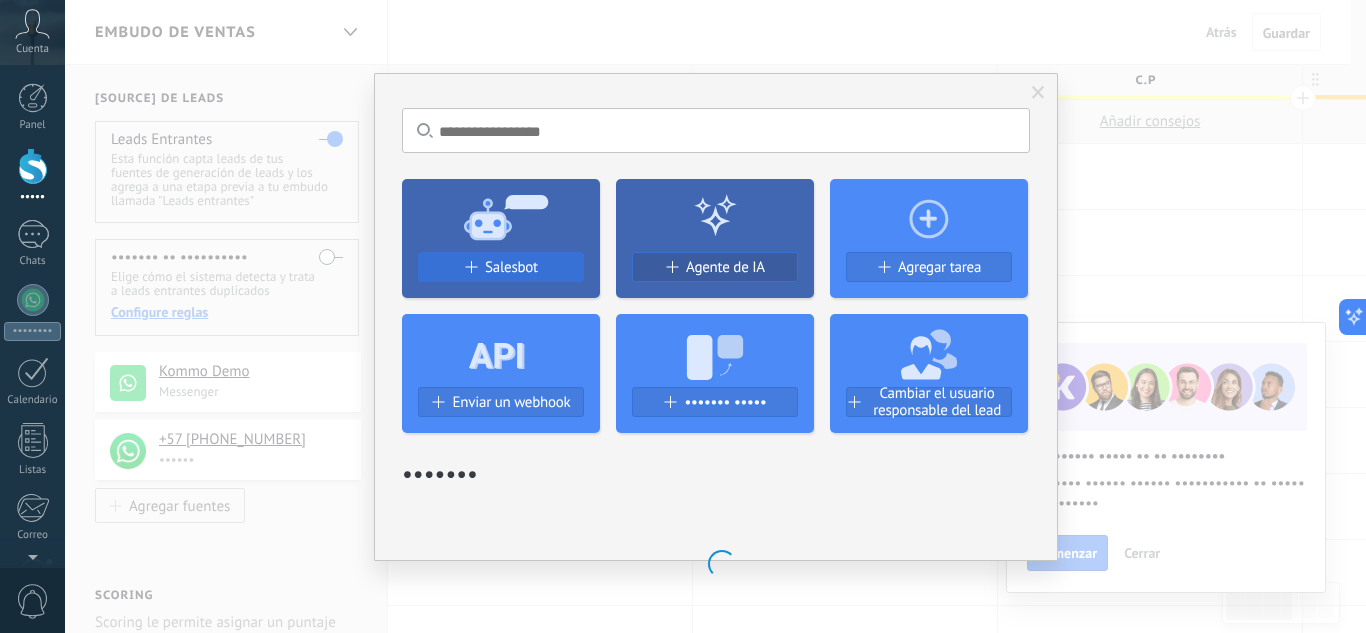 click on "Salesbot" at bounding box center (511, 267) 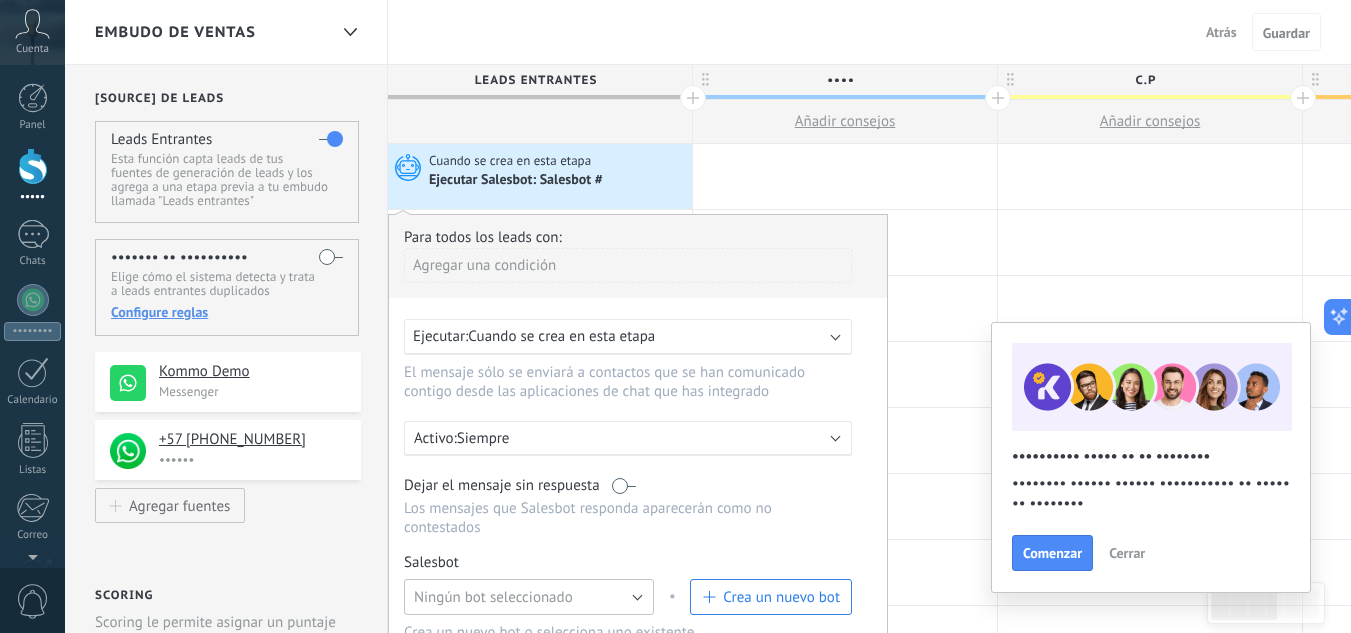 click on "Ningún bot seleccionado" at bounding box center [493, 597] 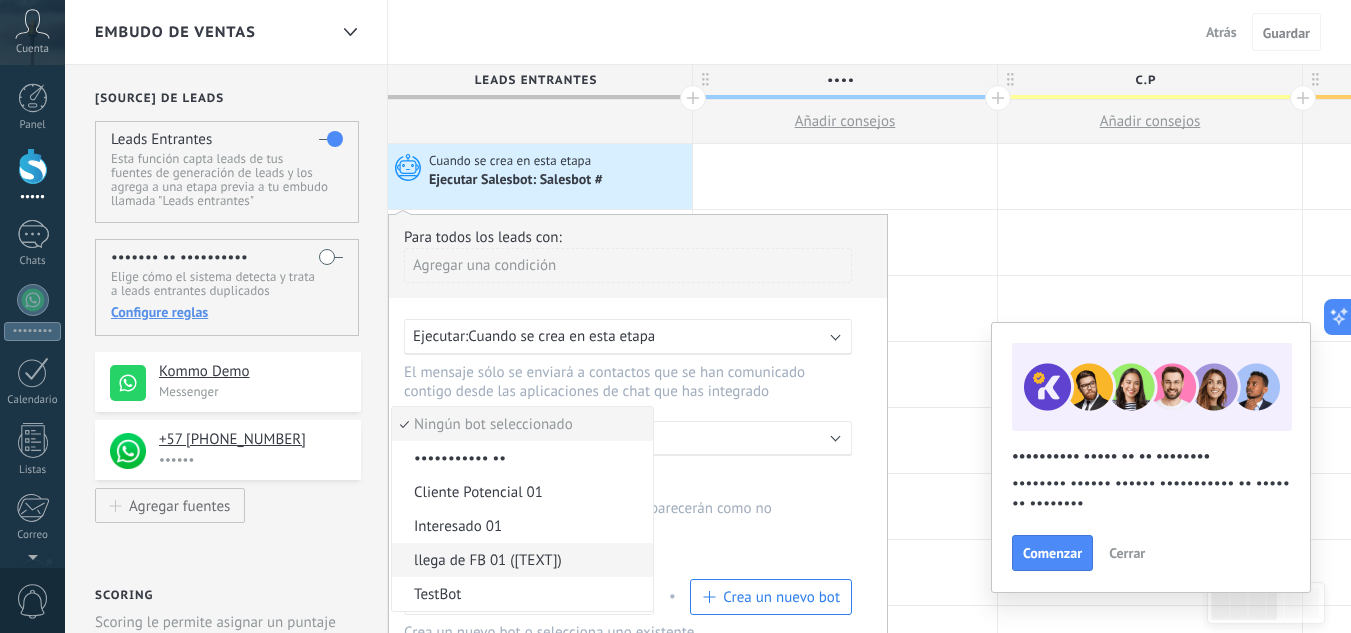 click on "llega de FB 01 ([TEXT])" at bounding box center [519, 424] 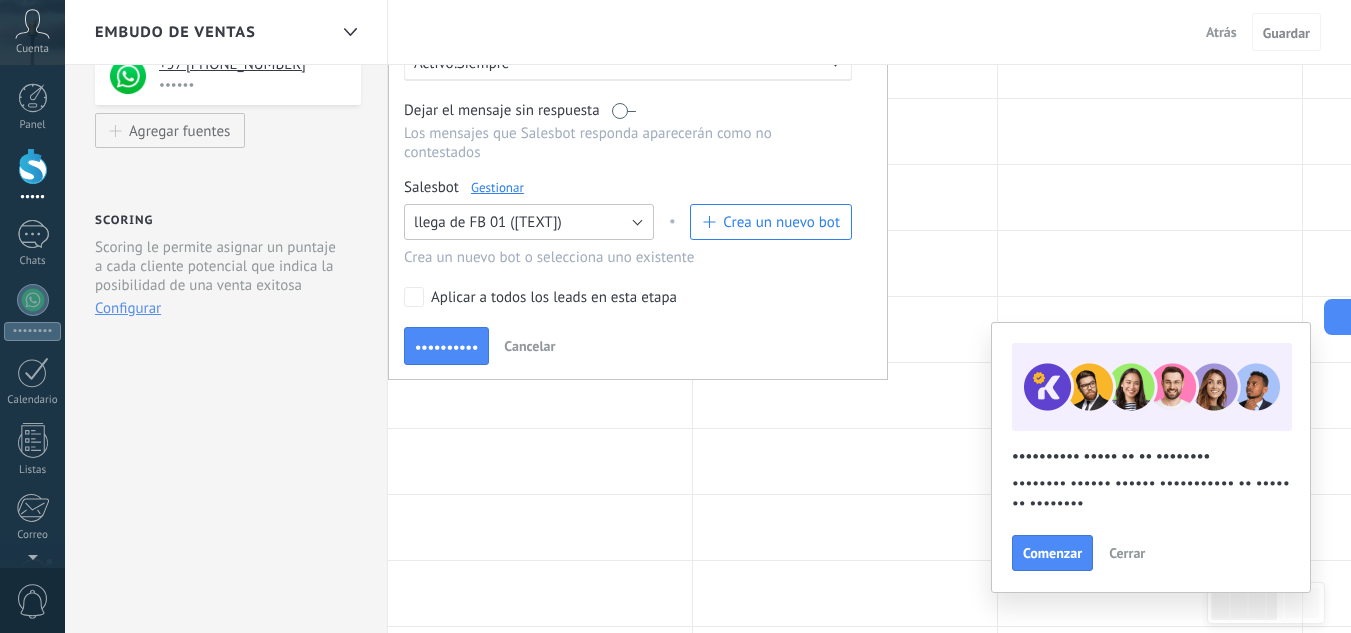 scroll, scrollTop: 367, scrollLeft: 0, axis: vertical 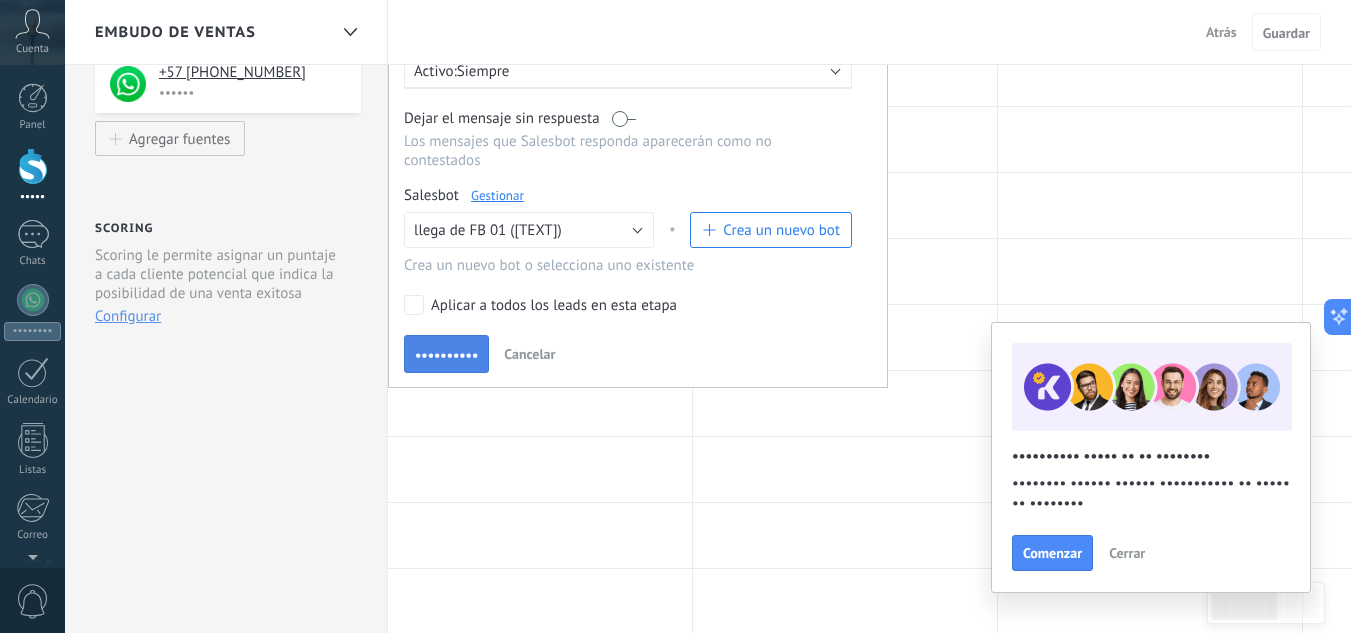 click on "••••••••••" at bounding box center (446, 355) 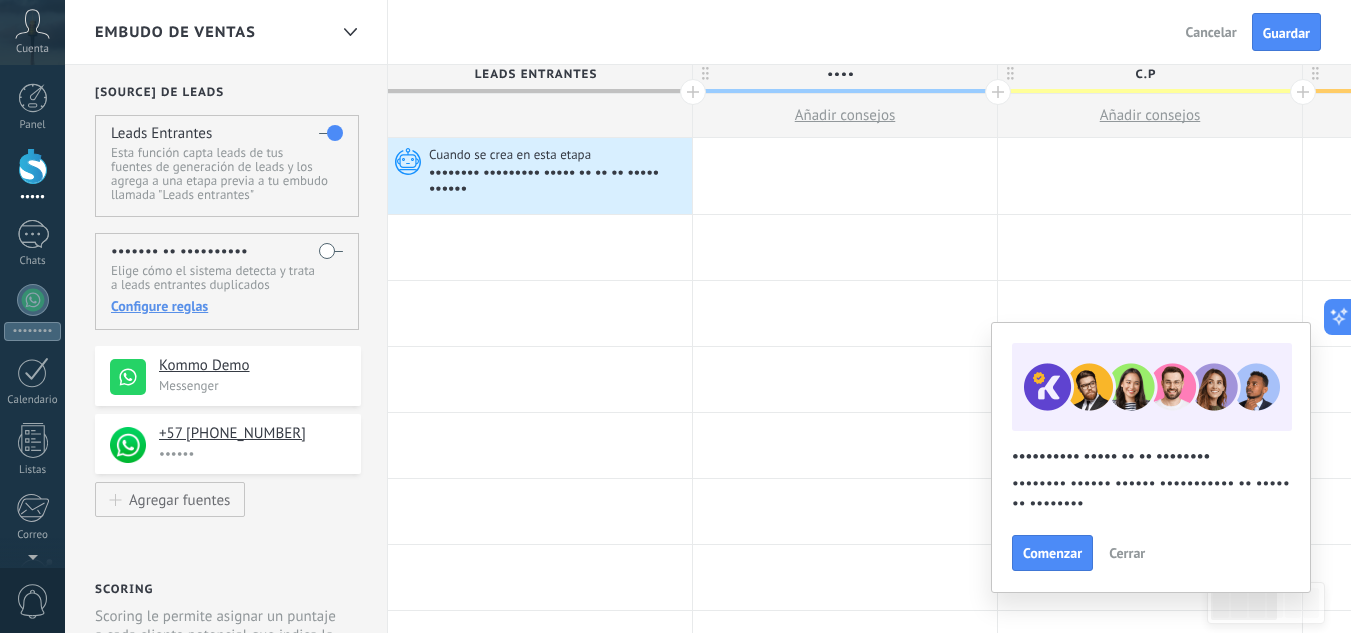 scroll, scrollTop: 0, scrollLeft: 0, axis: both 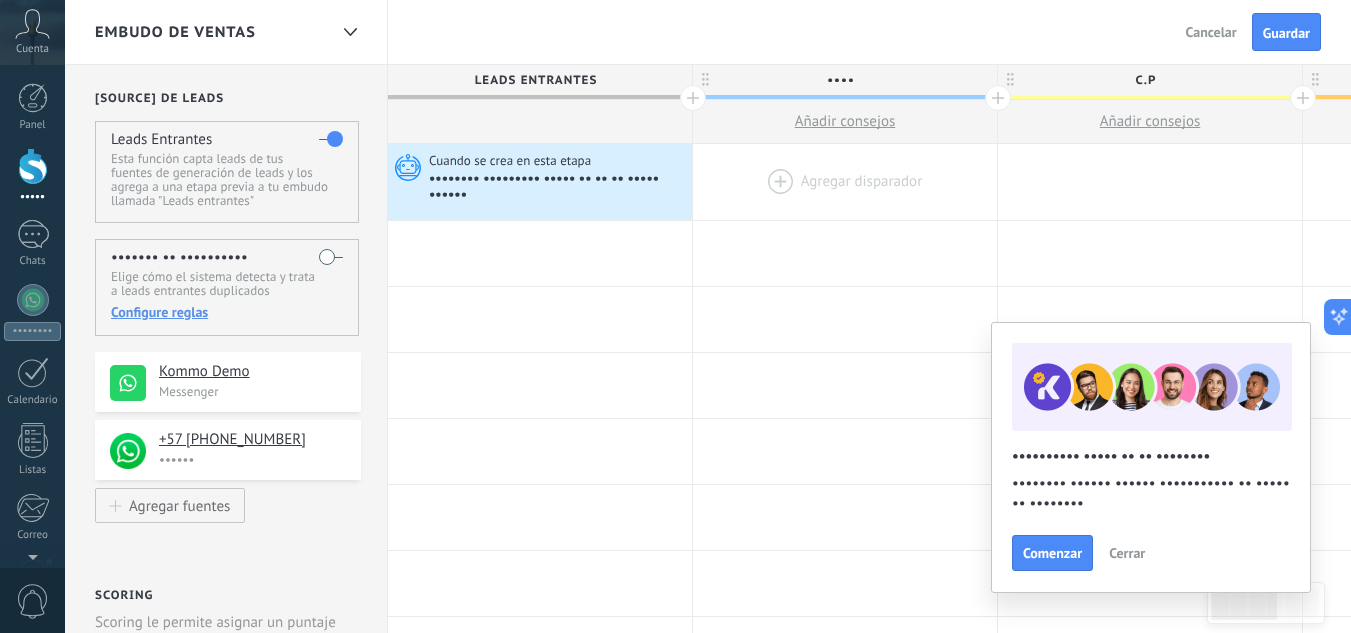click at bounding box center (0, 0) 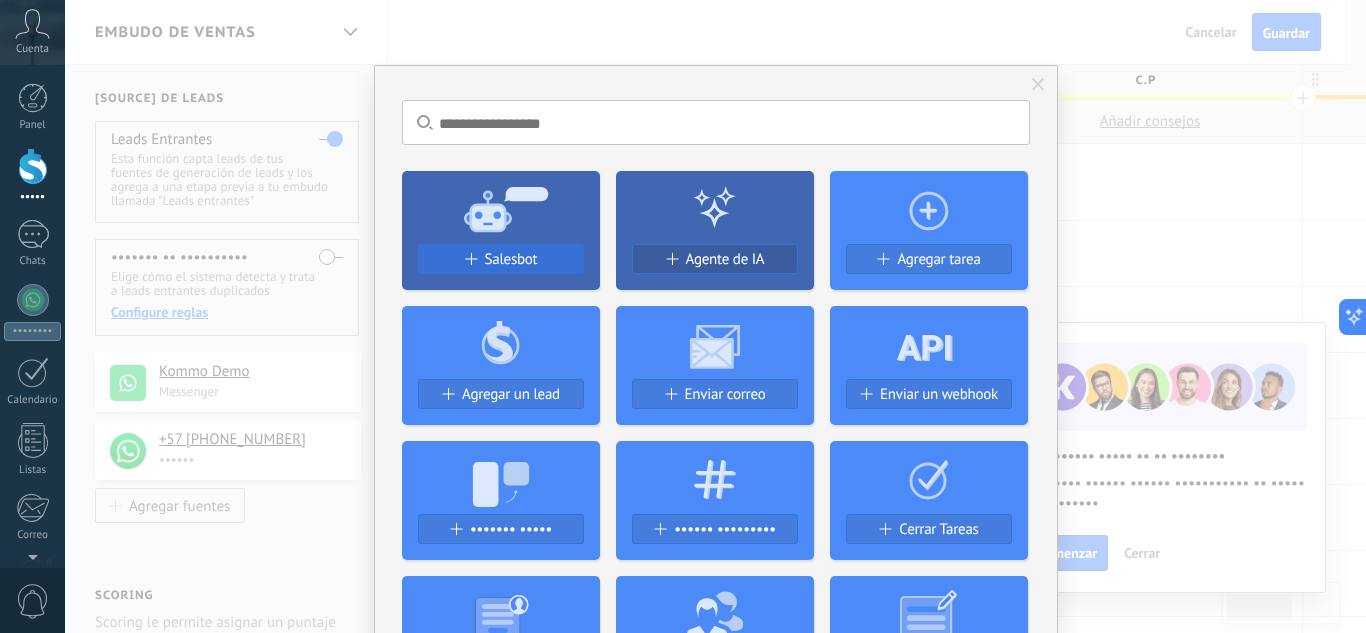 click on "Salesbot" at bounding box center [511, 259] 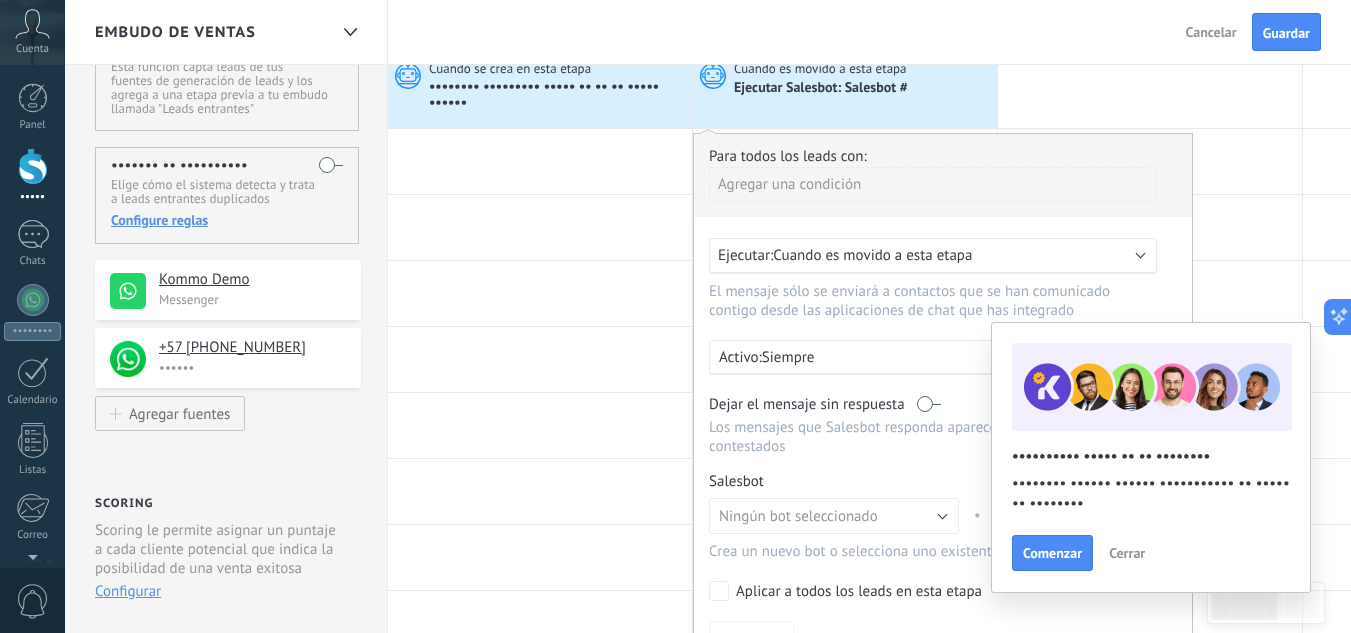 scroll, scrollTop: 94, scrollLeft: 0, axis: vertical 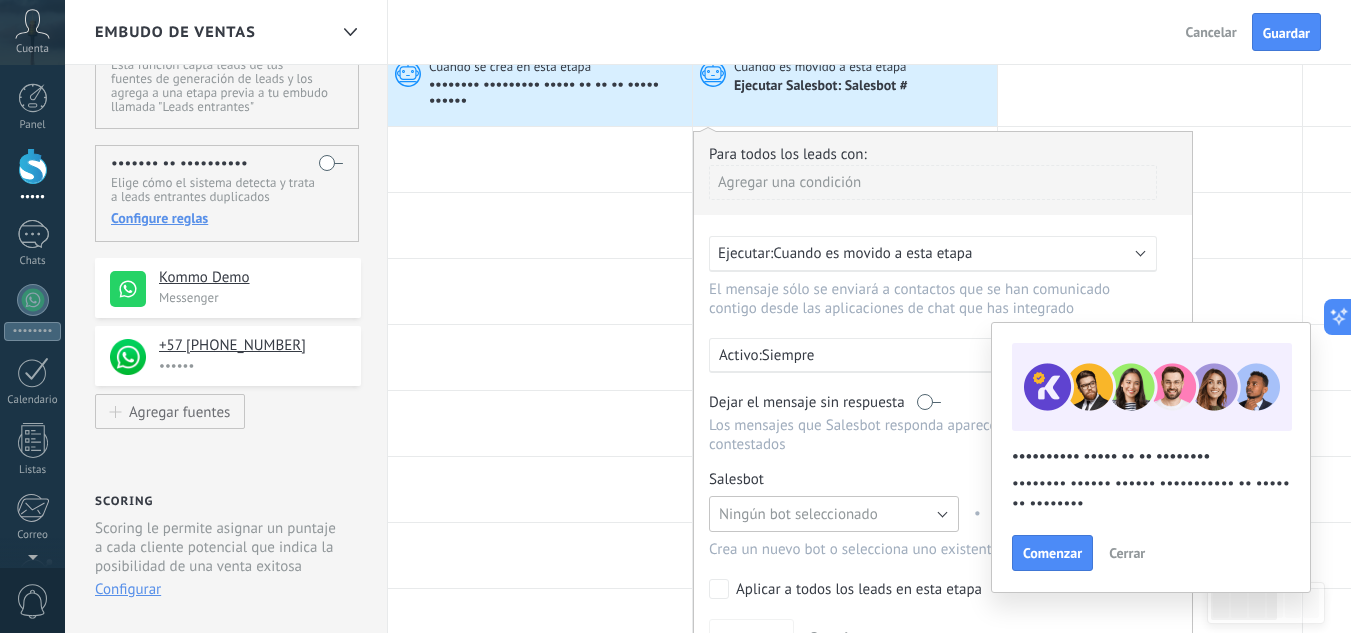 click on "Ningún bot seleccionado" at bounding box center [798, 514] 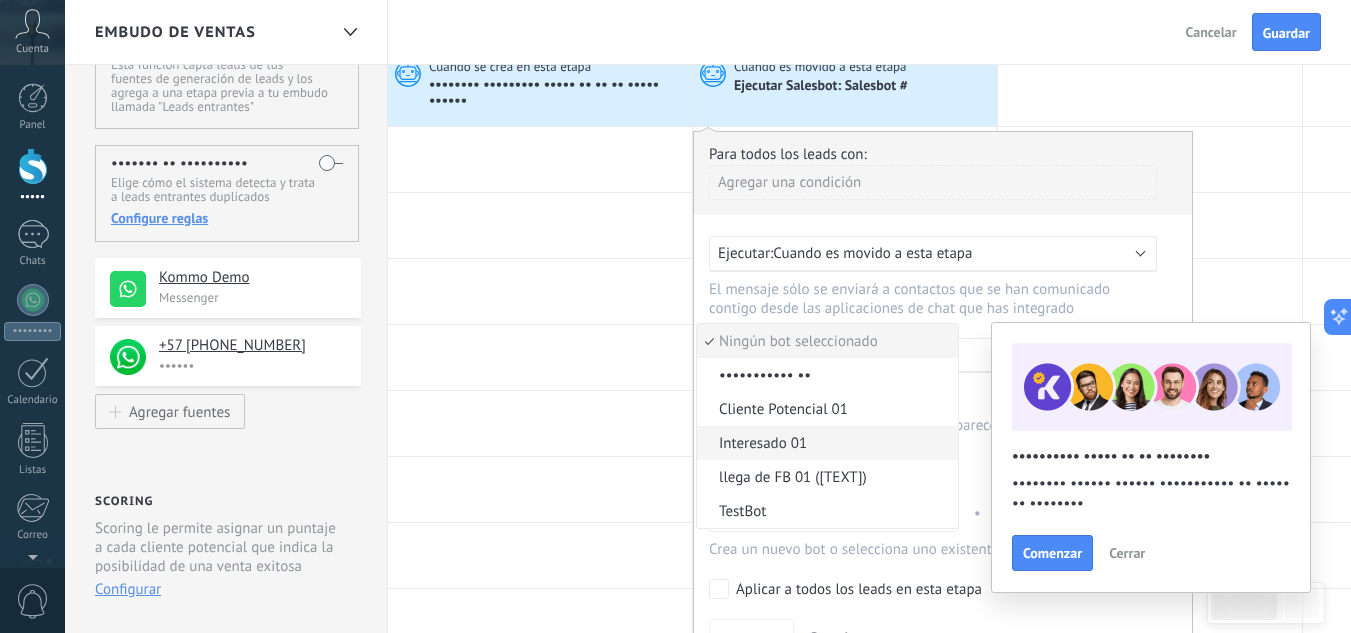 click on "Interesado 01" at bounding box center [824, 341] 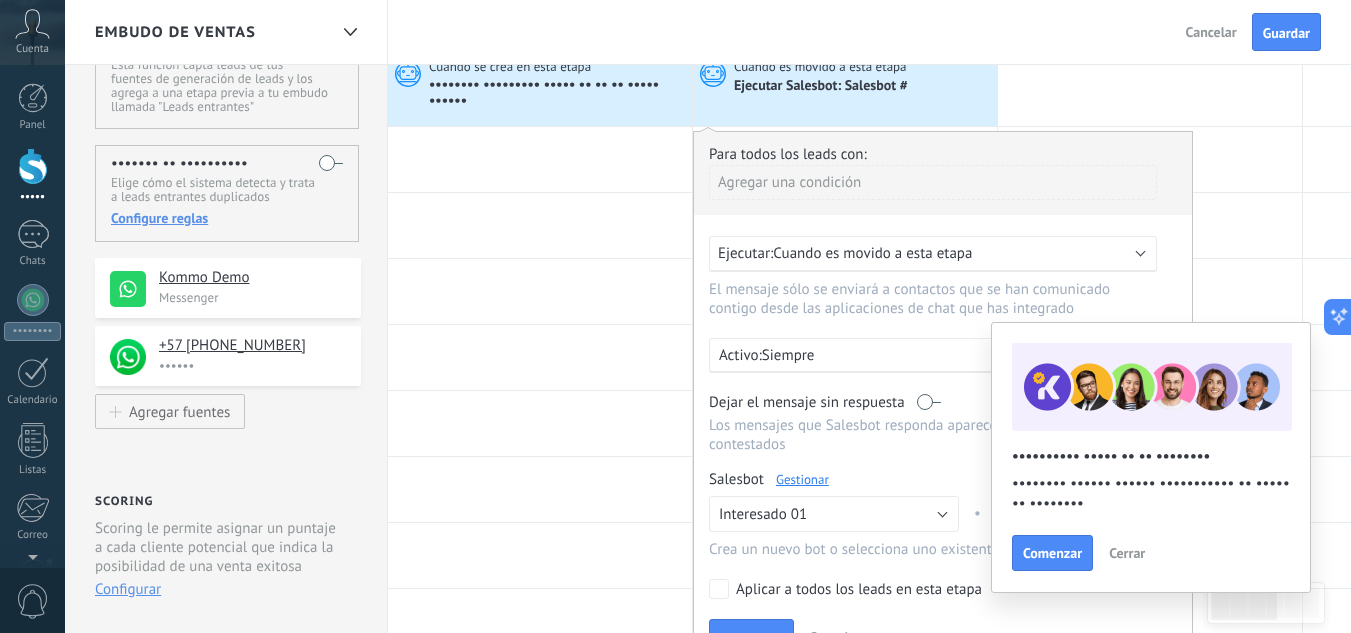 click on "••••••••••" at bounding box center (751, 638) 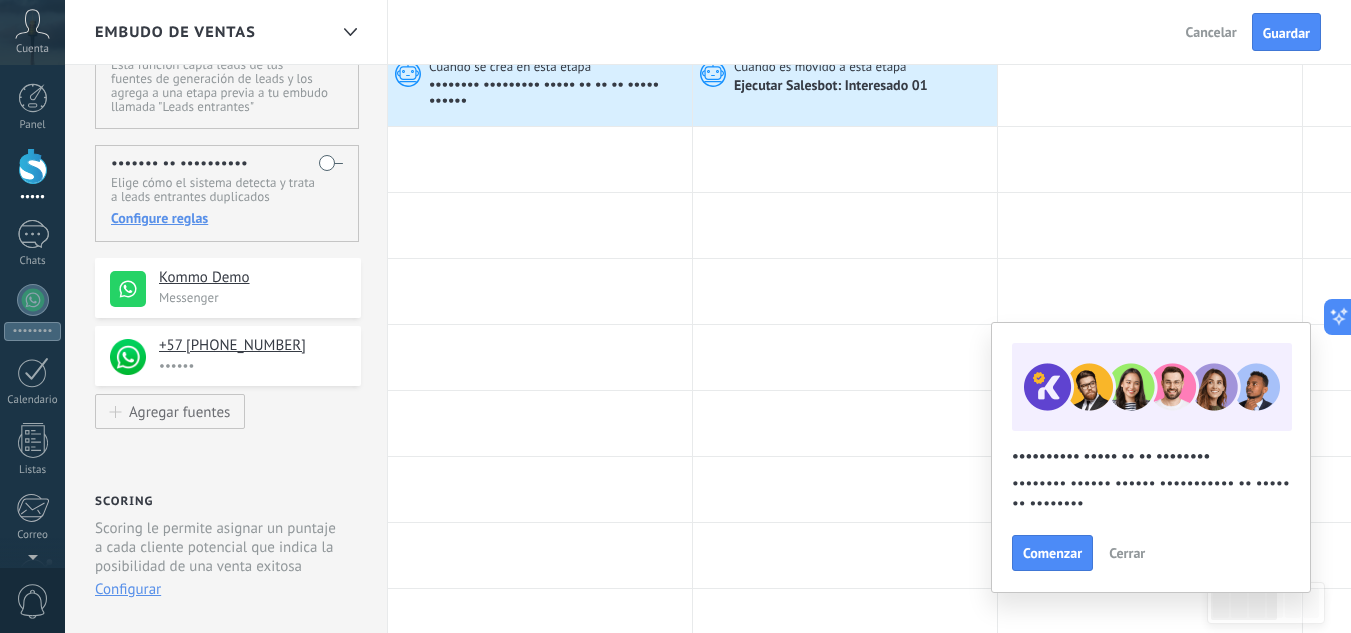 click on "Cerrar" at bounding box center [1127, 553] 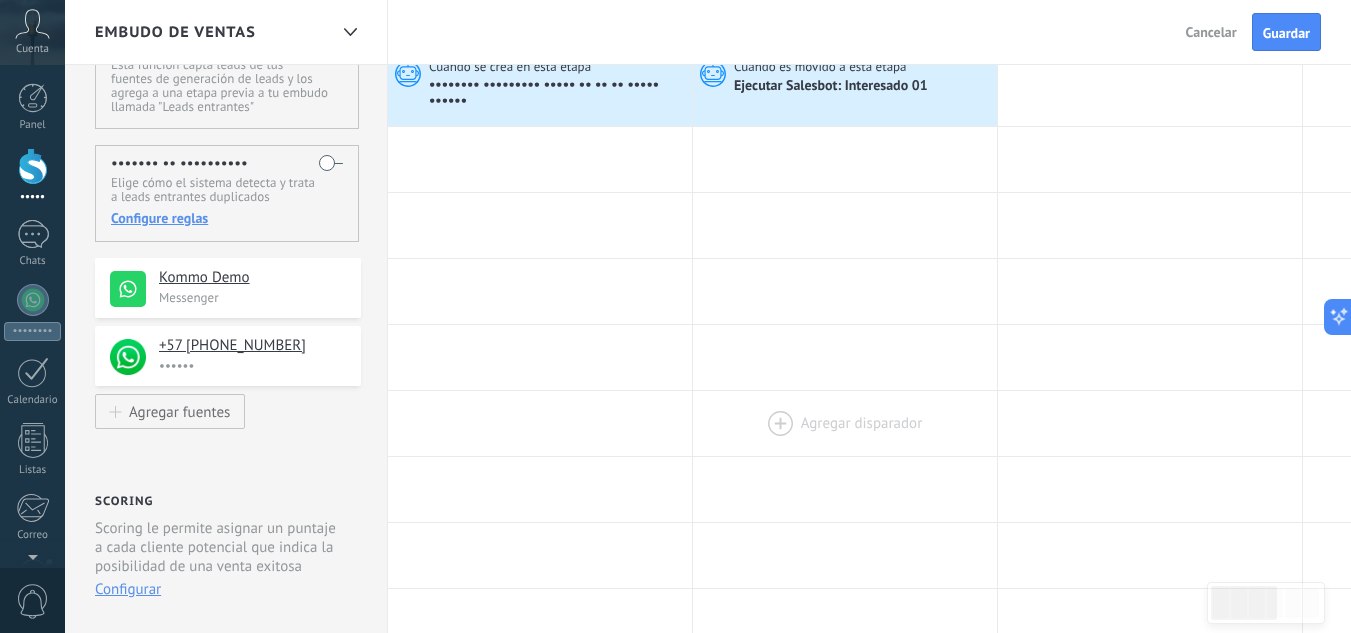 scroll, scrollTop: 0, scrollLeft: 0, axis: both 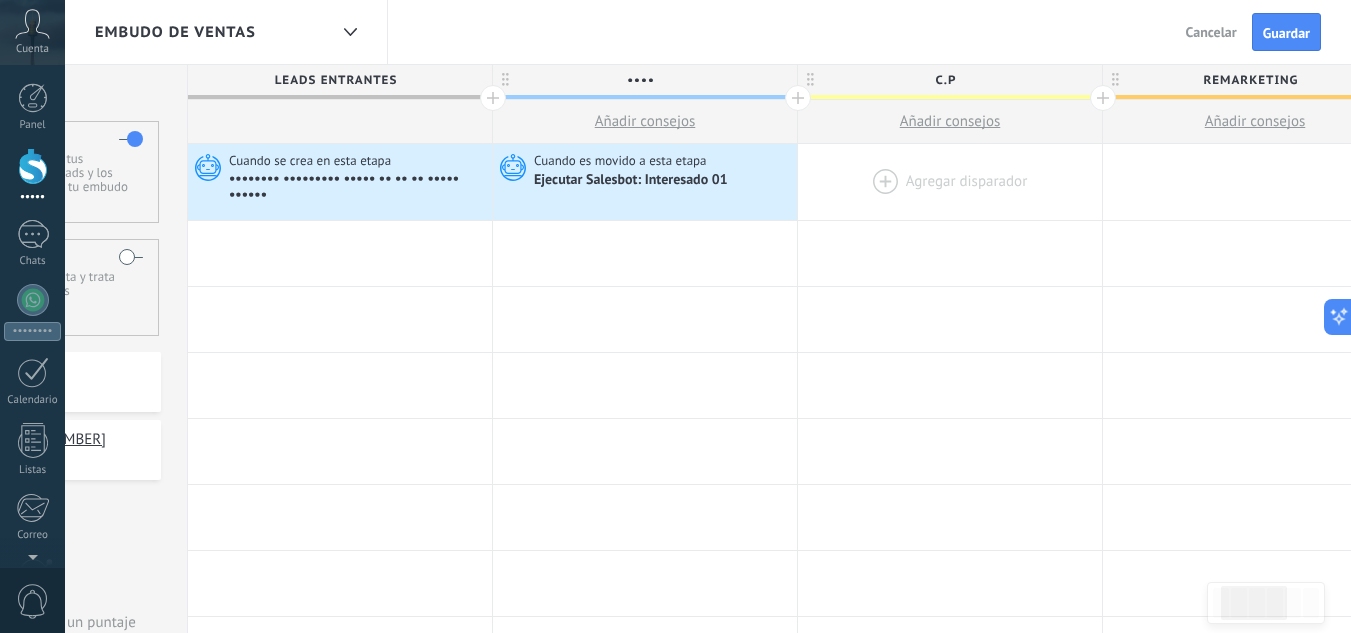 click at bounding box center (0, 0) 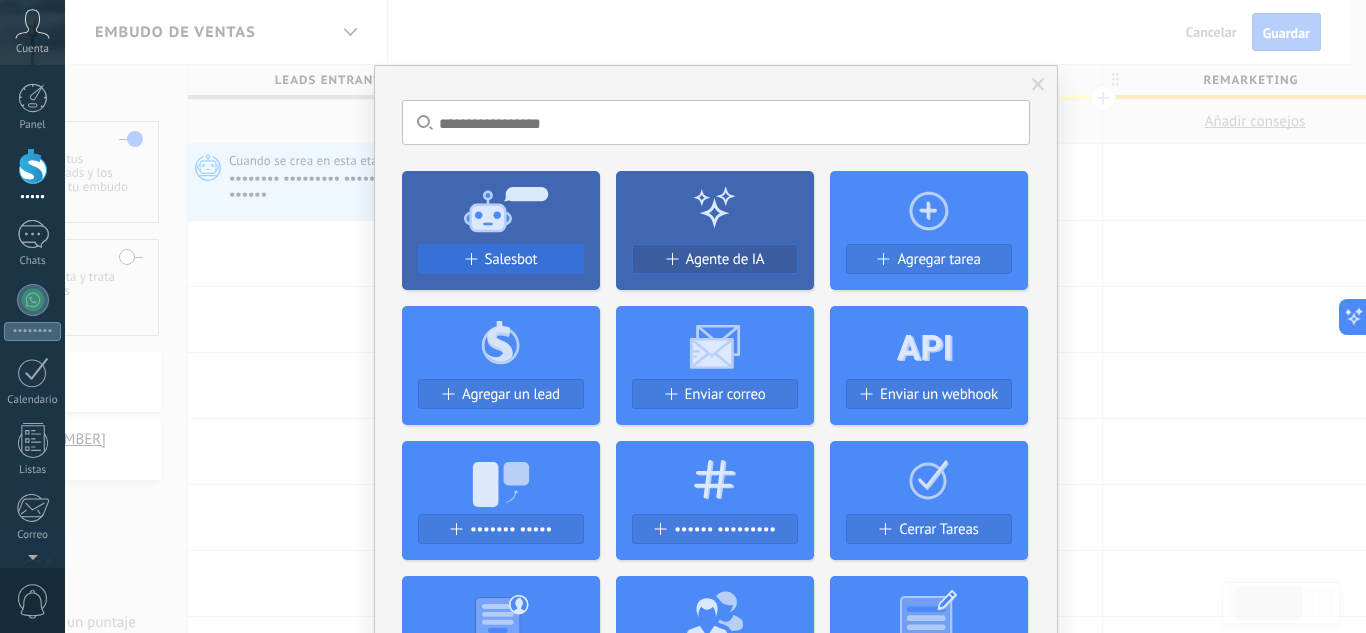 click on "Salesbot" at bounding box center (511, 259) 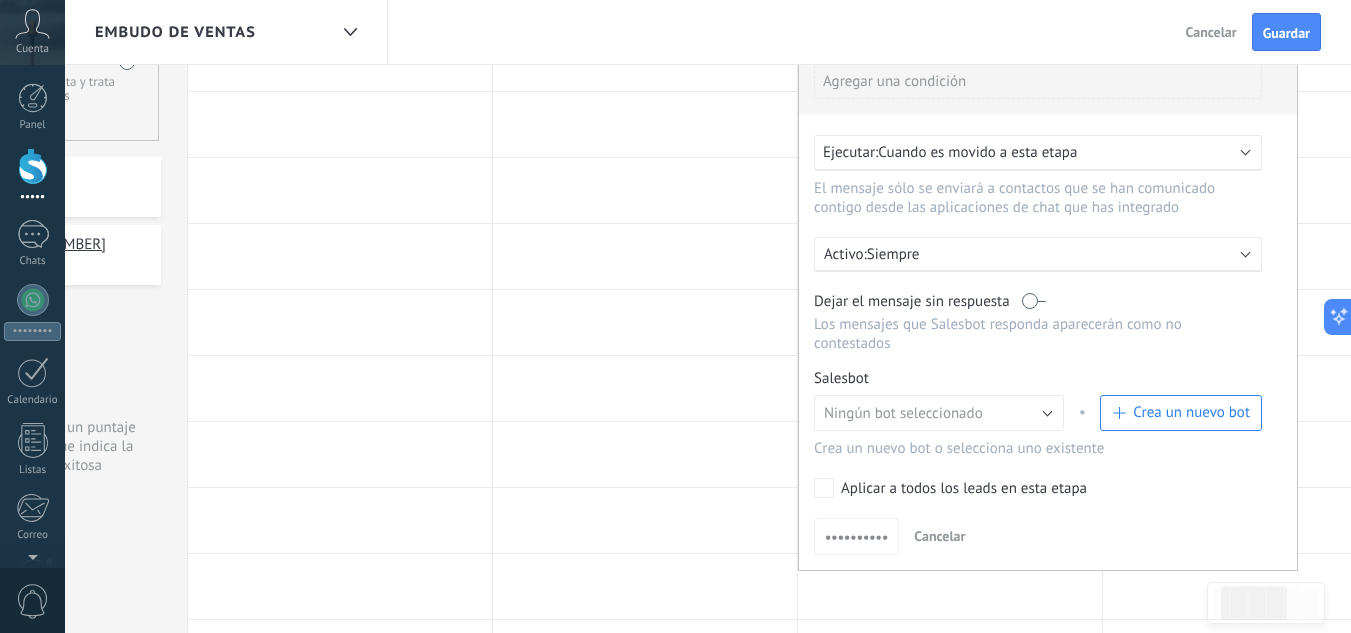 scroll, scrollTop: 199, scrollLeft: 0, axis: vertical 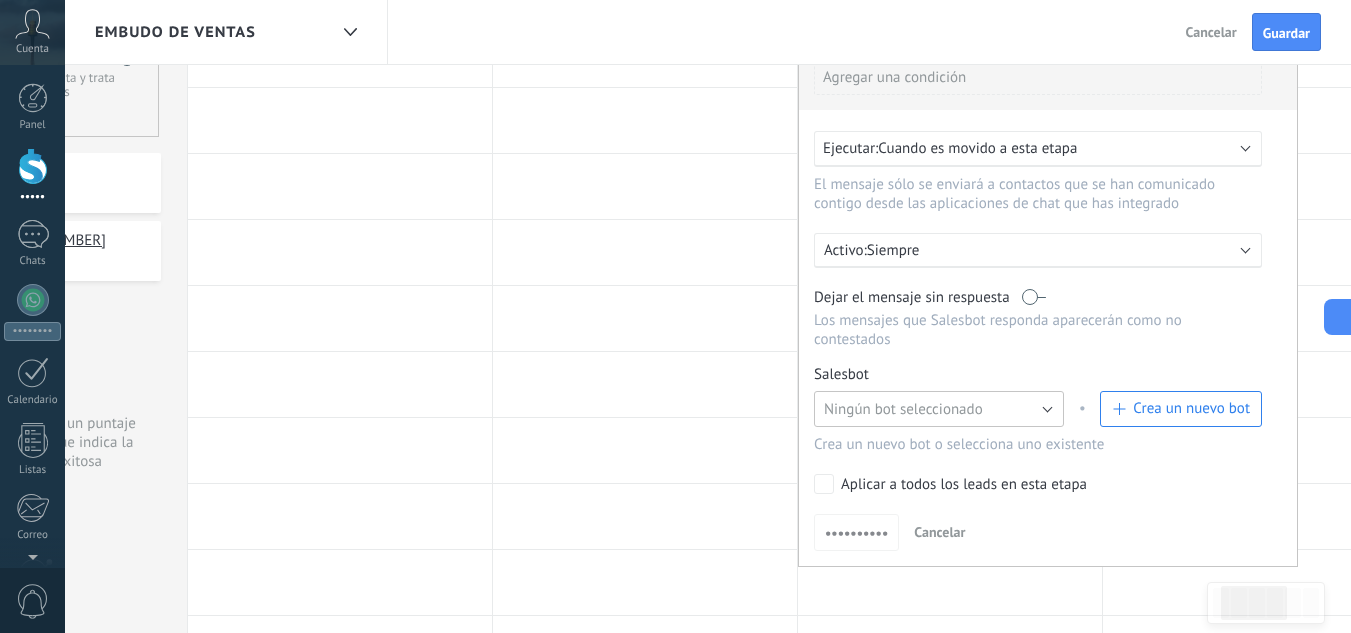 click on "Ningún bot seleccionado" at bounding box center (903, 409) 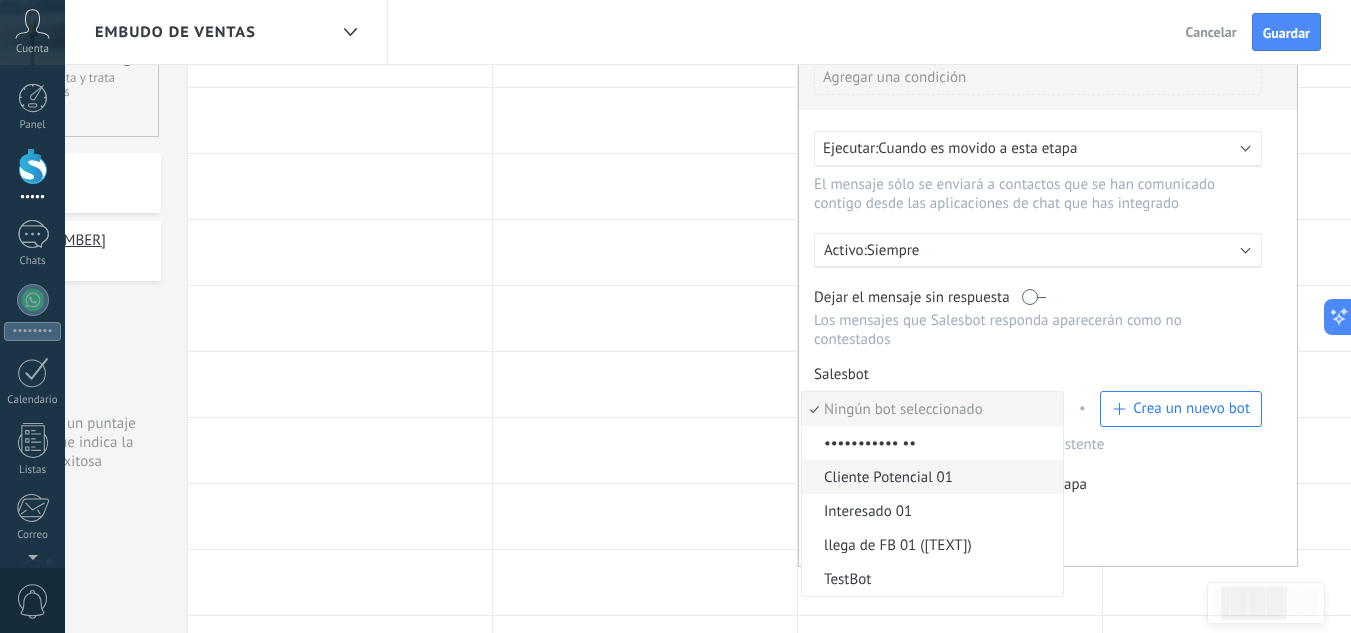 click on "Cliente Potencial 01" at bounding box center [929, 409] 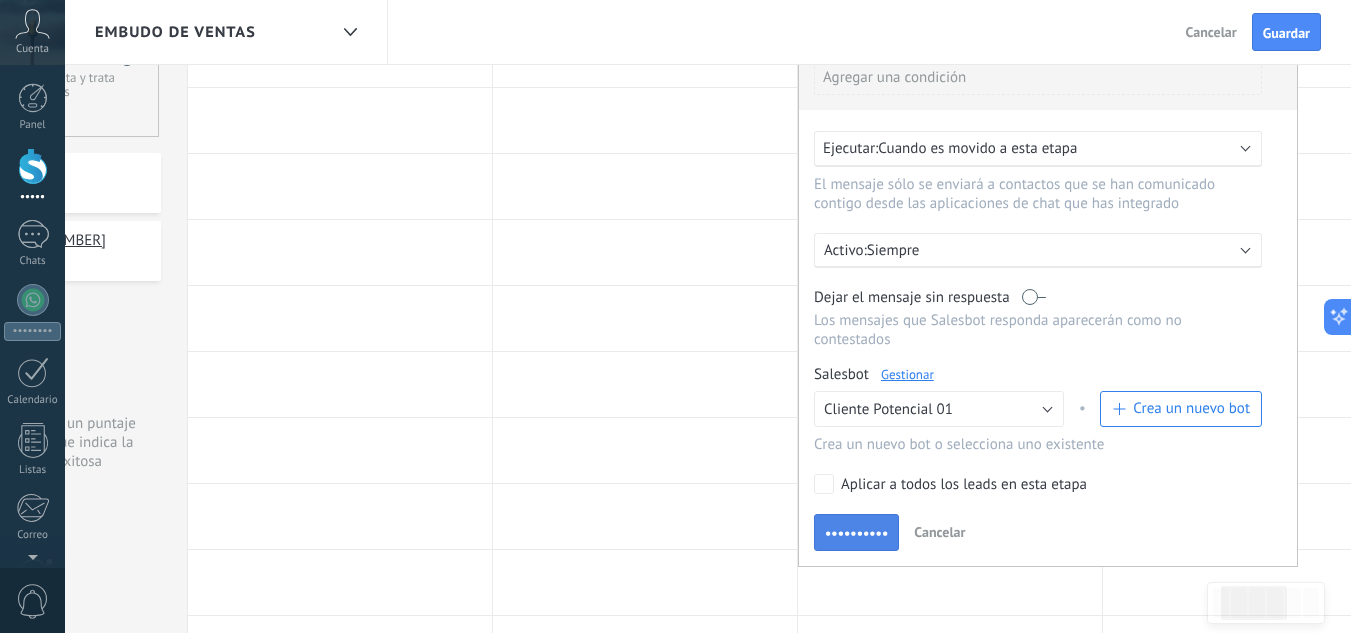 click on "••••••••••" at bounding box center (856, 533) 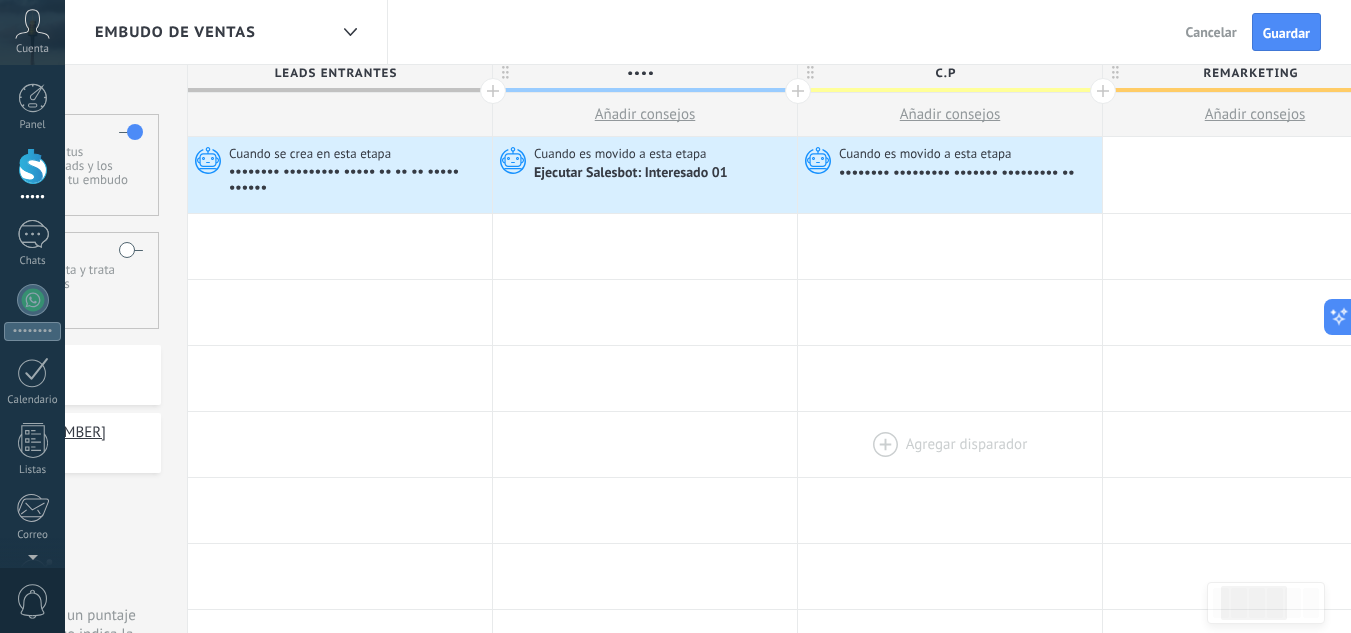 scroll, scrollTop: 0, scrollLeft: 0, axis: both 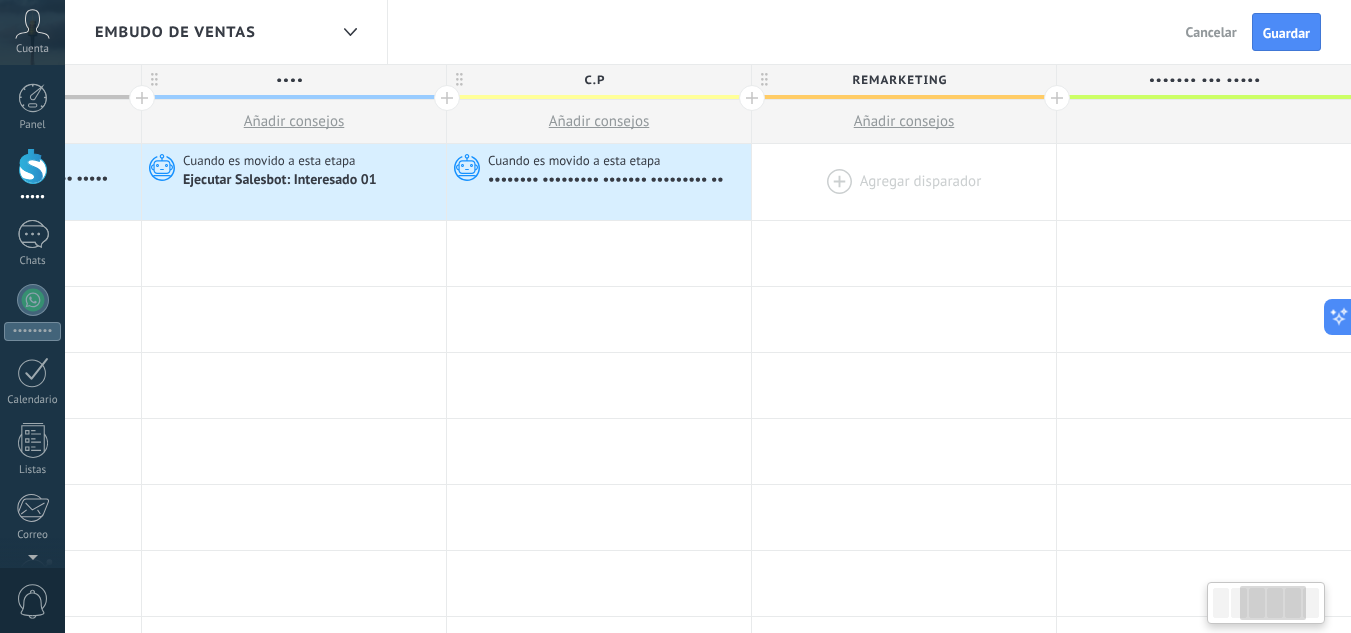 click at bounding box center [0, 0] 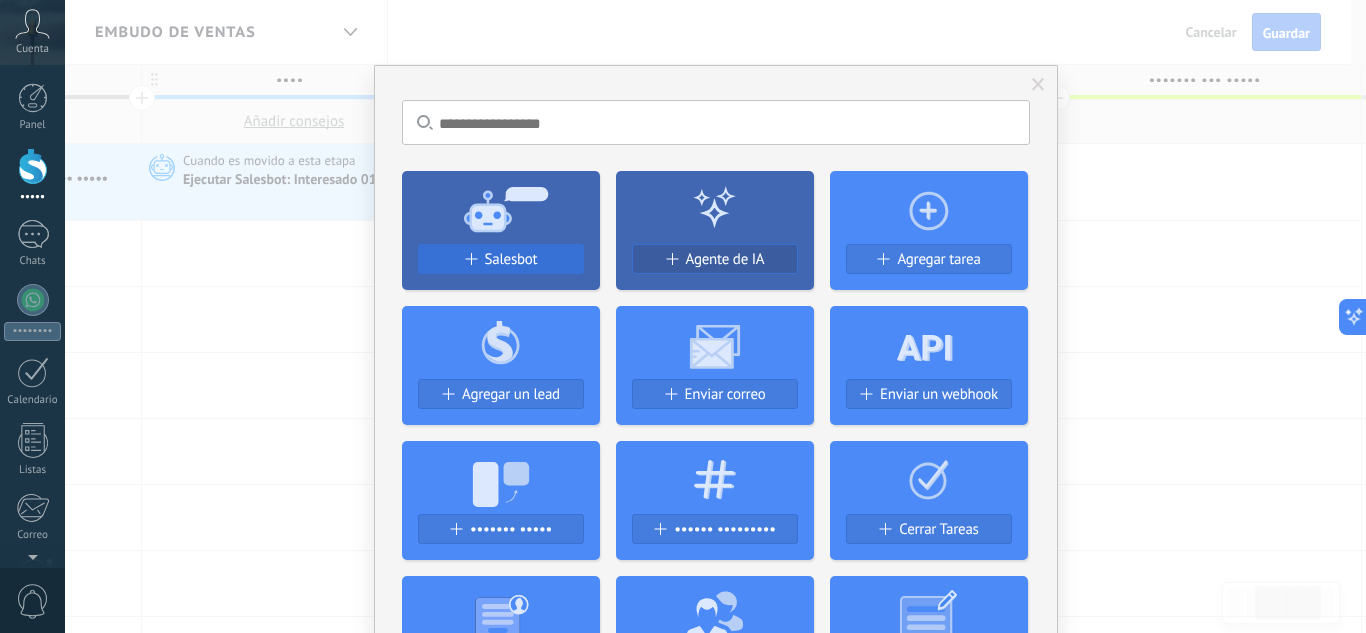 click on "Salesbot" at bounding box center [501, 259] 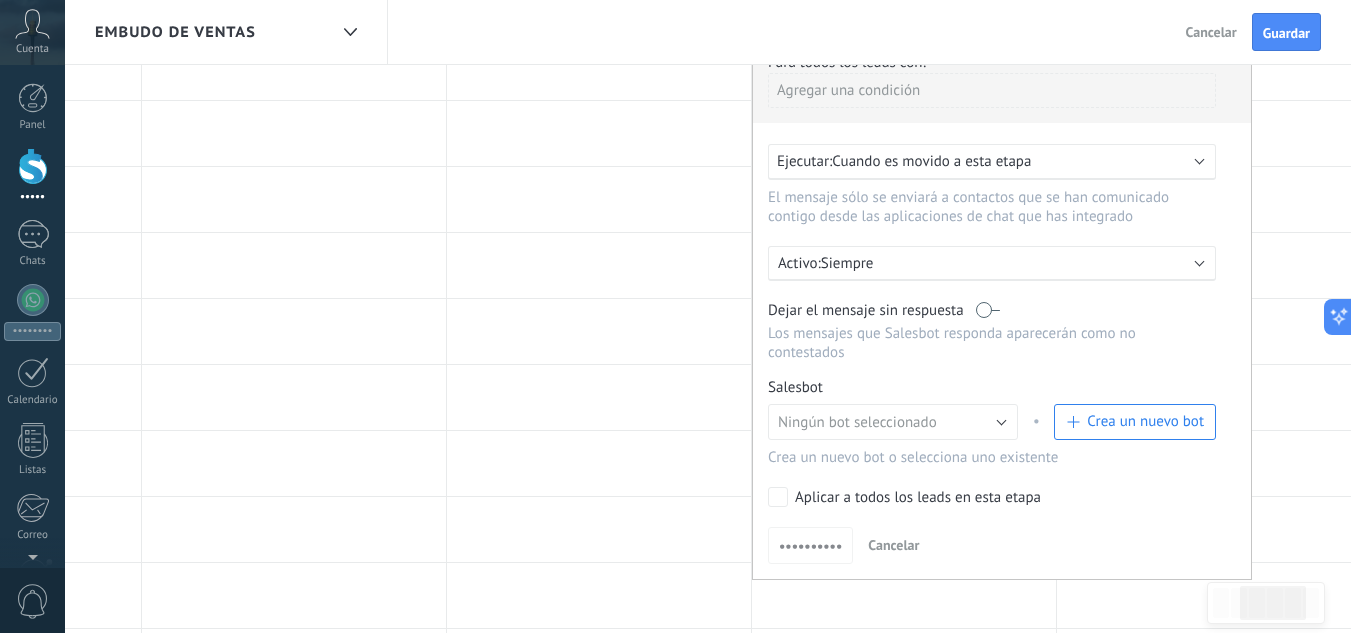 scroll, scrollTop: 187, scrollLeft: 0, axis: vertical 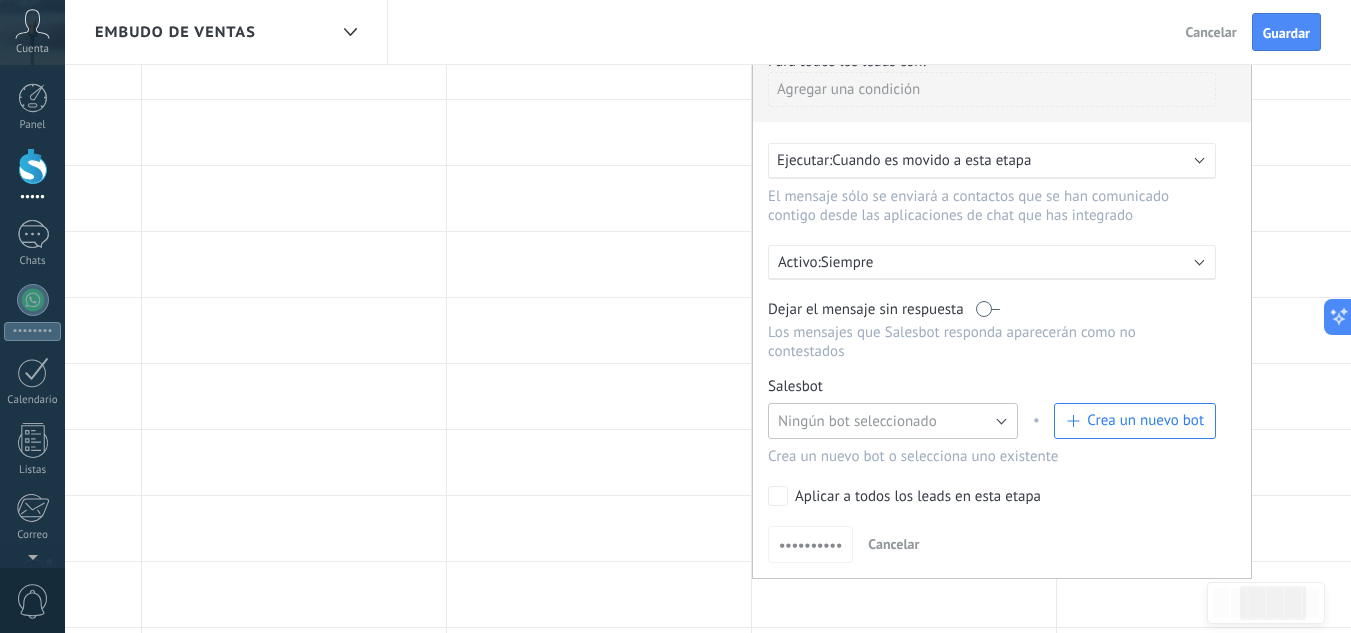 click on "Ningún bot seleccionado" at bounding box center (857, 421) 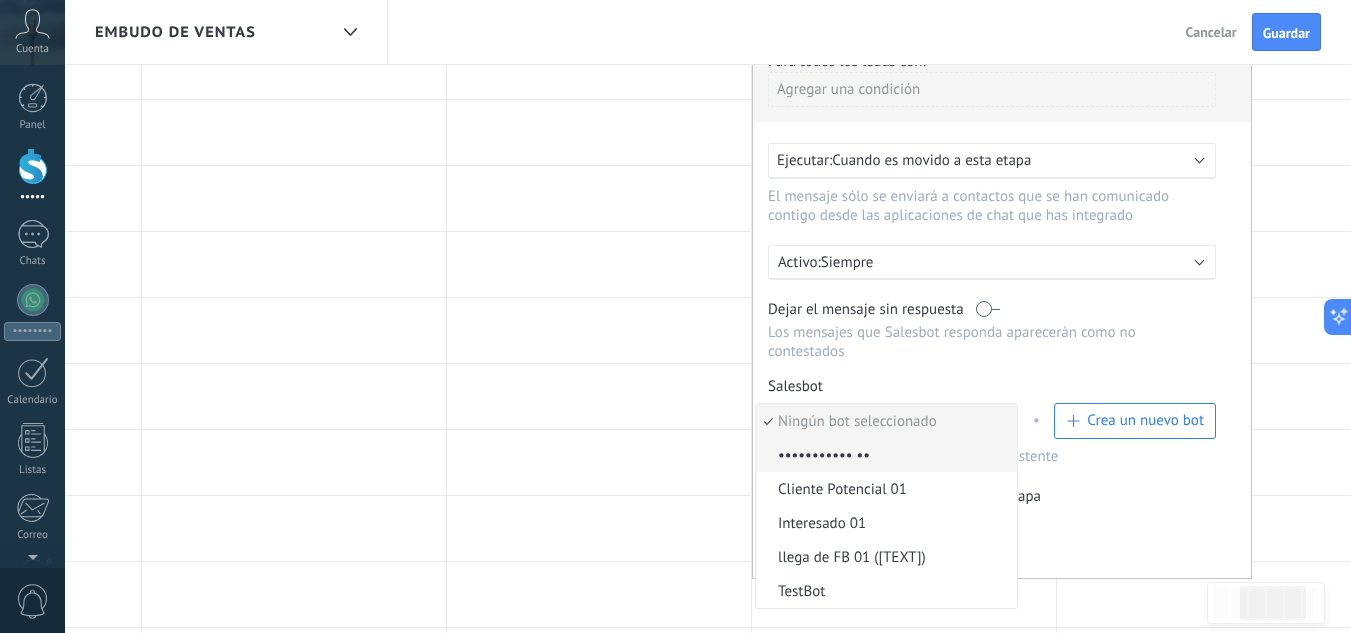 click on "••••••••••• ••" at bounding box center (886, 455) 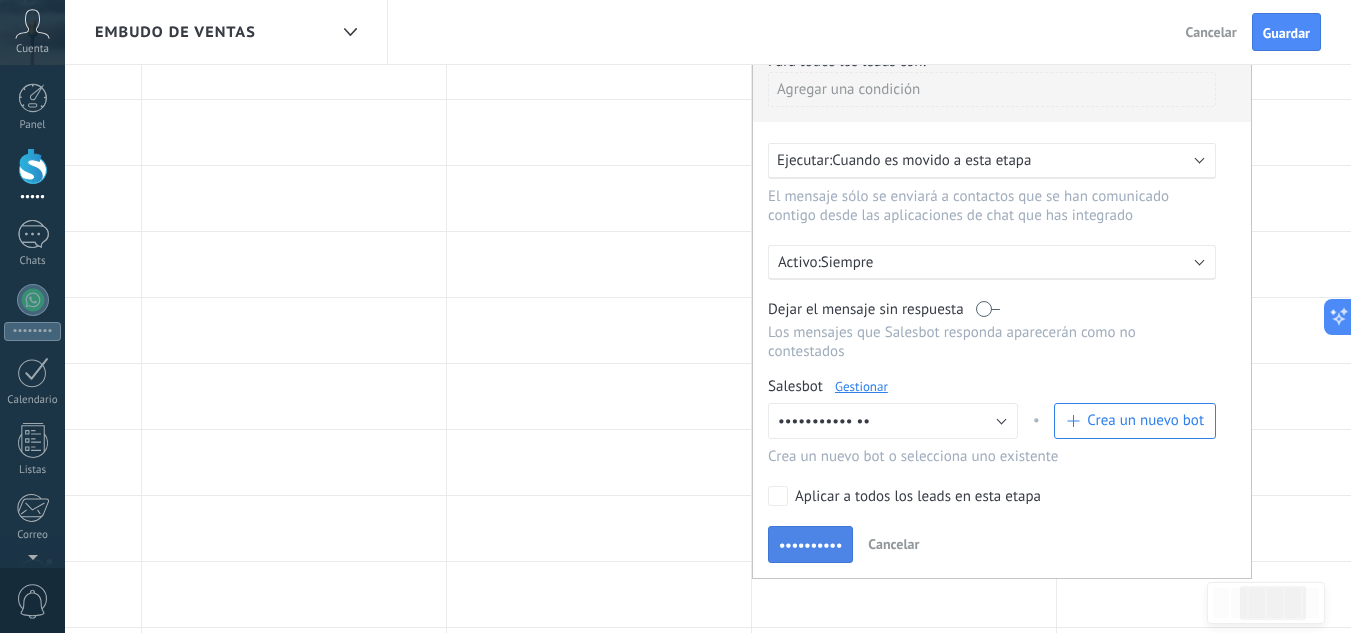 click on "••••••••••" at bounding box center [810, 545] 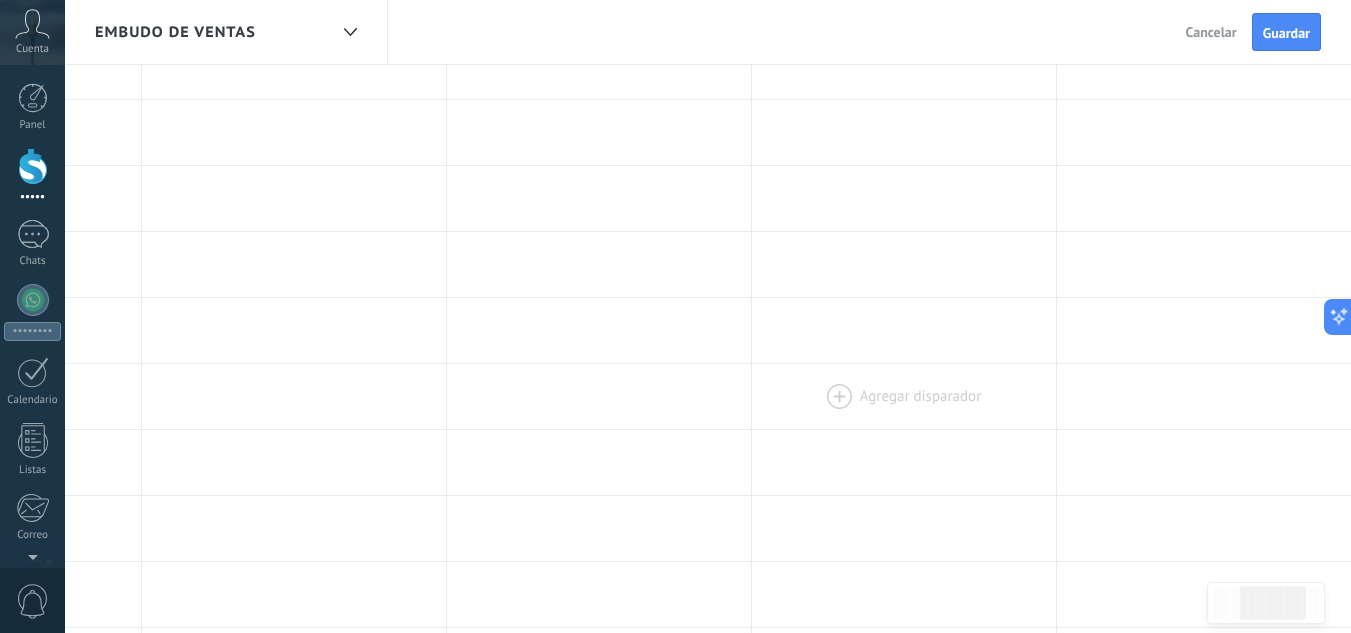 scroll, scrollTop: 0, scrollLeft: 0, axis: both 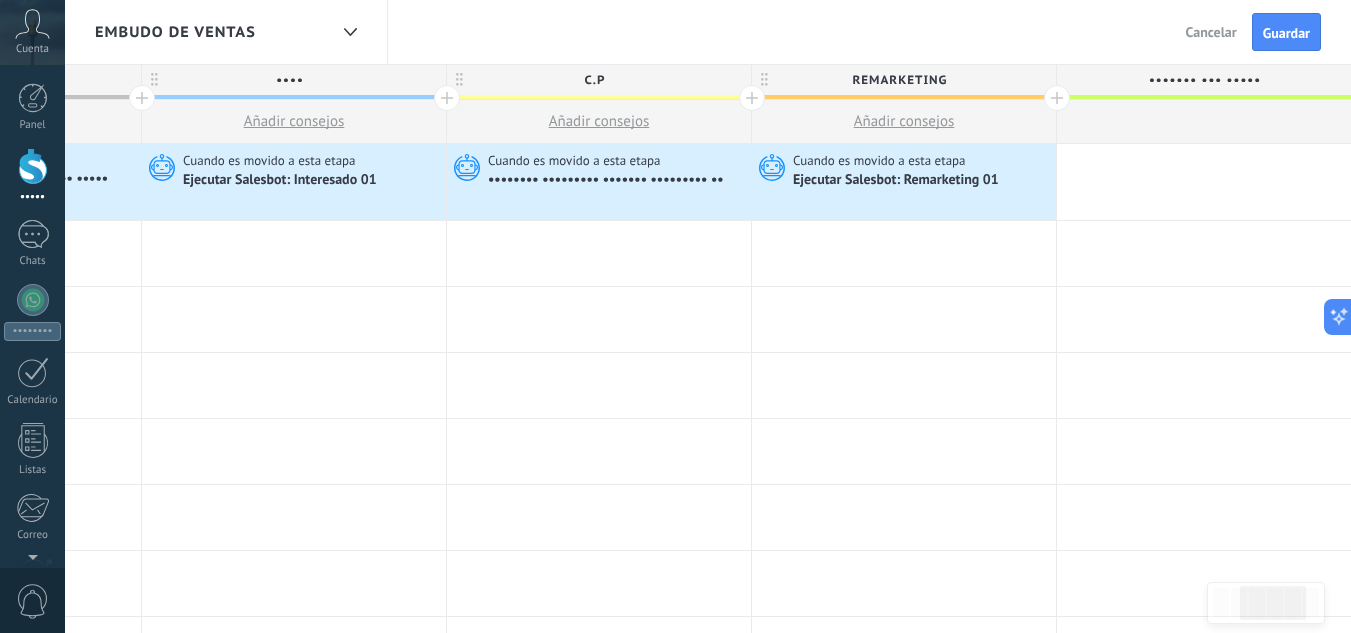 click on "Guardar" at bounding box center [1286, 33] 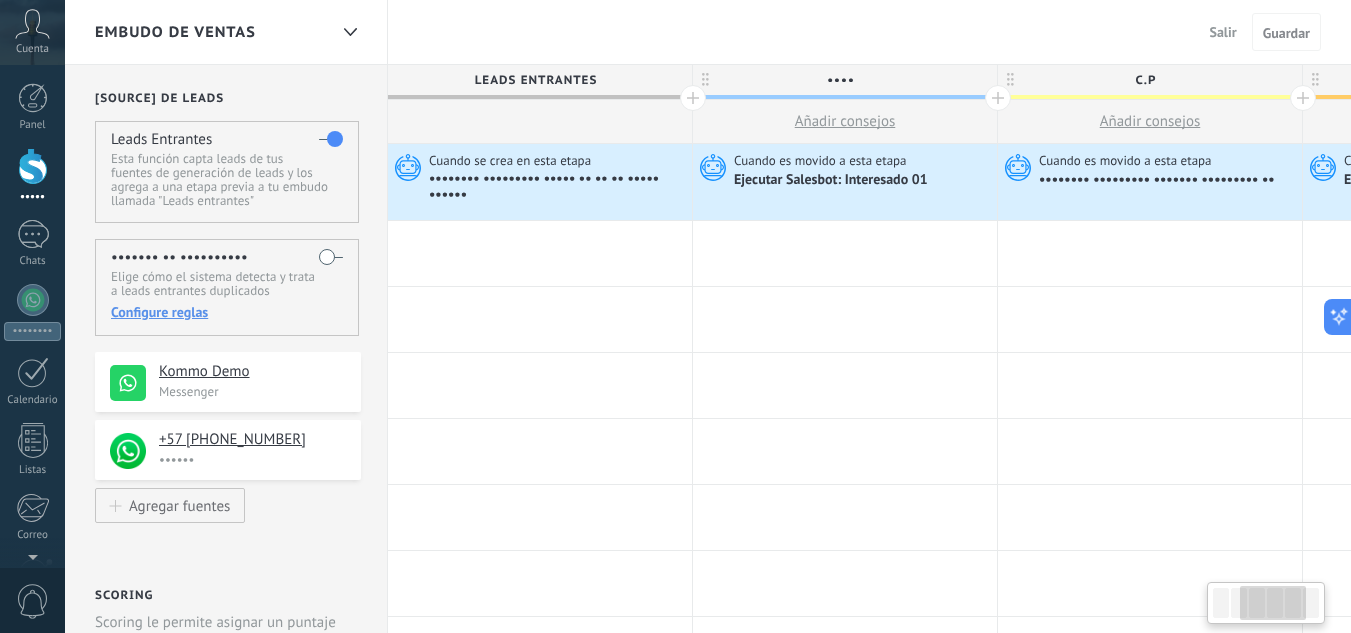 scroll, scrollTop: 0, scrollLeft: 551, axis: horizontal 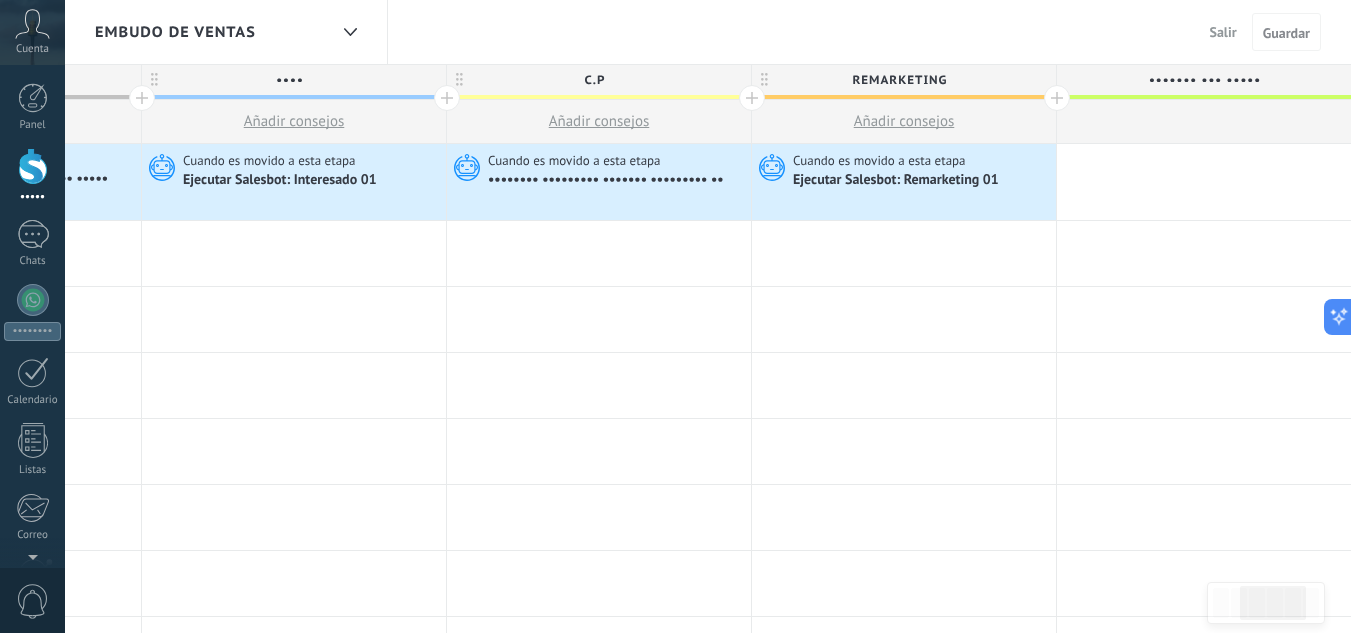 click at bounding box center [33, 166] 